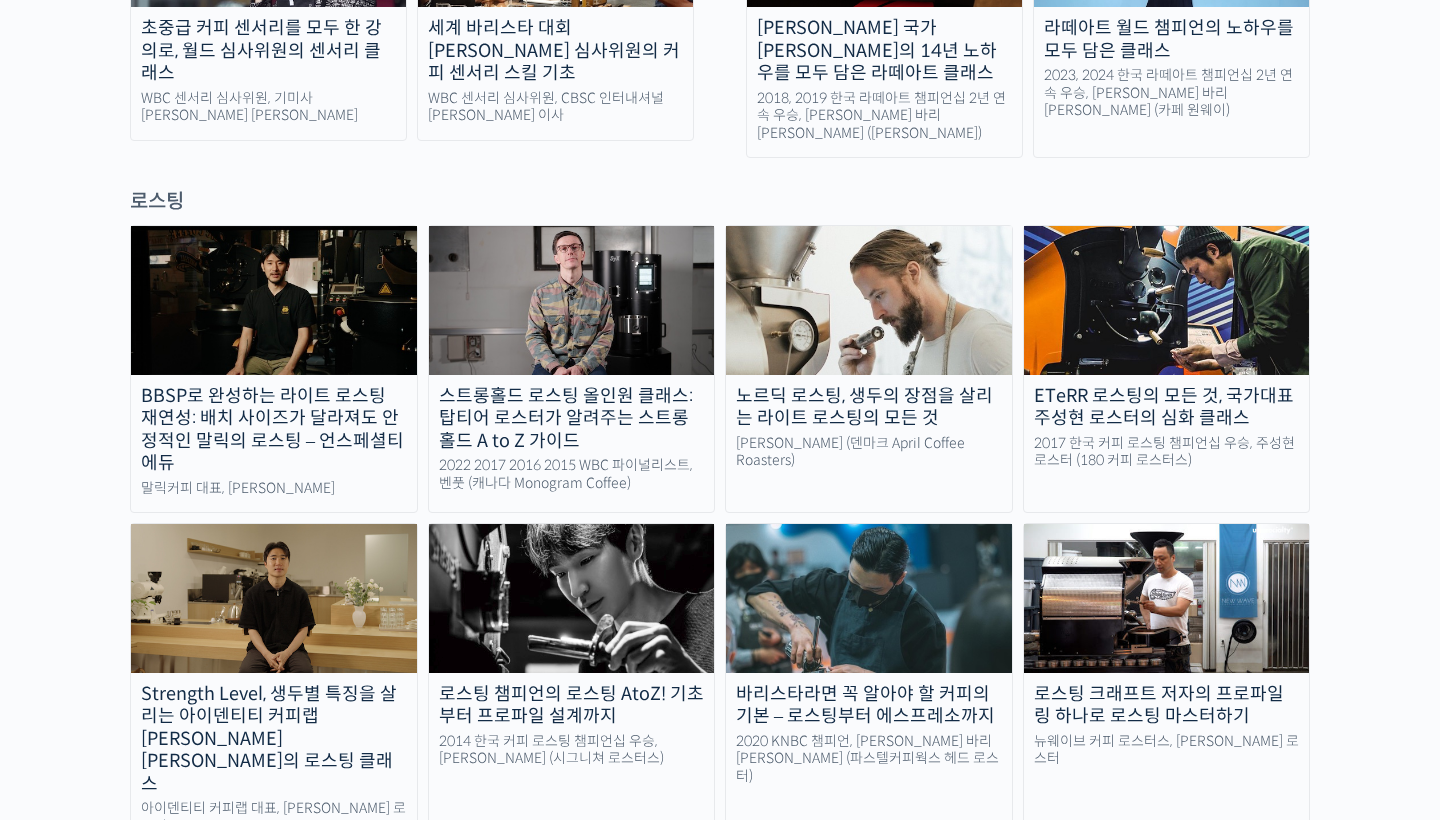 scroll, scrollTop: 1666, scrollLeft: 0, axis: vertical 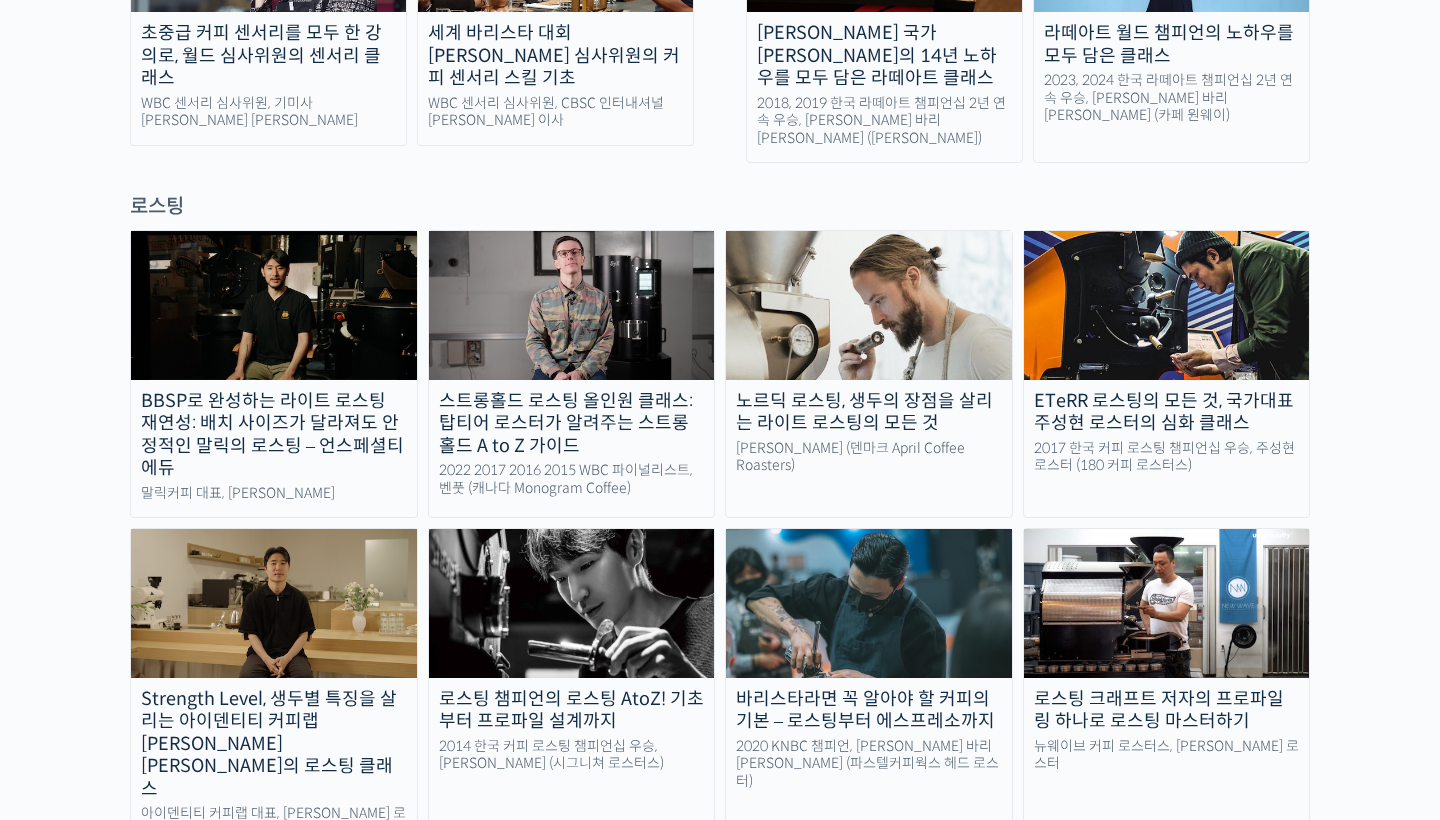 click on "BBSP로 완성하는 라이트 로스팅 재연성: 배치 사이즈가 달라져도 안정적인 말릭의 로스팅 – 언스페셜티 에듀" at bounding box center [274, 435] 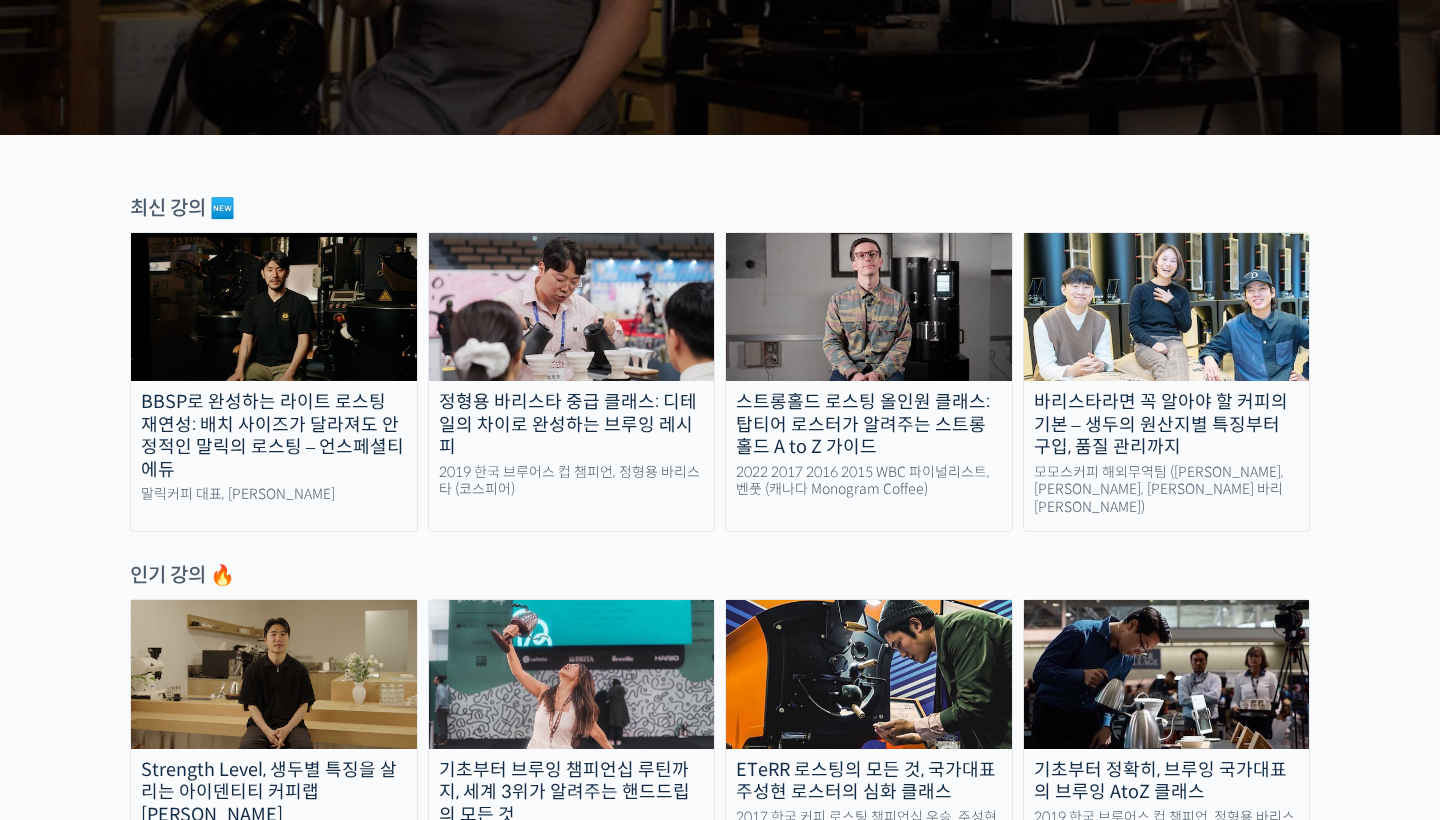 scroll, scrollTop: 537, scrollLeft: 0, axis: vertical 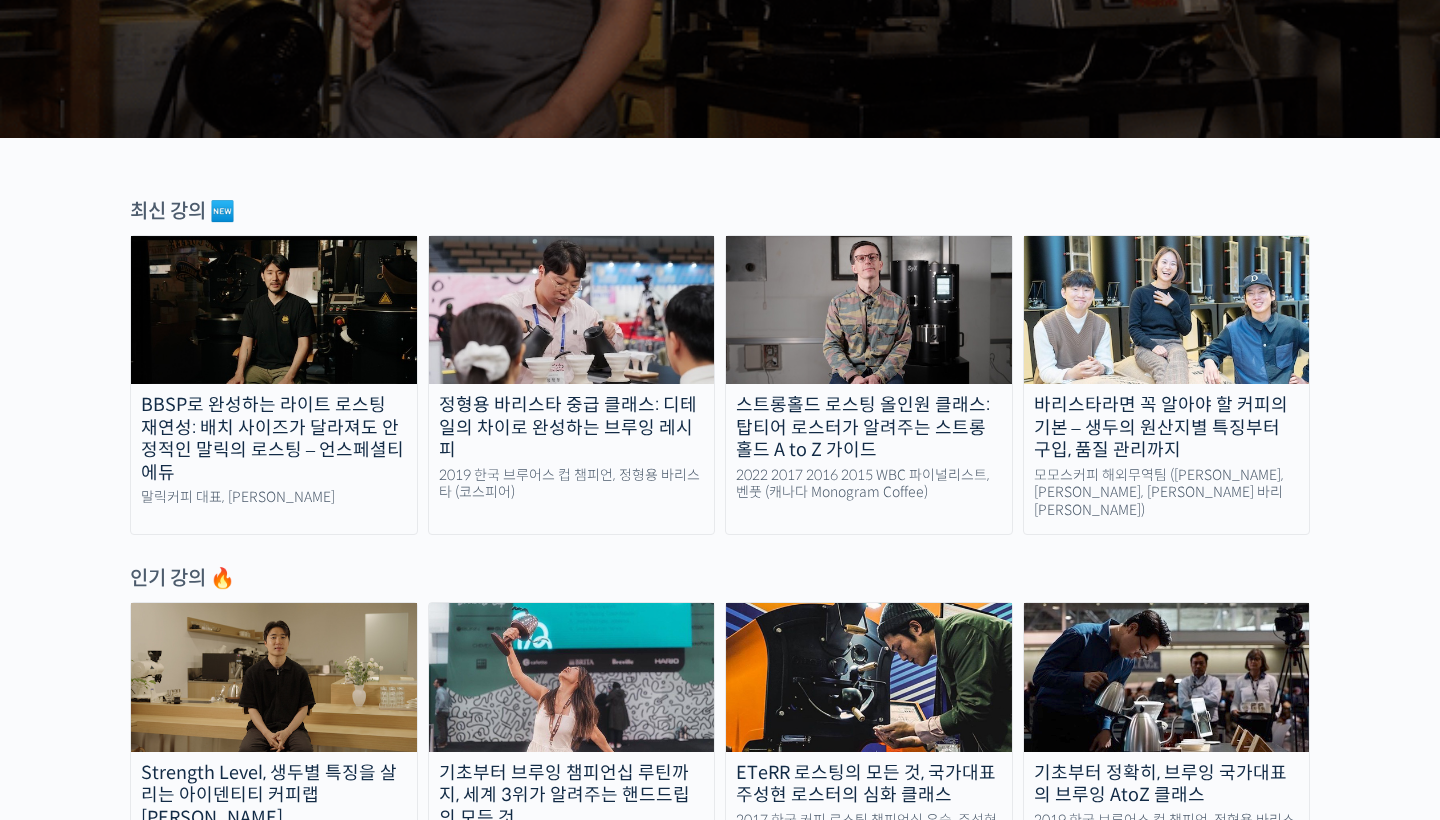 click on "정형용 바리스타 중급 클래스: 디테일의 차이로 완성하는 브루잉 레시피" at bounding box center [572, 428] 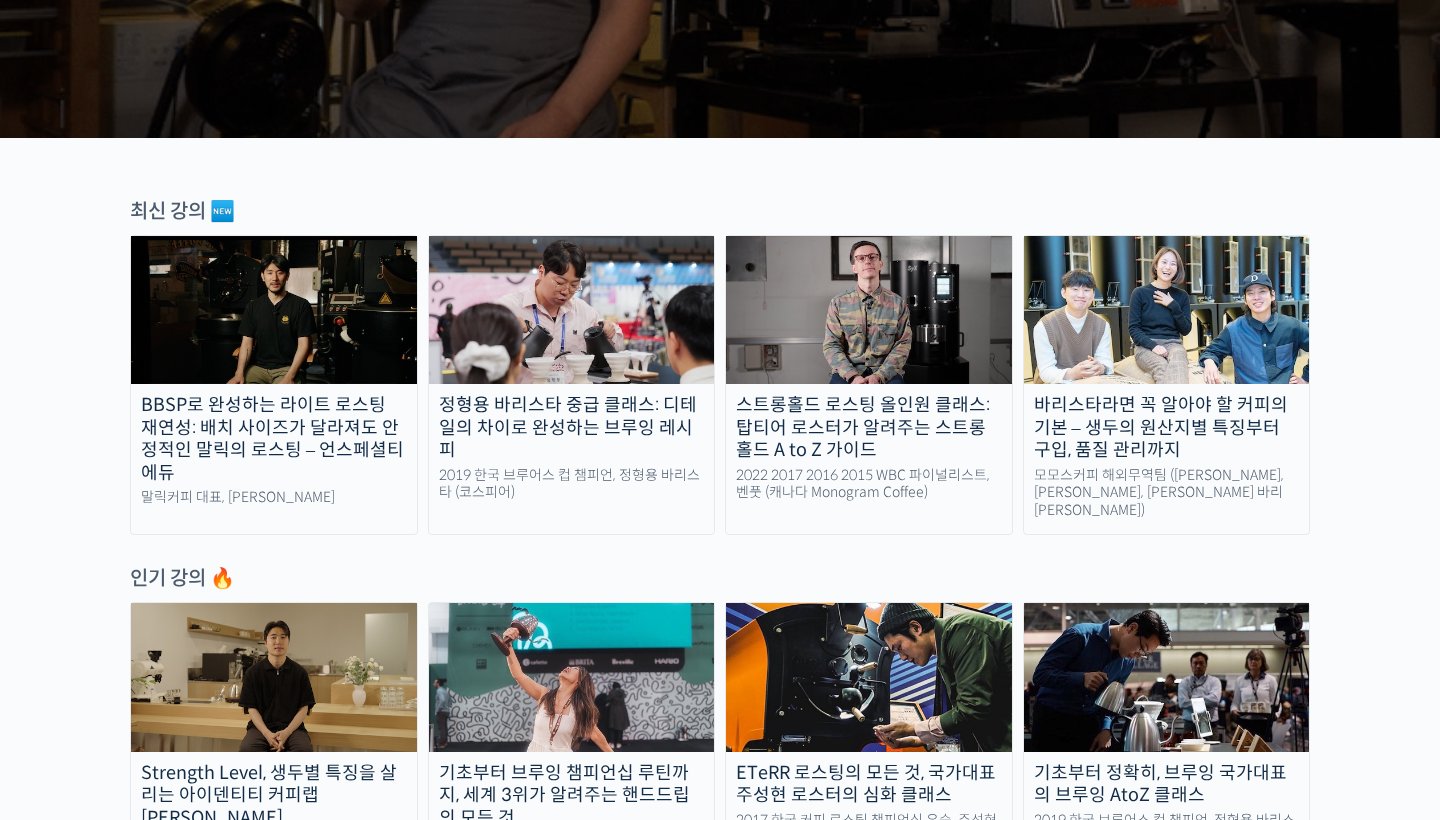 click on "BBSP로 완성하는 라이트 로스팅 재연성: 배치 사이즈가 달라져도 안정적인 말릭의 로스팅 – 언스페셜티 에듀" at bounding box center [274, 439] 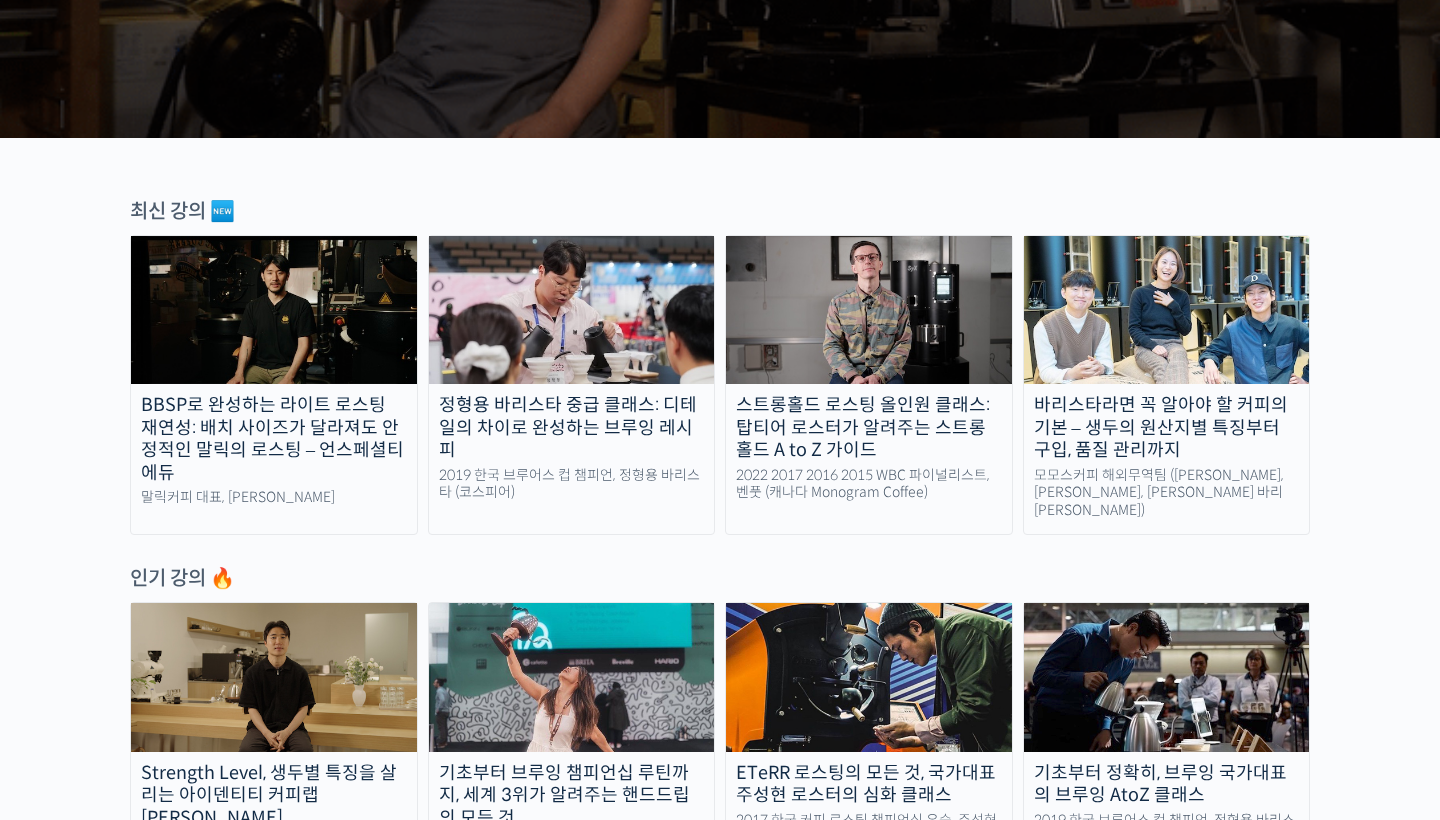 click on "BBSP로 완성하는 라이트 로스팅 재연성: 배치 사이즈가 달라져도 안정적인 말릭의 로스팅 – 언스페셜티 에듀
말릭커피 대표, 최철 로스터" at bounding box center [274, 385] 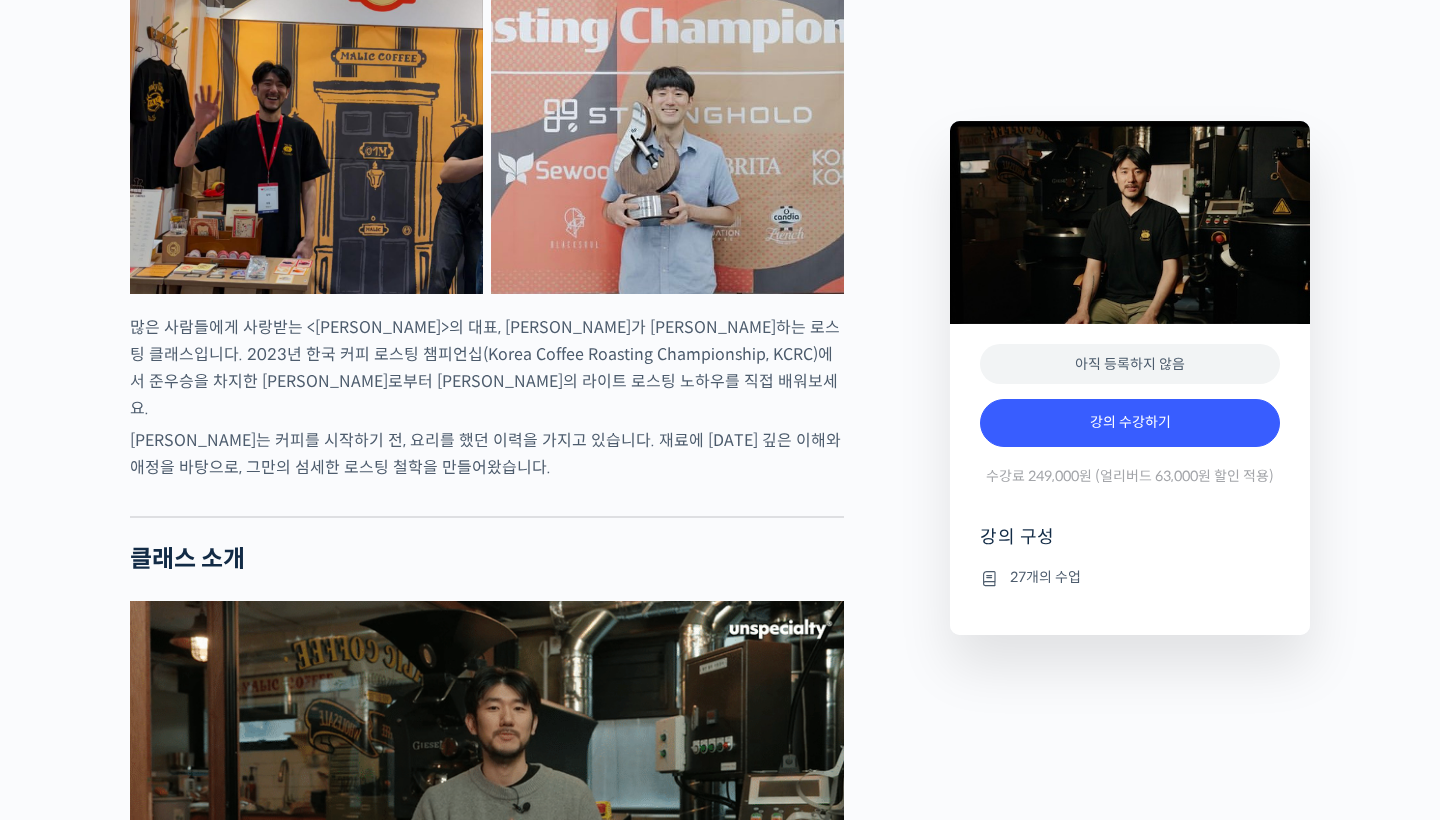 scroll, scrollTop: 940, scrollLeft: 0, axis: vertical 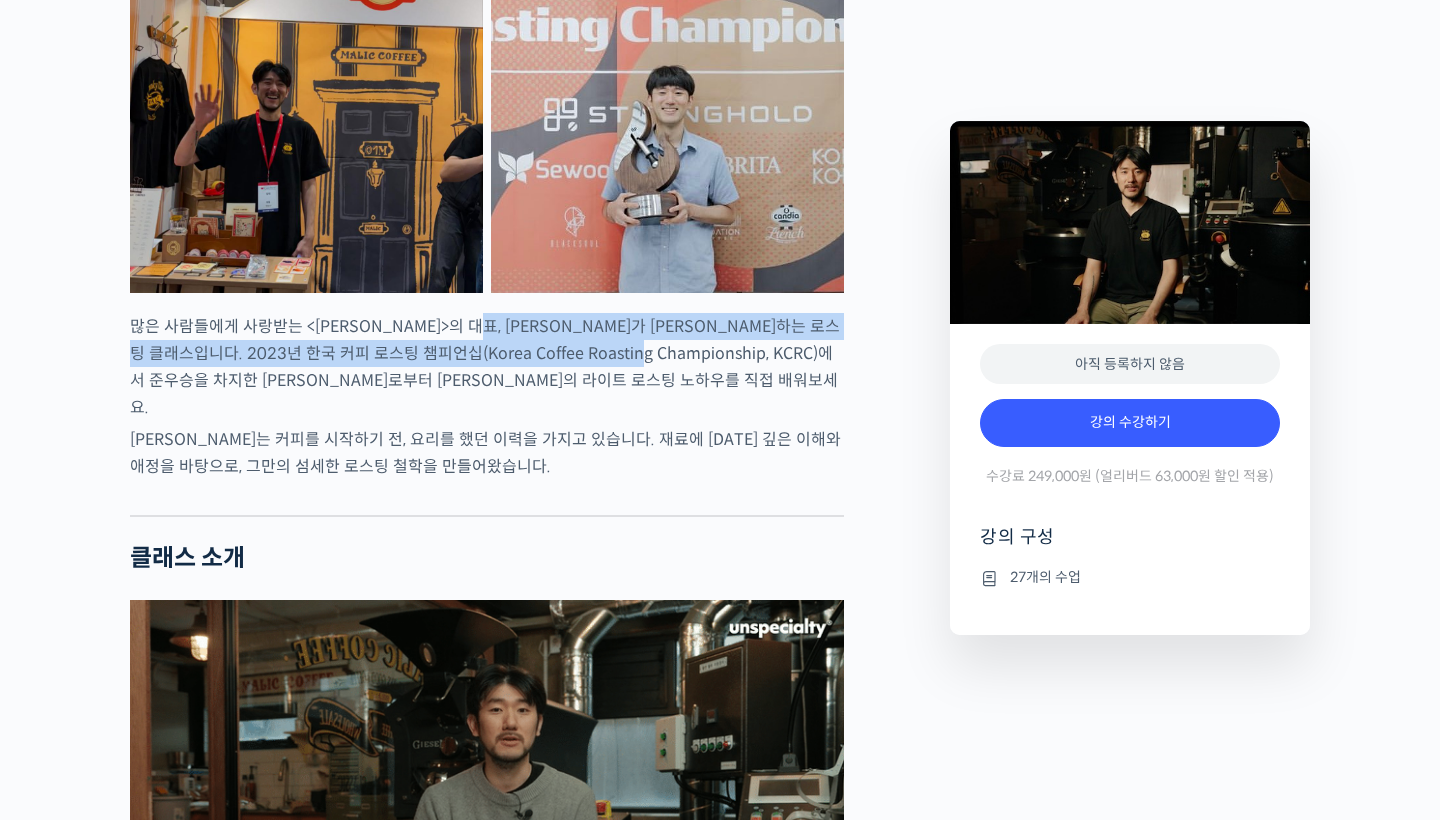 drag, startPoint x: 506, startPoint y: 403, endPoint x: 663, endPoint y: 431, distance: 159.47726 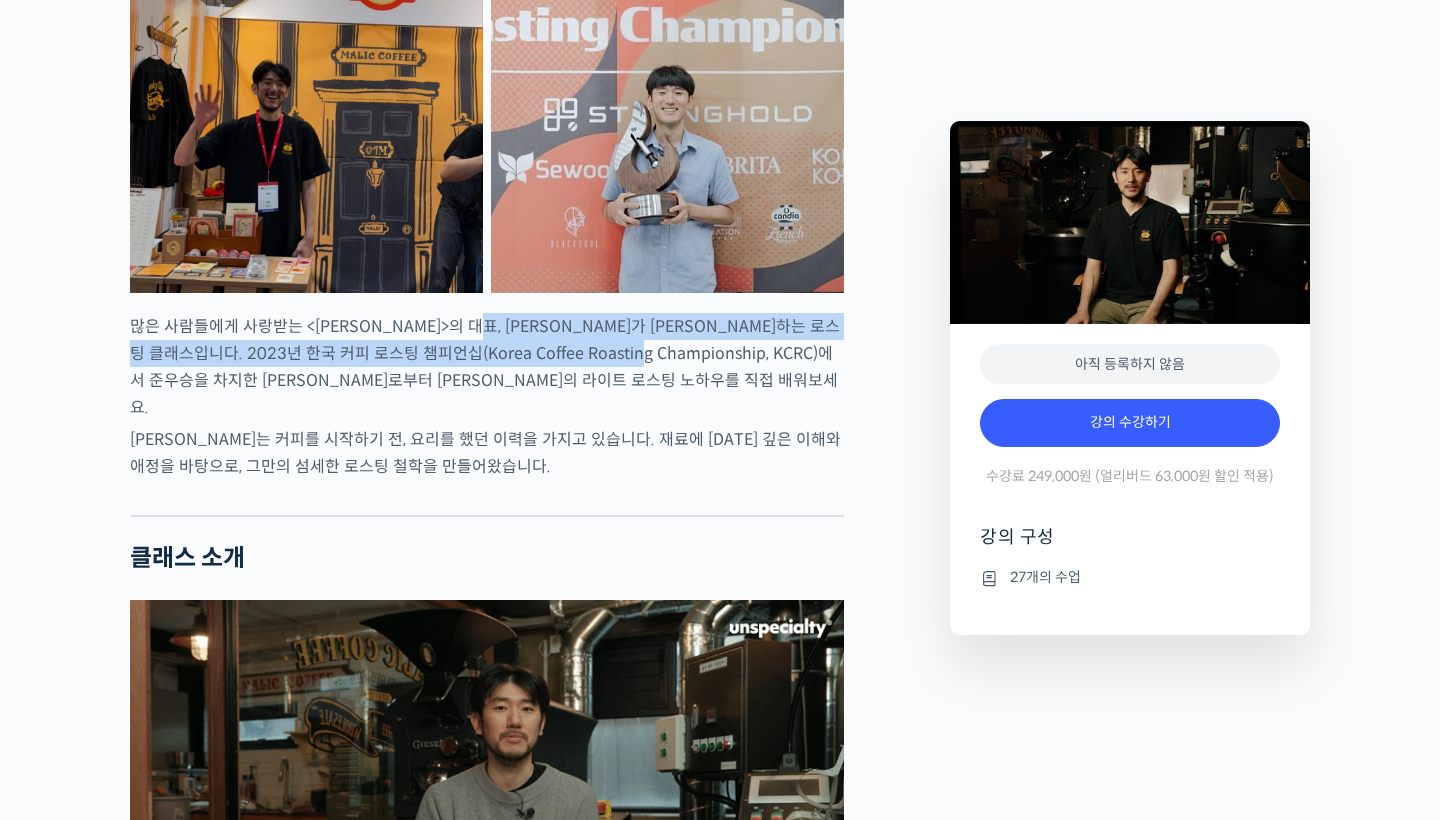 click on "많은 사람들에게 사랑받는 <말릭커피>의 대표, 최철 로스터가 진행하는 로스팅 클래스입니다. 2023년 한국 커피 로스팅 챔피언십(Korea Coffee Roasting Championship, KCRC)에서 준우승을 차지한 최철 로스터로부터 말릭만의 라이트 로스팅 노하우를 직접 배워보세요." at bounding box center [487, 367] 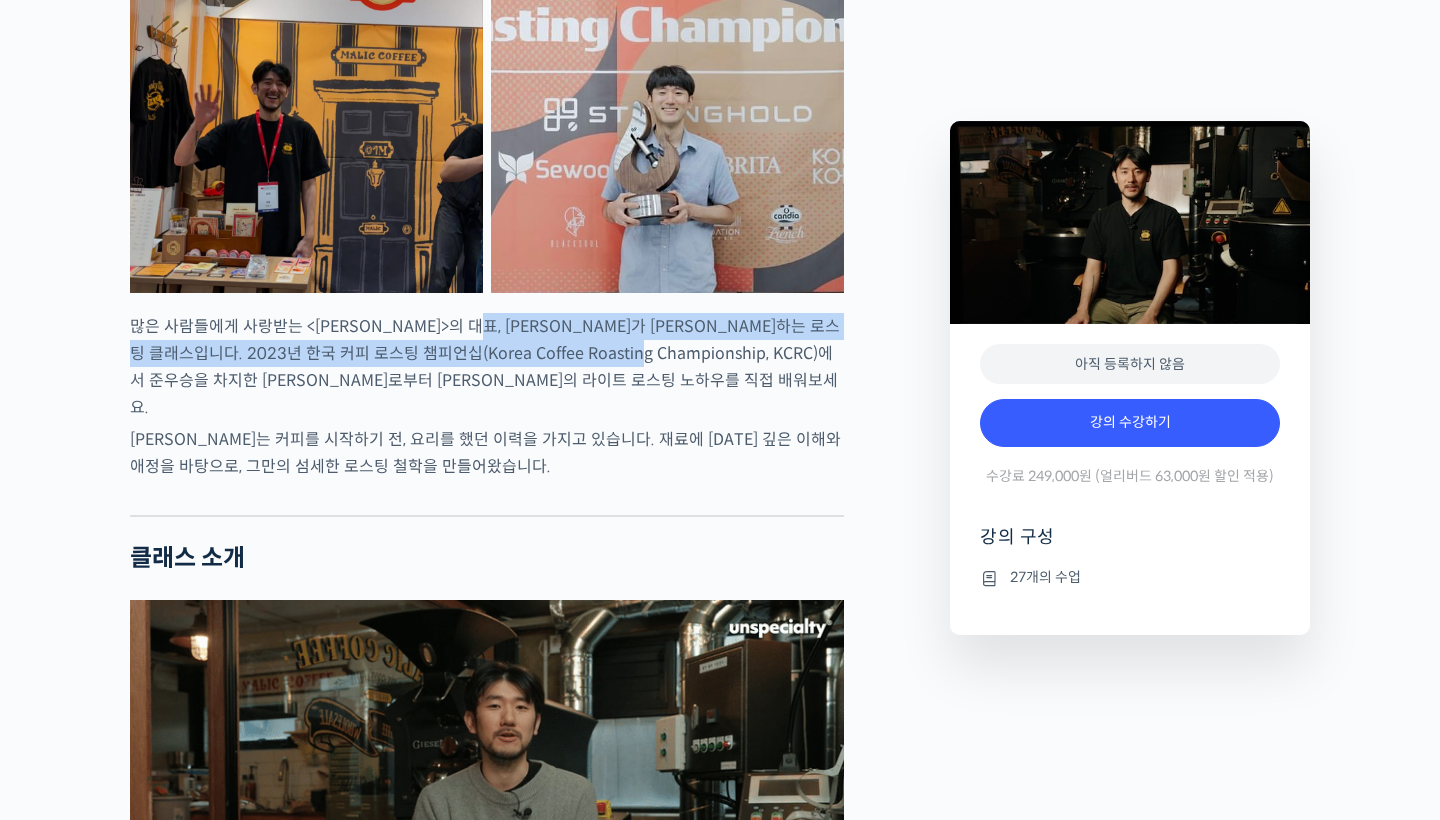 click on "많은 사람들에게 사랑받는 <말릭커피>의 대표, 최철 로스터가 진행하는 로스팅 클래스입니다. 2023년 한국 커피 로스팅 챔피언십(Korea Coffee Roasting Championship, KCRC)에서 준우승을 차지한 최철 로스터로부터 말릭만의 라이트 로스팅 노하우를 직접 배워보세요." at bounding box center [487, 367] 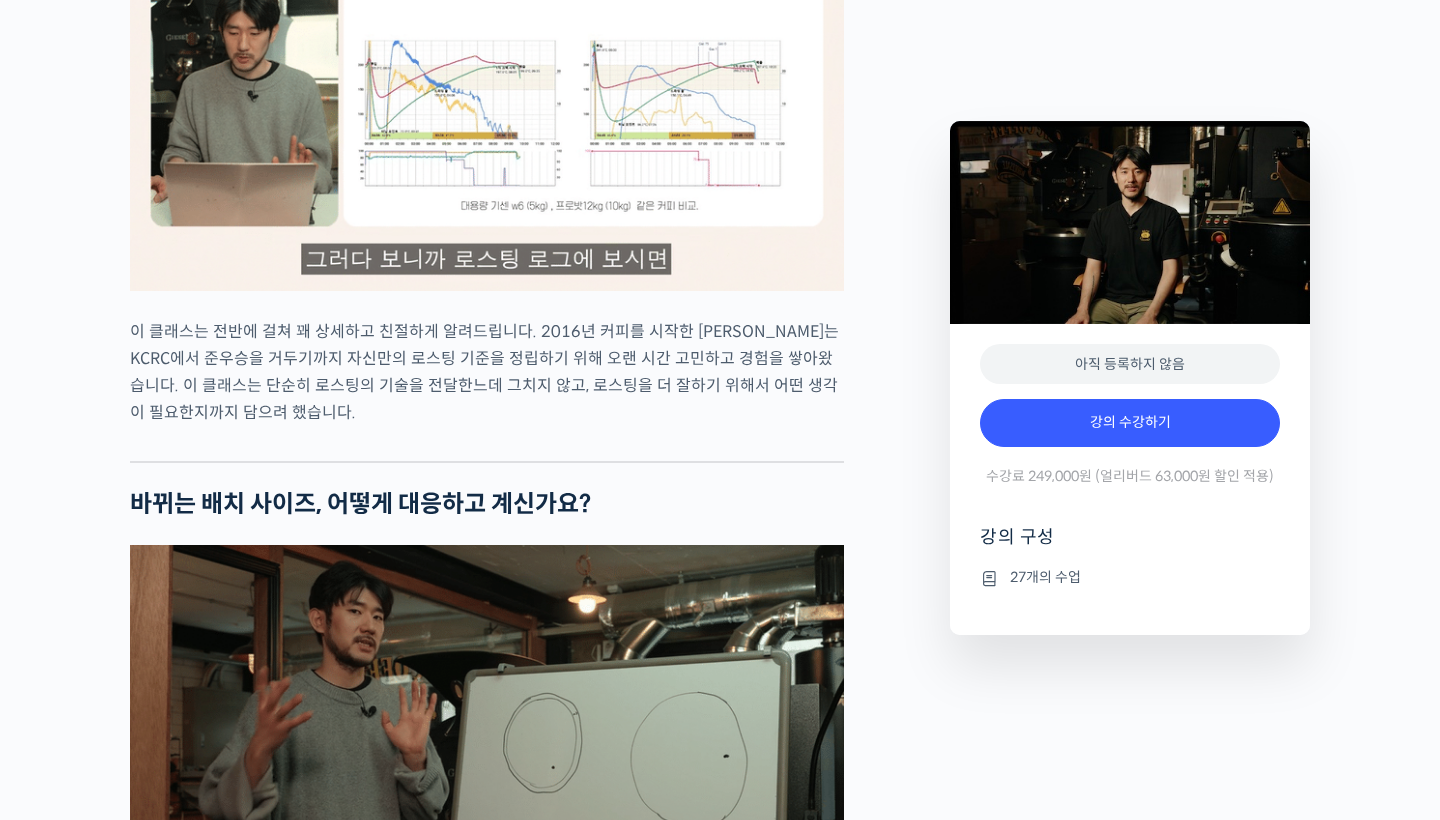 scroll, scrollTop: 2277, scrollLeft: 0, axis: vertical 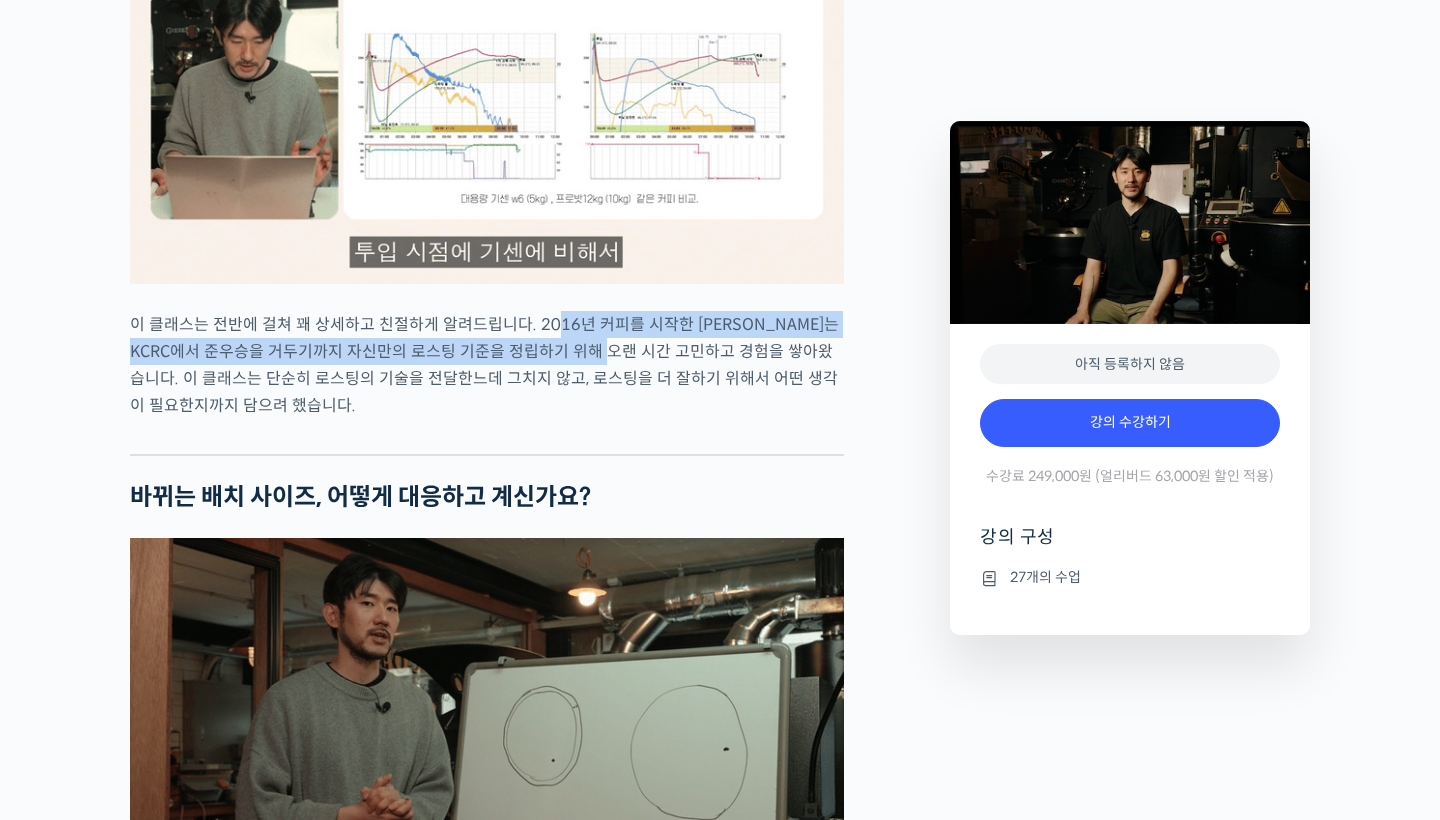 drag, startPoint x: 550, startPoint y: 377, endPoint x: 624, endPoint y: 406, distance: 79.47956 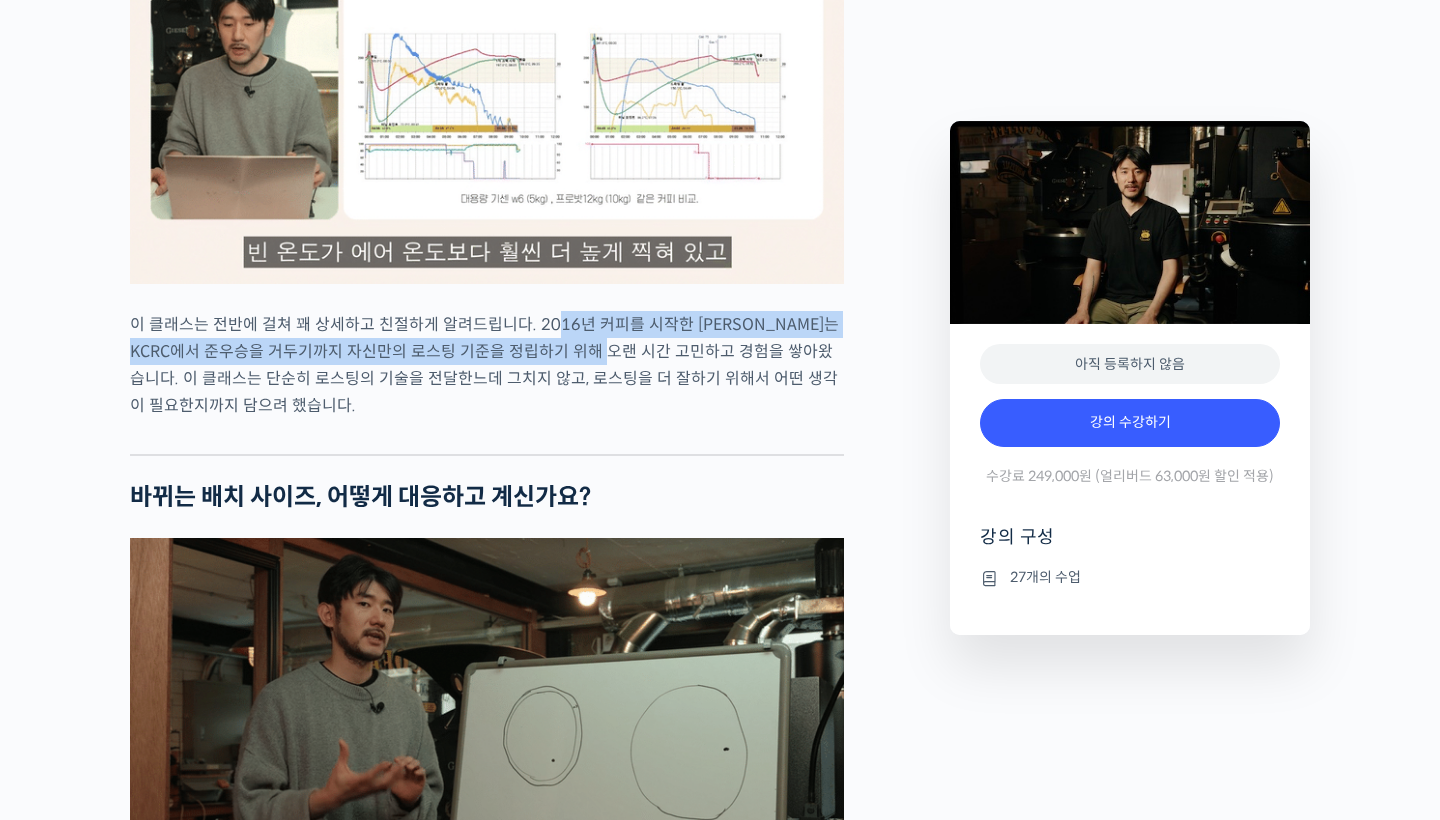 click on "이 클래스는 전반에 걸쳐 꽤 상세하고 친절하게 알려드립니다. 2016년 커피를 시작한 최철 로스터는 KCRC에서 준우승을 거두기까지 자신만의 로스팅 기준을 정립하기 위해 오랜 시간 고민하고 경험을 쌓아왔습니다. 이 클래스는 단순히 로스팅의 기술을 전달한느데 그치지 않고, 로스팅을 더 잘하기 위해서 어떤 생각이 필요한지까지 담으려 했습니다." at bounding box center (487, 365) 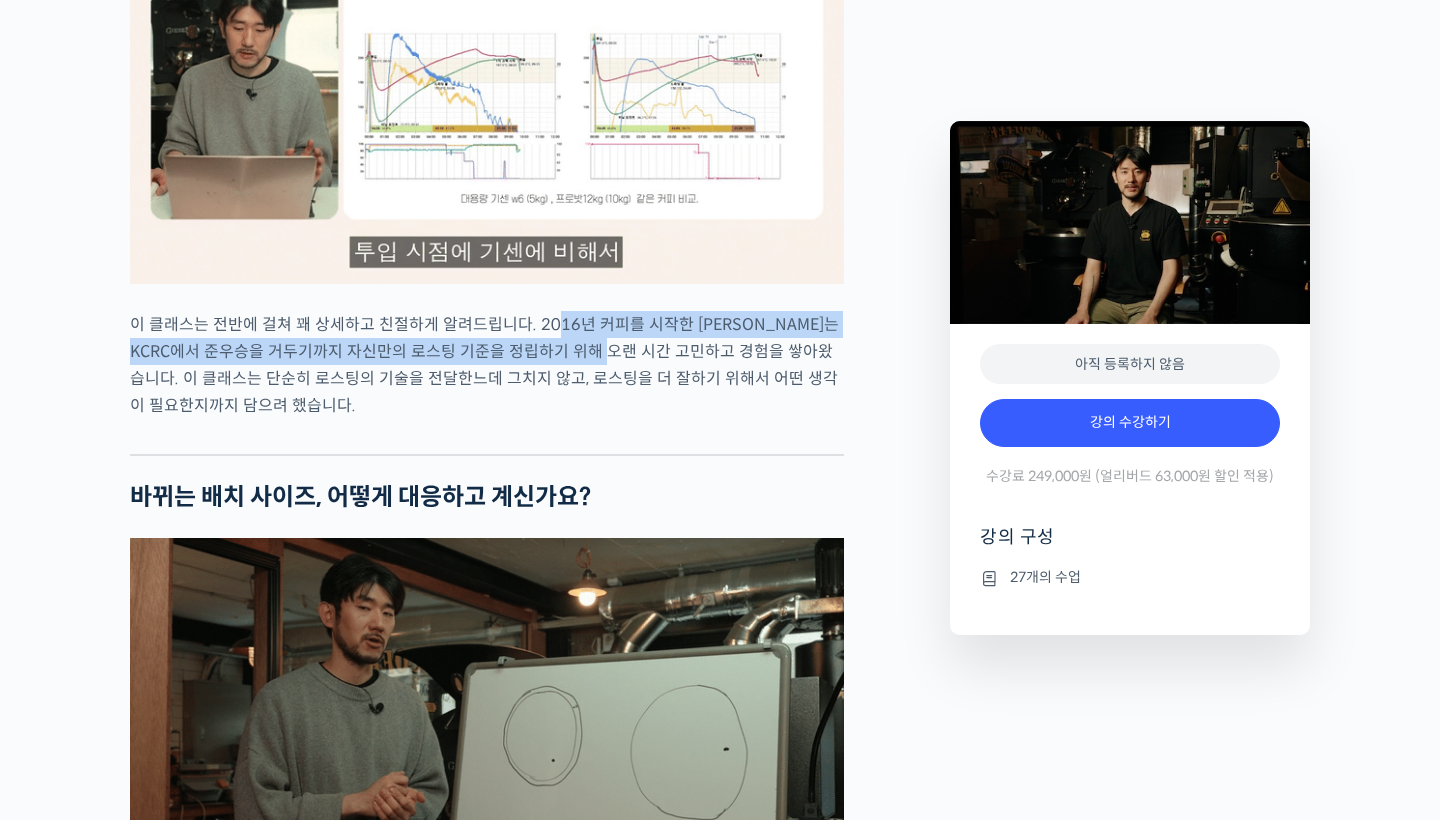 click on "이 클래스는 전반에 걸쳐 꽤 상세하고 친절하게 알려드립니다. 2016년 커피를 시작한 최철 로스터는 KCRC에서 준우승을 거두기까지 자신만의 로스팅 기준을 정립하기 위해 오랜 시간 고민하고 경험을 쌓아왔습니다. 이 클래스는 단순히 로스팅의 기술을 전달한느데 그치지 않고, 로스팅을 더 잘하기 위해서 어떤 생각이 필요한지까지 담으려 했습니다." at bounding box center [487, 365] 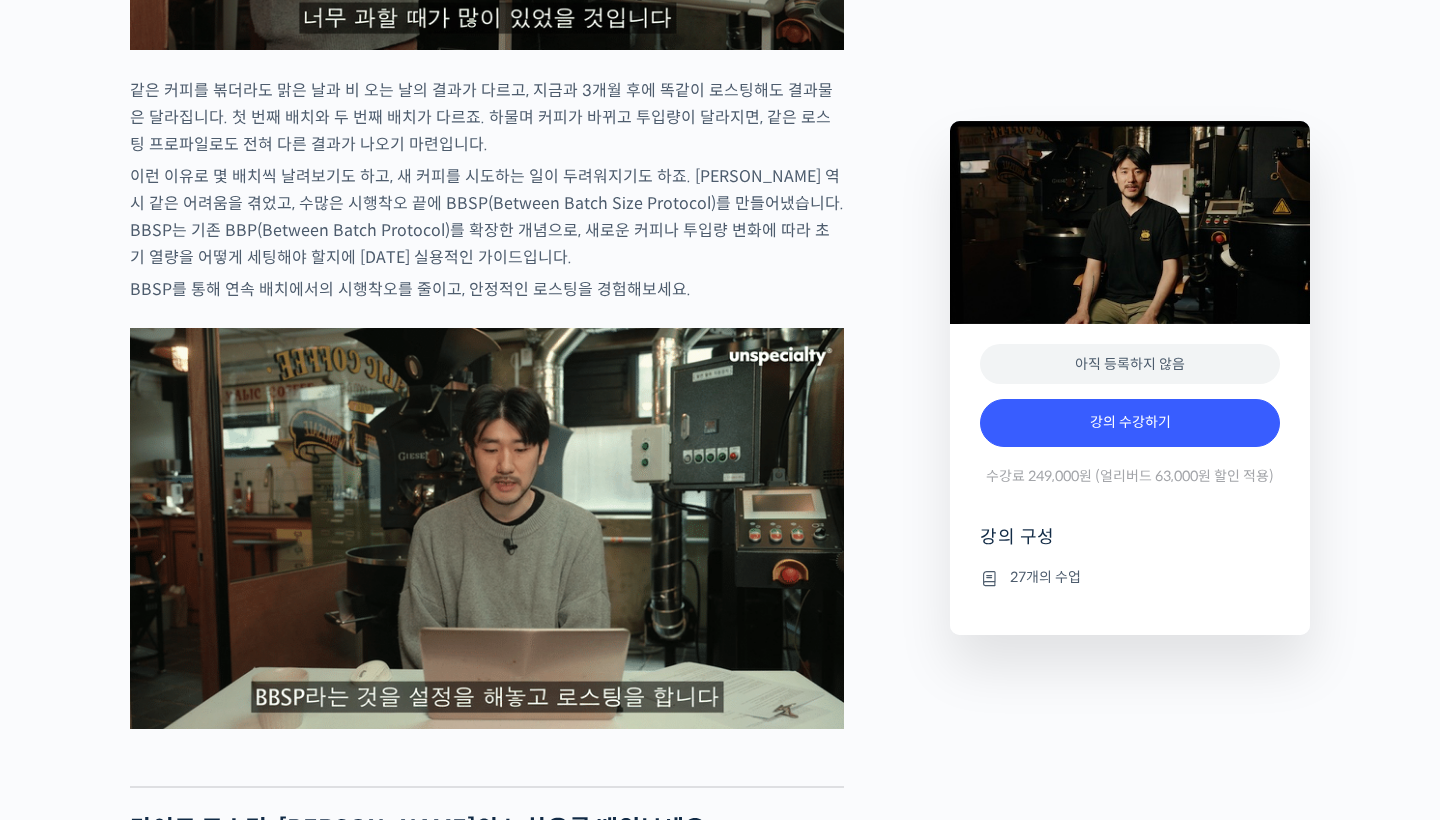 scroll, scrollTop: 3166, scrollLeft: 0, axis: vertical 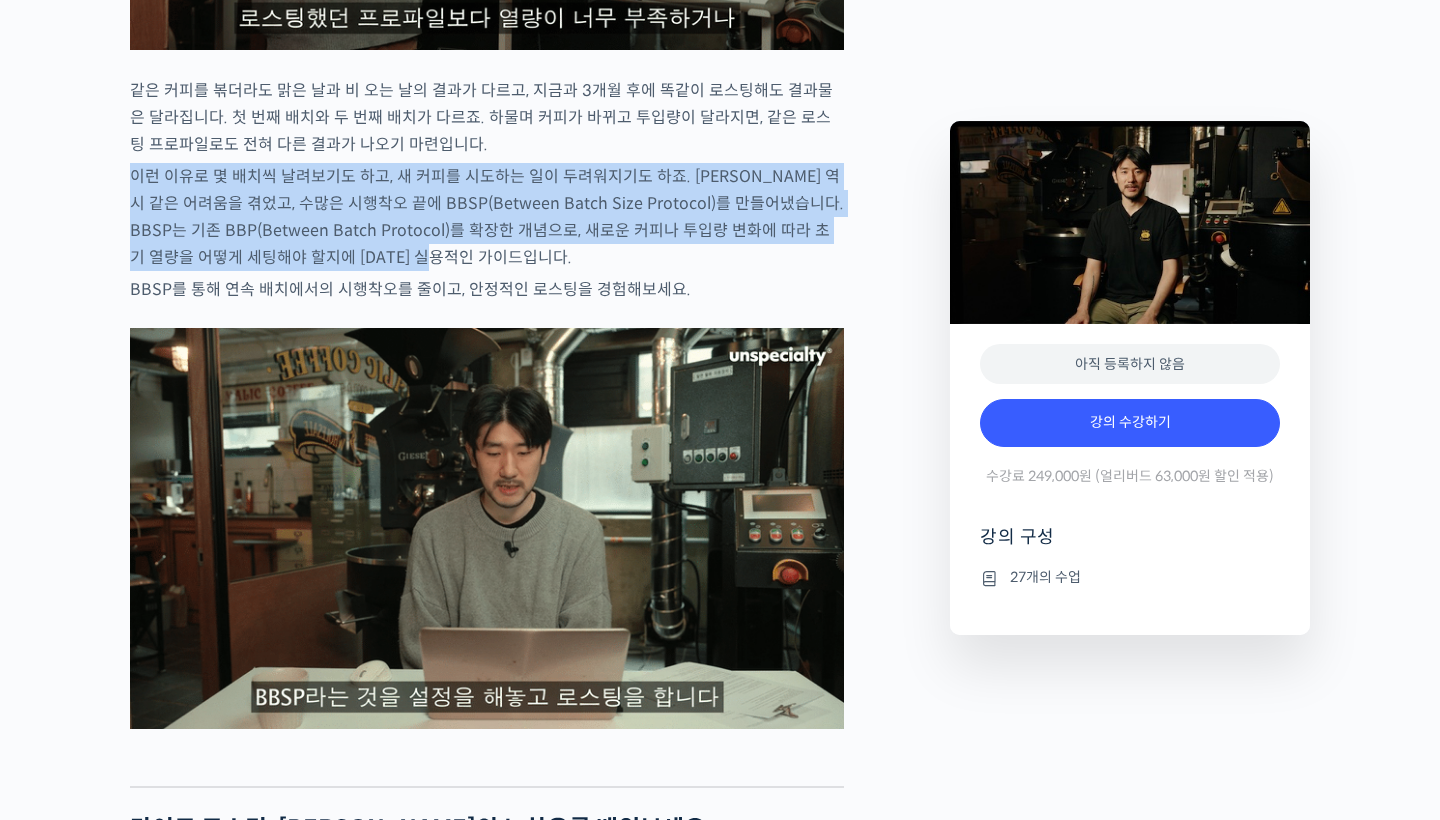 drag, startPoint x: 518, startPoint y: 301, endPoint x: 402, endPoint y: 205, distance: 150.57224 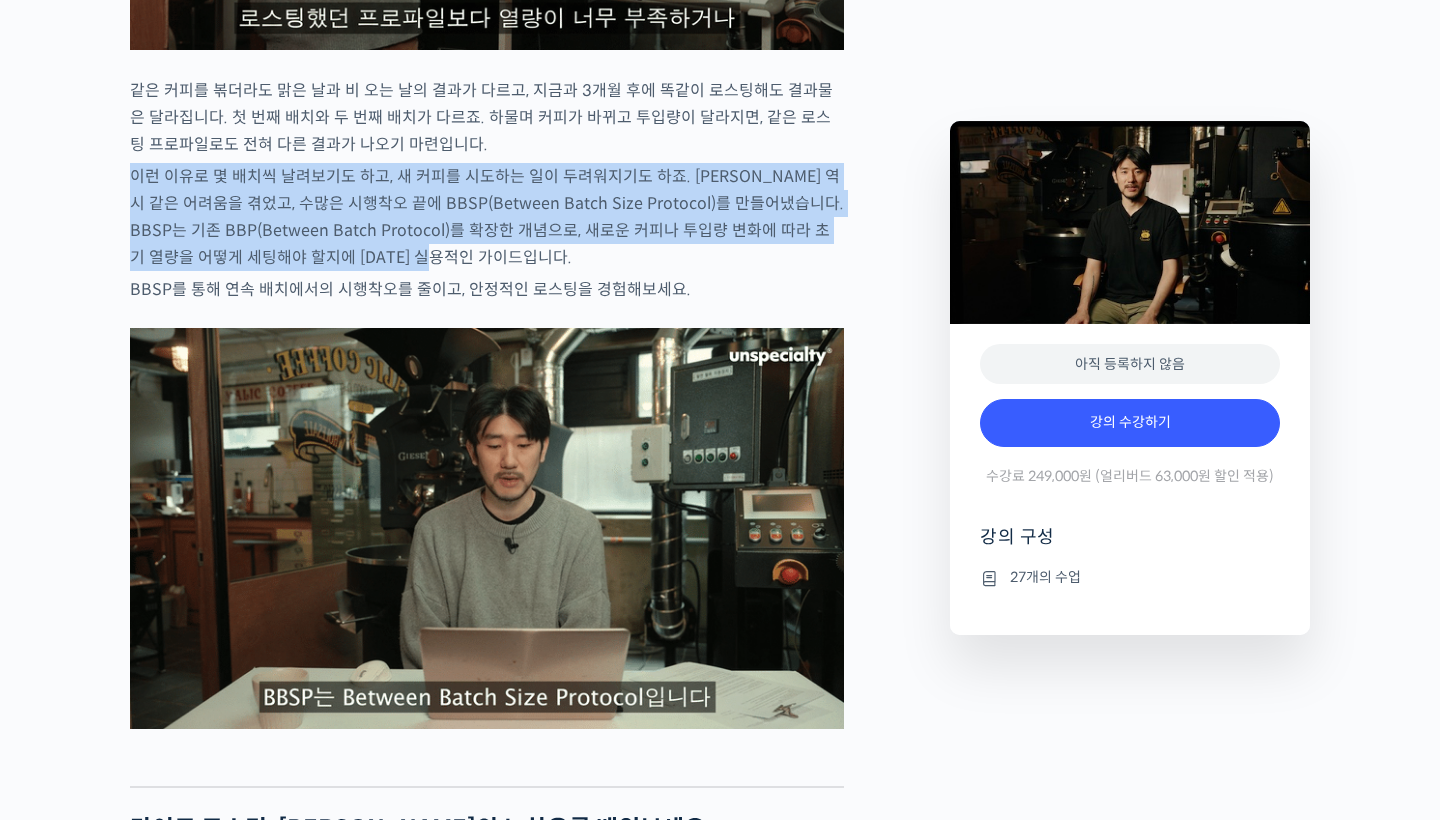 click on "[PERSON_NAME] 로스터를 소개합니다!
많은 사람들에게 사랑받는 <[PERSON_NAME]>의 대표, [PERSON_NAME]가 [PERSON_NAME]하는 로스팅 클래스입니다. 2023년 한국 커피 로스팅 챔피언십(Korea Coffee Roasting Championship, KCRC)에서 준우승을 차지한 [PERSON_NAME]로부터 [PERSON_NAME]의 라이트 로스팅 노하우를 직접 배워보세요.
[PERSON_NAME]는 커피를 시작하기 전, 요리를 했던 이력을 가지고 있습니다. 재료에 [DATE] 깊은 이해와 애정을 바탕으로, 그만의 섬세한 로스팅 철학을 만들어왔습니다.
클래스 소개
깨끗하고 클린컵 위에 부드러운 단맛과 향을 추구하는 말릭커피는, 많은 고객들의 사랑 속에 빠르게 성장하고 있습니다. “말릭”이라는 이름은 “말릭산”에서 따온 것으로, 사과처럼 부드럽고 우아한 산미를 지향하는 브랜드의 철학을 담고 있습니다." at bounding box center (487, 1145) 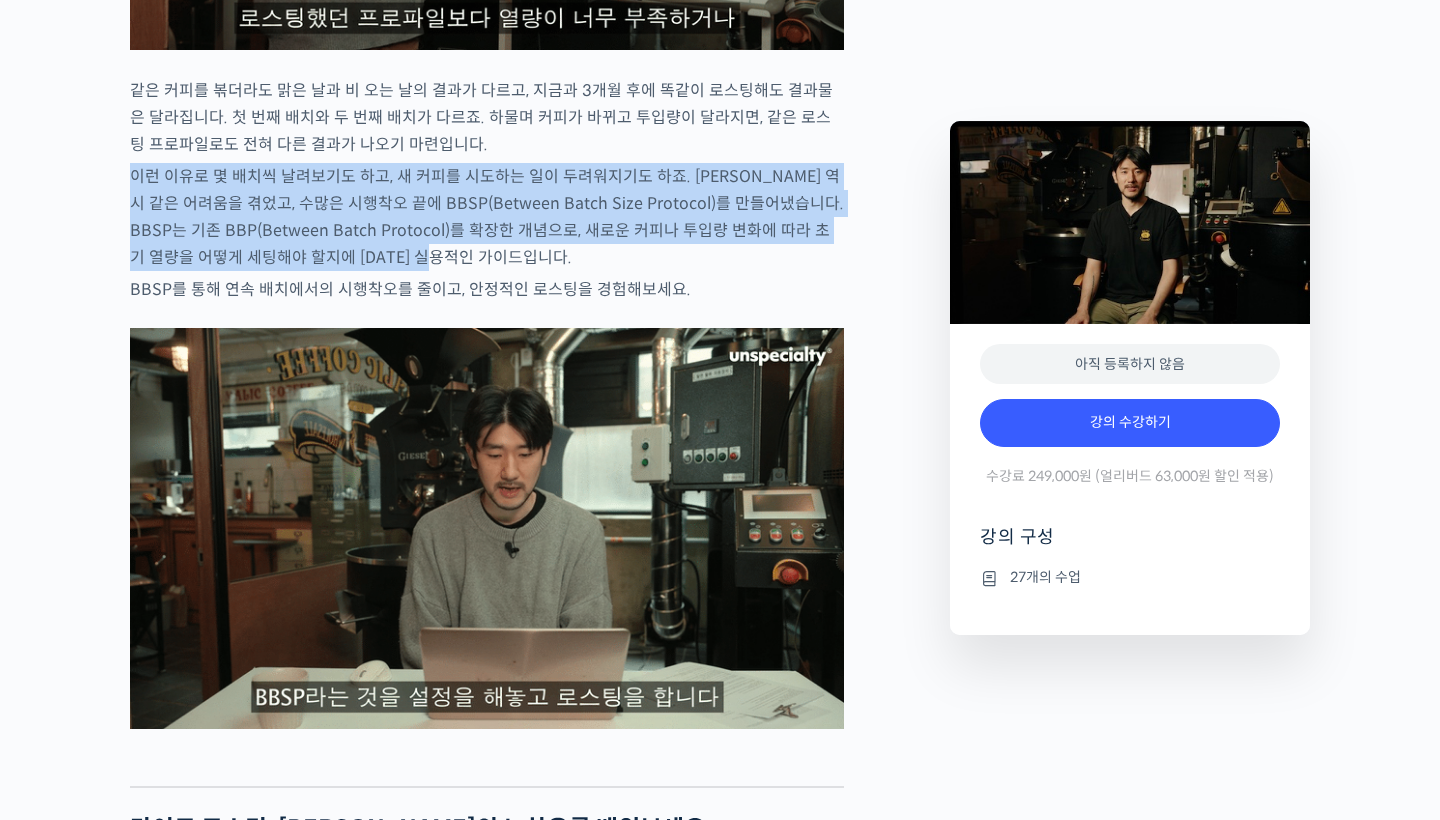 click on "최철 로스터를 소개합니다!
많은 사람들에게 사랑받는 <말릭커피>의 대표, 최철 로스터가 진행하는 로스팅 클래스입니다. 2023년 한국 커피 로스팅 챔피언십(Korea Coffee Roasting Championship, KCRC)에서 준우승을 차지한 최철 로스터로부터 말릭만의 라이트 로스팅 노하우를 직접 배워보세요.
최철 로스터는 커피를 시작하기 전, 요리를 했던 이력을 가지고 있습니다. 재료에 대한 깊은 이해와 애정을 바탕으로, 그만의 섬세한 로스팅 철학을 만들어왔습니다.
클래스 소개
깨끗하고 클린컵 위에 부드러운 단맛과 향을 추구하는 말릭커피는, 많은 고객들의 사랑 속에 빠르게 성장하고 있습니다. “말릭”이라는 이름은 “말릭산”에서 따온 것으로, 사과처럼 부드럽고 우아한 산미를 지향하는 브랜드의 철학을 담고 있습니다." at bounding box center (487, 1145) 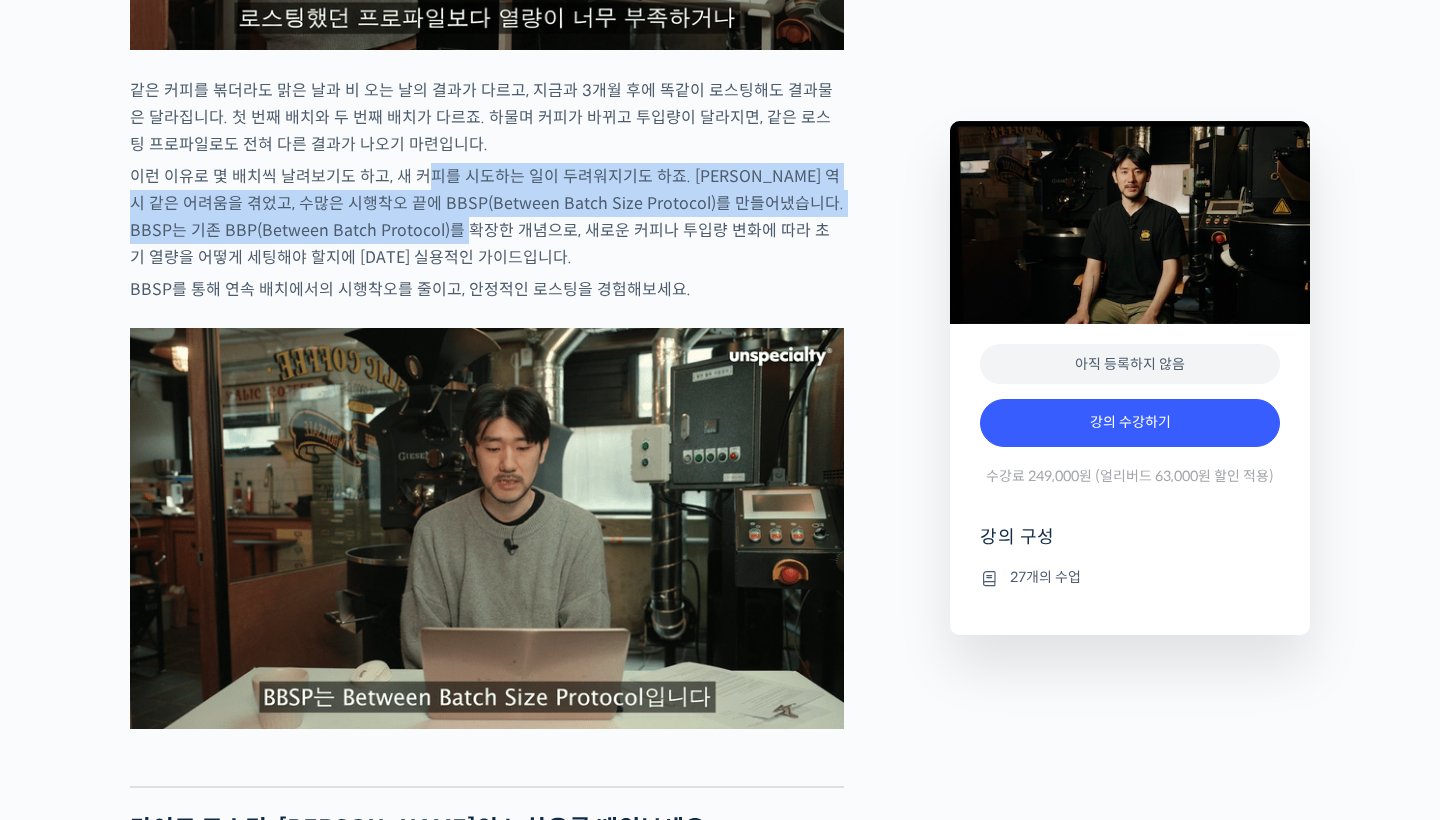 drag, startPoint x: 416, startPoint y: 219, endPoint x: 483, endPoint y: 273, distance: 86.05231 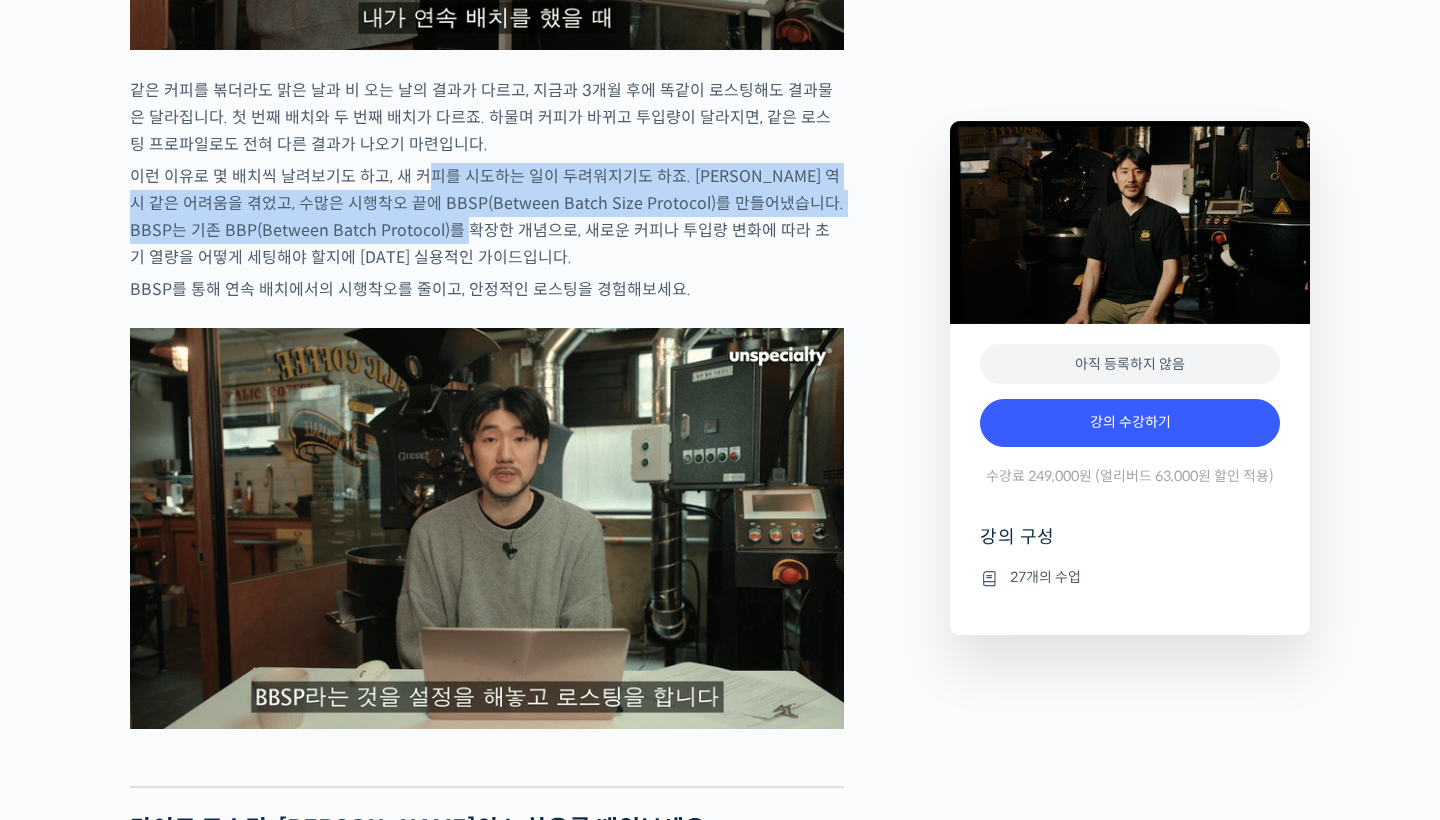 click on "이런 이유로 몇 배치씩 날려보기도 하고, 새 커피를 시도하는 일이 두려워지기도 하죠. 최철 로스터 역시 같은 어려움을 겪었고, 수많은 시행착오 끝에 BBSP(Between Batch Size Protocol)를 만들어냈습니다. BBSP는 기존 BBP(Between Batch Protocol)를 확장한 개념으로, 새로운 커피나 투입량 변화에 따라 초기 열량을 어떻게 세팅해야 할지에 대한 실용적인 가이드입니다." at bounding box center (487, 217) 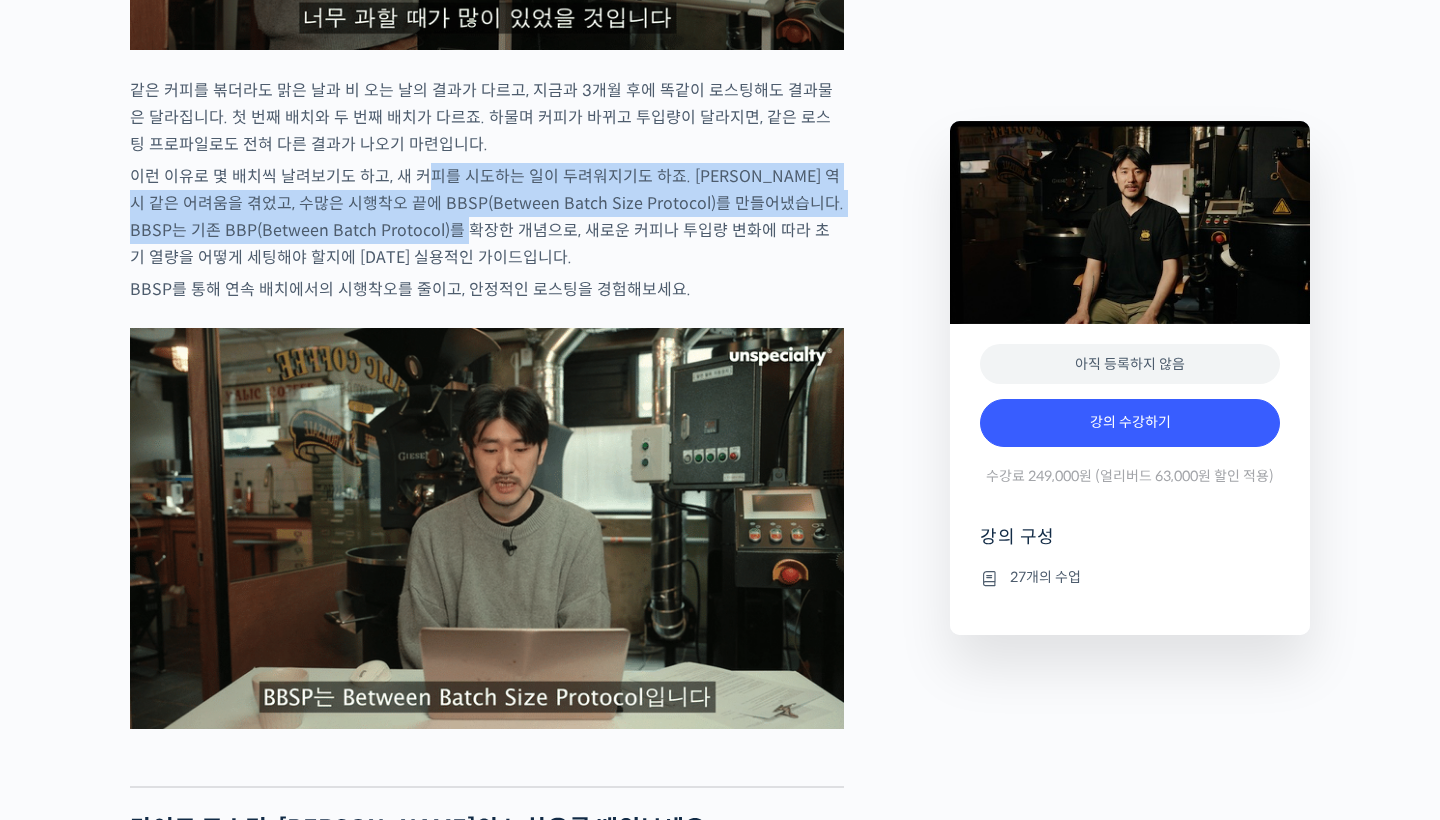 click on "이런 이유로 몇 배치씩 날려보기도 하고, 새 커피를 시도하는 일이 두려워지기도 하죠. 최철 로스터 역시 같은 어려움을 겪었고, 수많은 시행착오 끝에 BBSP(Between Batch Size Protocol)를 만들어냈습니다. BBSP는 기존 BBP(Between Batch Protocol)를 확장한 개념으로, 새로운 커피나 투입량 변화에 따라 초기 열량을 어떻게 세팅해야 할지에 대한 실용적인 가이드입니다." at bounding box center [487, 217] 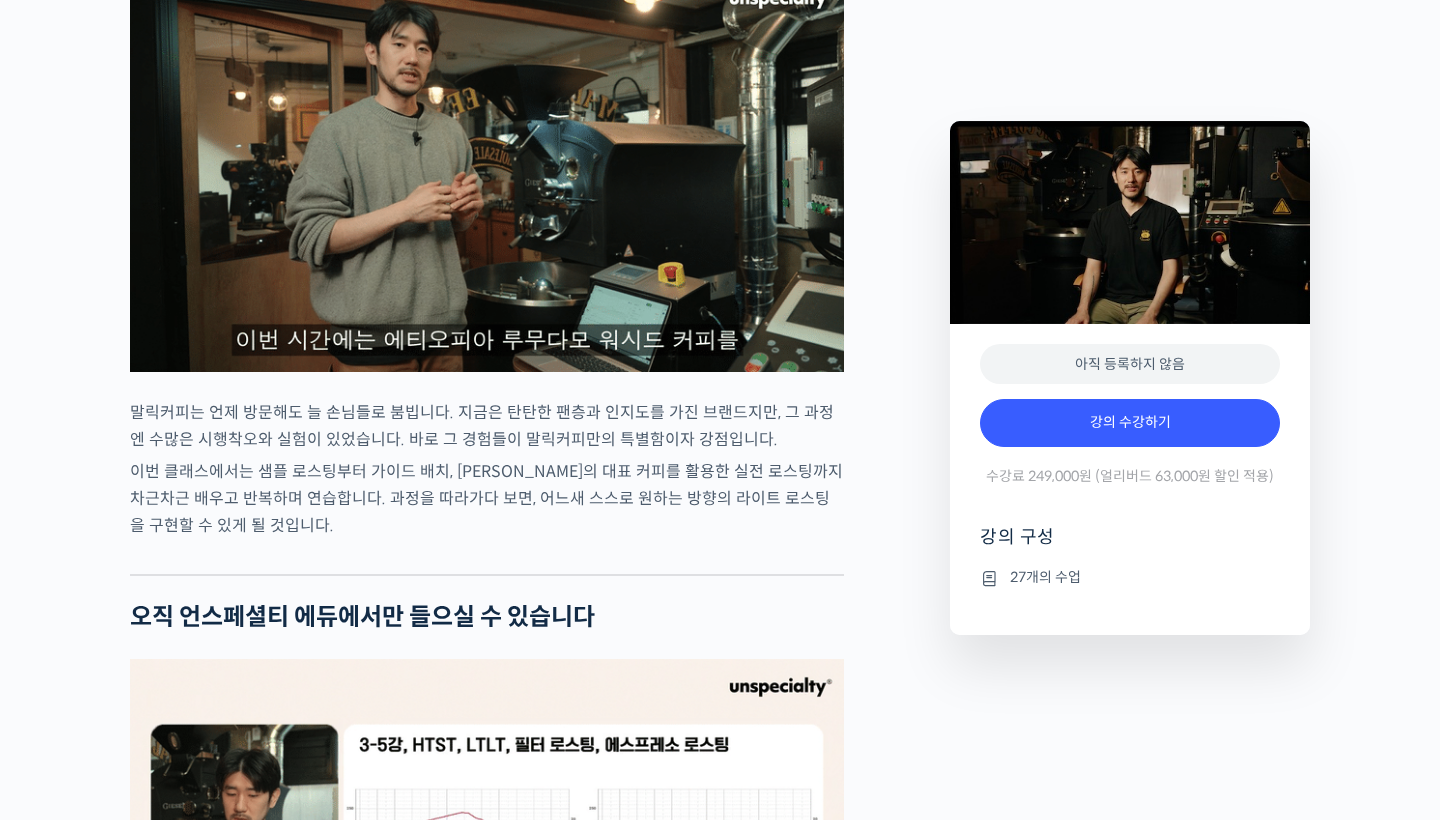 scroll, scrollTop: 4070, scrollLeft: 0, axis: vertical 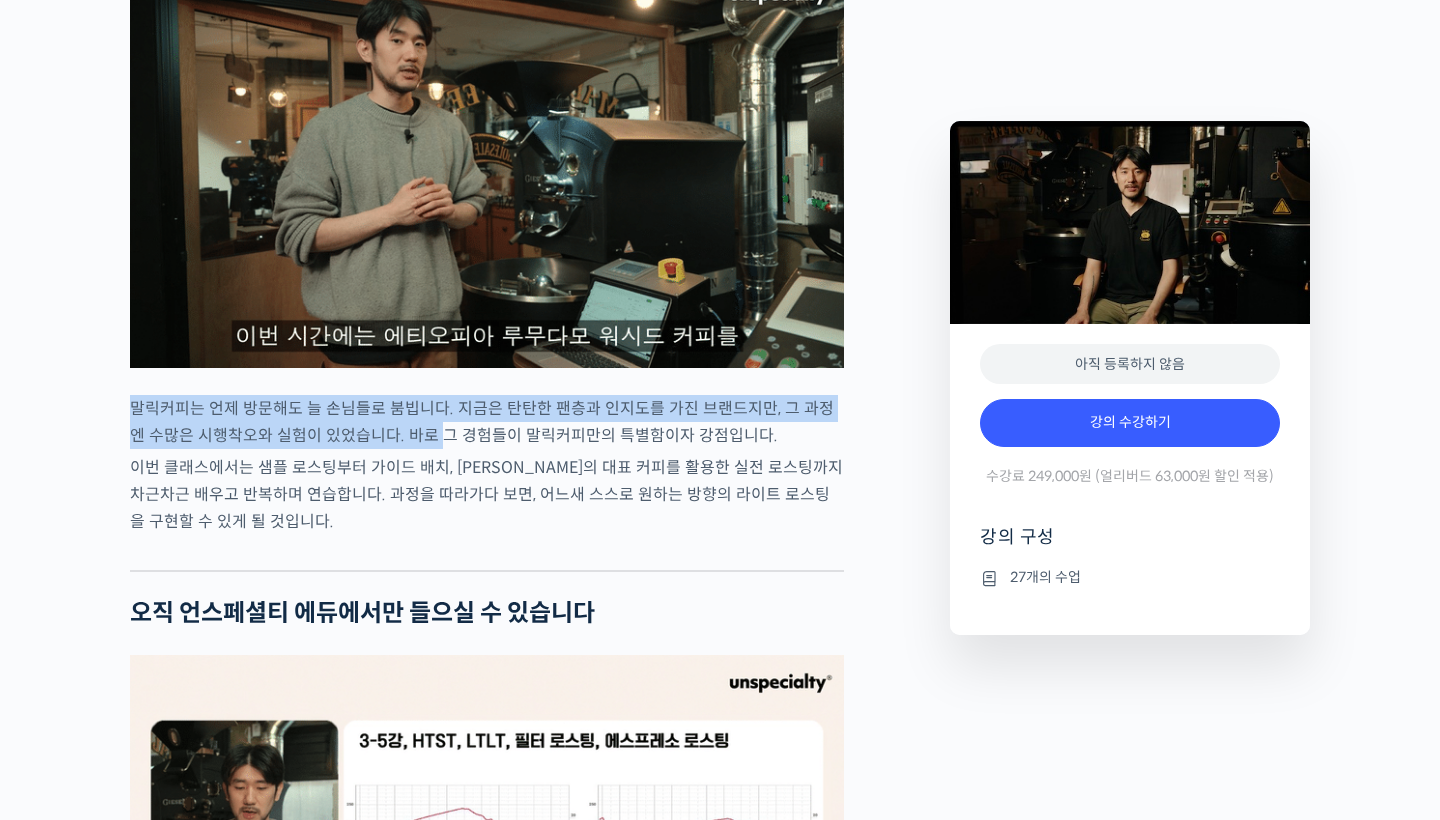 drag, startPoint x: 147, startPoint y: 427, endPoint x: 422, endPoint y: 477, distance: 279.50848 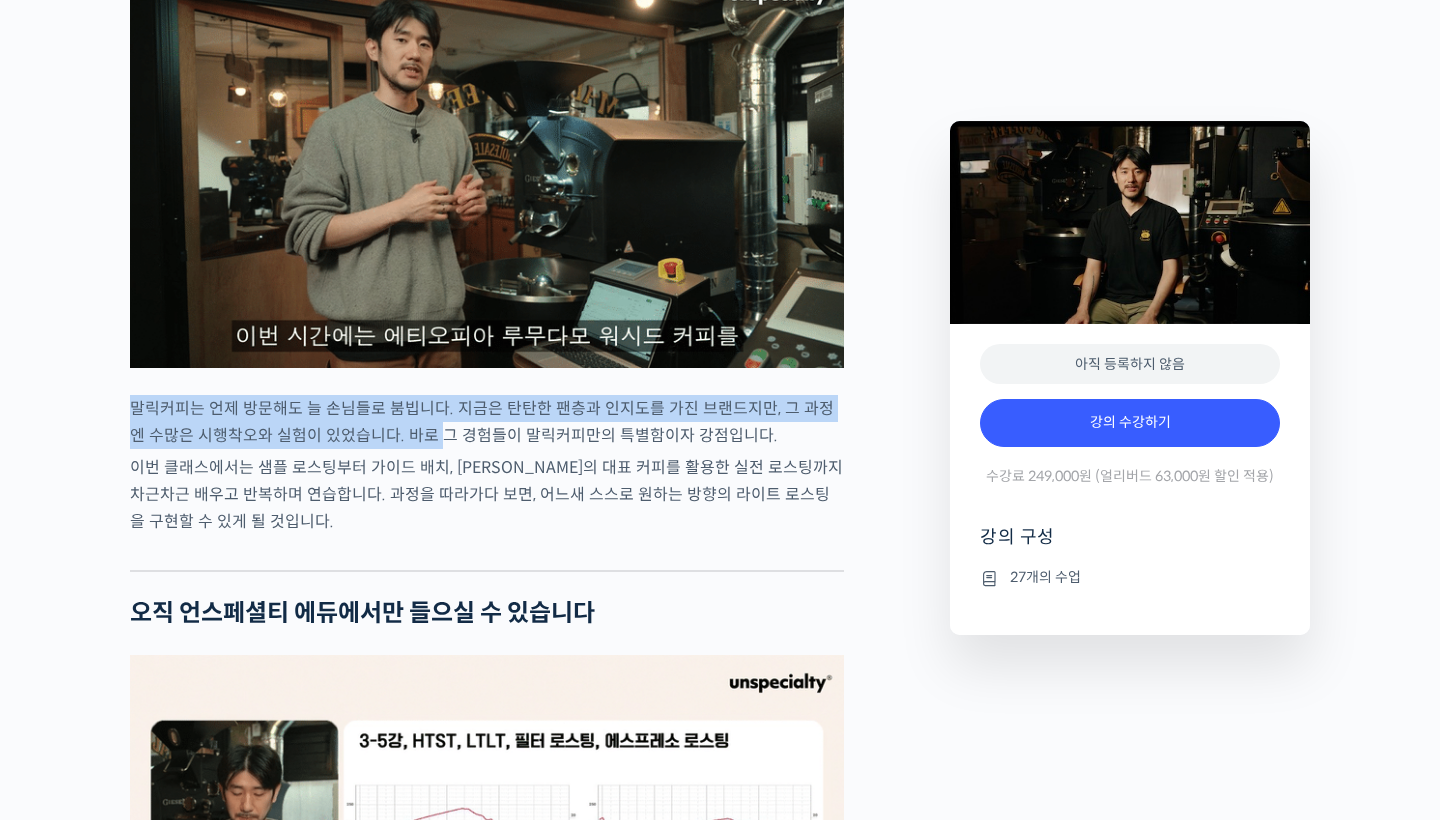 click on "최철 로스터를 소개합니다!
많은 사람들에게 사랑받는 <말릭커피>의 대표, 최철 로스터가 진행하는 로스팅 클래스입니다. 2023년 한국 커피 로스팅 챔피언십(Korea Coffee Roasting Championship, KCRC)에서 준우승을 차지한 최철 로스터로부터 말릭만의 라이트 로스팅 노하우를 직접 배워보세요.
최철 로스터는 커피를 시작하기 전, 요리를 했던 이력을 가지고 있습니다. 재료에 대한 깊은 이해와 애정을 바탕으로, 그만의 섬세한 로스팅 철학을 만들어왔습니다.
클래스 소개
깨끗하고 클린컵 위에 부드러운 단맛과 향을 추구하는 말릭커피는, 많은 고객들의 사랑 속에 빠르게 성장하고 있습니다. “말릭”이라는 이름은 “말릭산”에서 따온 것으로, 사과처럼 부드럽고 우아한 산미를 지향하는 브랜드의 철학을 담고 있습니다." at bounding box center [487, 241] 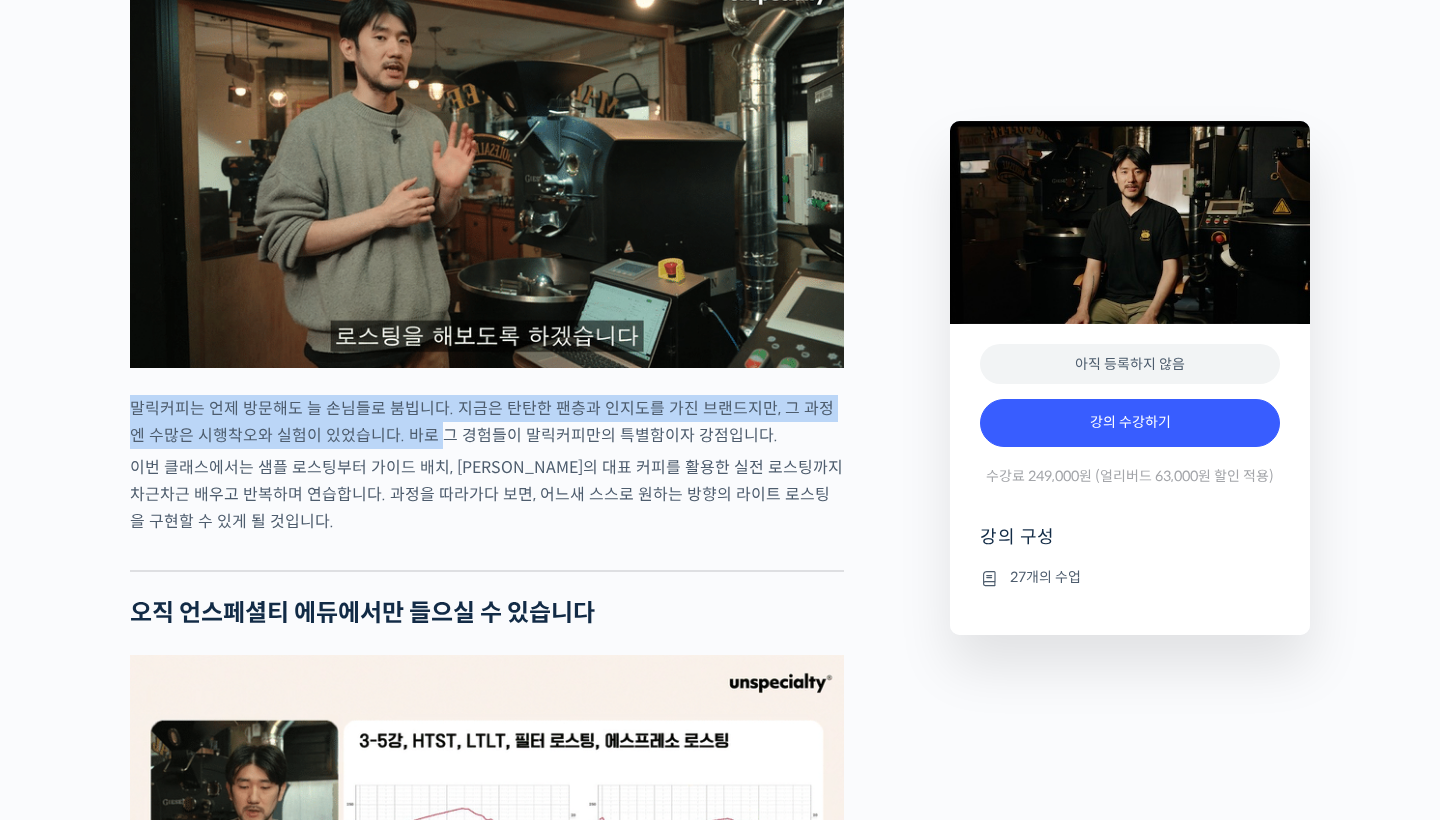 click on "말릭커피는 언제 방문해도 늘 손님들로 붐빕니다. 지금은 탄탄한 팬층과 인지도를 가진 브랜드지만, 그 과정엔 수많은 시행착오와 실험이 있었습니다. 바로 그 경험들이 말릭커피만의 특별함이자 강점입니다." at bounding box center [487, 422] 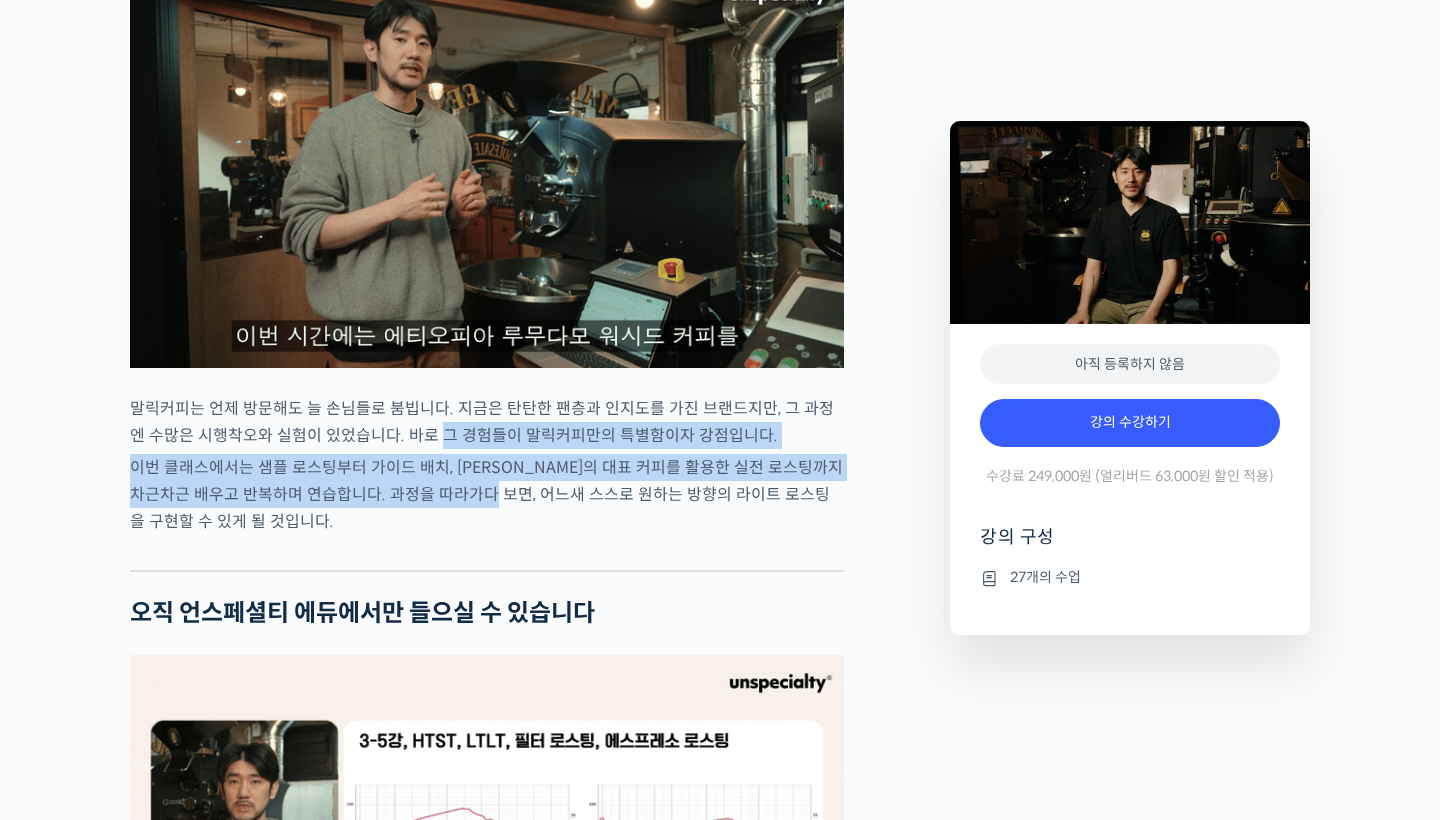 drag, startPoint x: 422, startPoint y: 477, endPoint x: 504, endPoint y: 534, distance: 99.86491 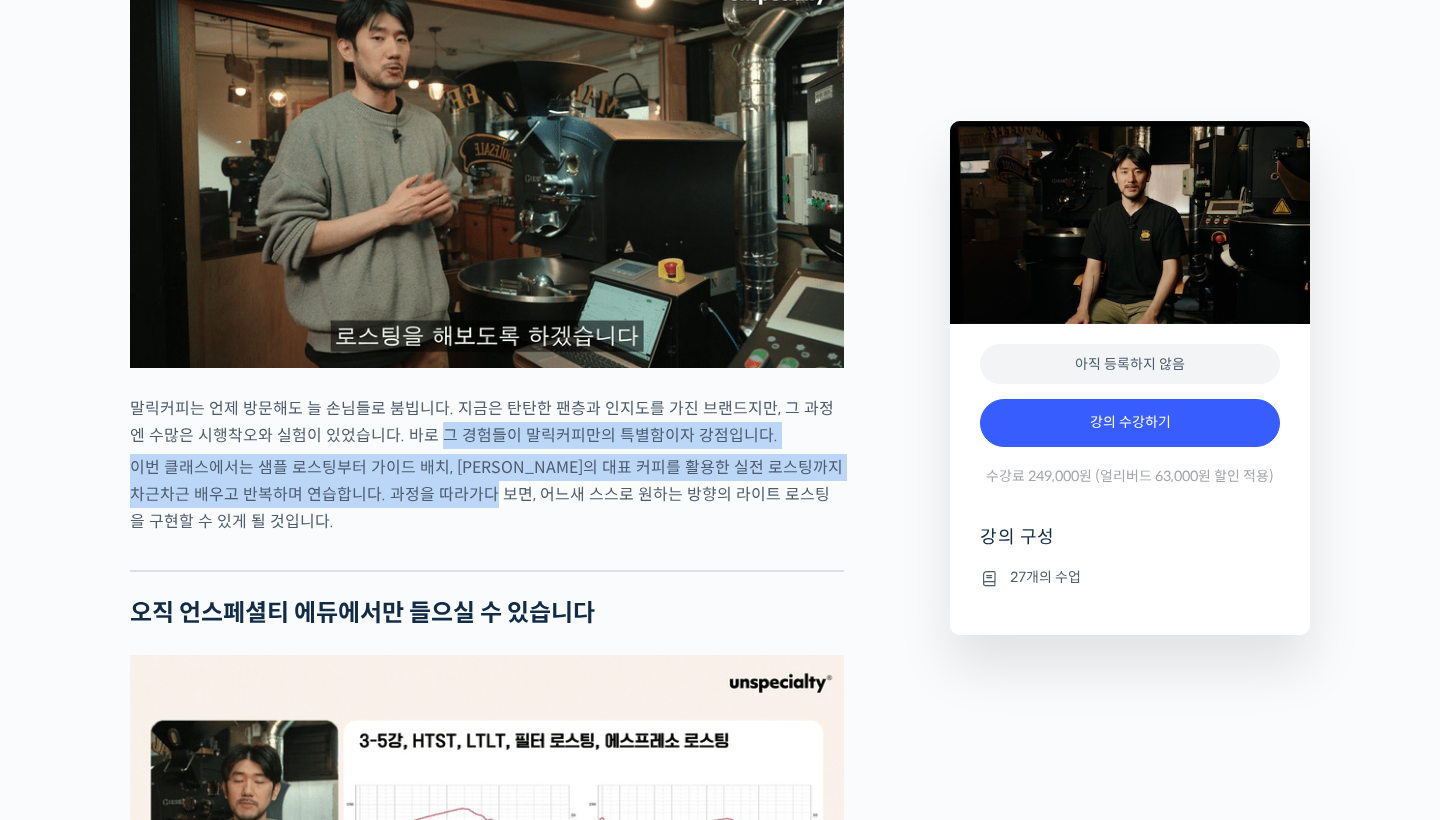 click on "최철 로스터를 소개합니다!
많은 사람들에게 사랑받는 <말릭커피>의 대표, 최철 로스터가 진행하는 로스팅 클래스입니다. 2023년 한국 커피 로스팅 챔피언십(Korea Coffee Roasting Championship, KCRC)에서 준우승을 차지한 최철 로스터로부터 말릭만의 라이트 로스팅 노하우를 직접 배워보세요.
최철 로스터는 커피를 시작하기 전, 요리를 했던 이력을 가지고 있습니다. 재료에 대한 깊은 이해와 애정을 바탕으로, 그만의 섬세한 로스팅 철학을 만들어왔습니다.
클래스 소개
깨끗하고 클린컵 위에 부드러운 단맛과 향을 추구하는 말릭커피는, 많은 고객들의 사랑 속에 빠르게 성장하고 있습니다. “말릭”이라는 이름은 “말릭산”에서 따온 것으로, 사과처럼 부드럽고 우아한 산미를 지향하는 브랜드의 철학을 담고 있습니다." at bounding box center (487, 241) 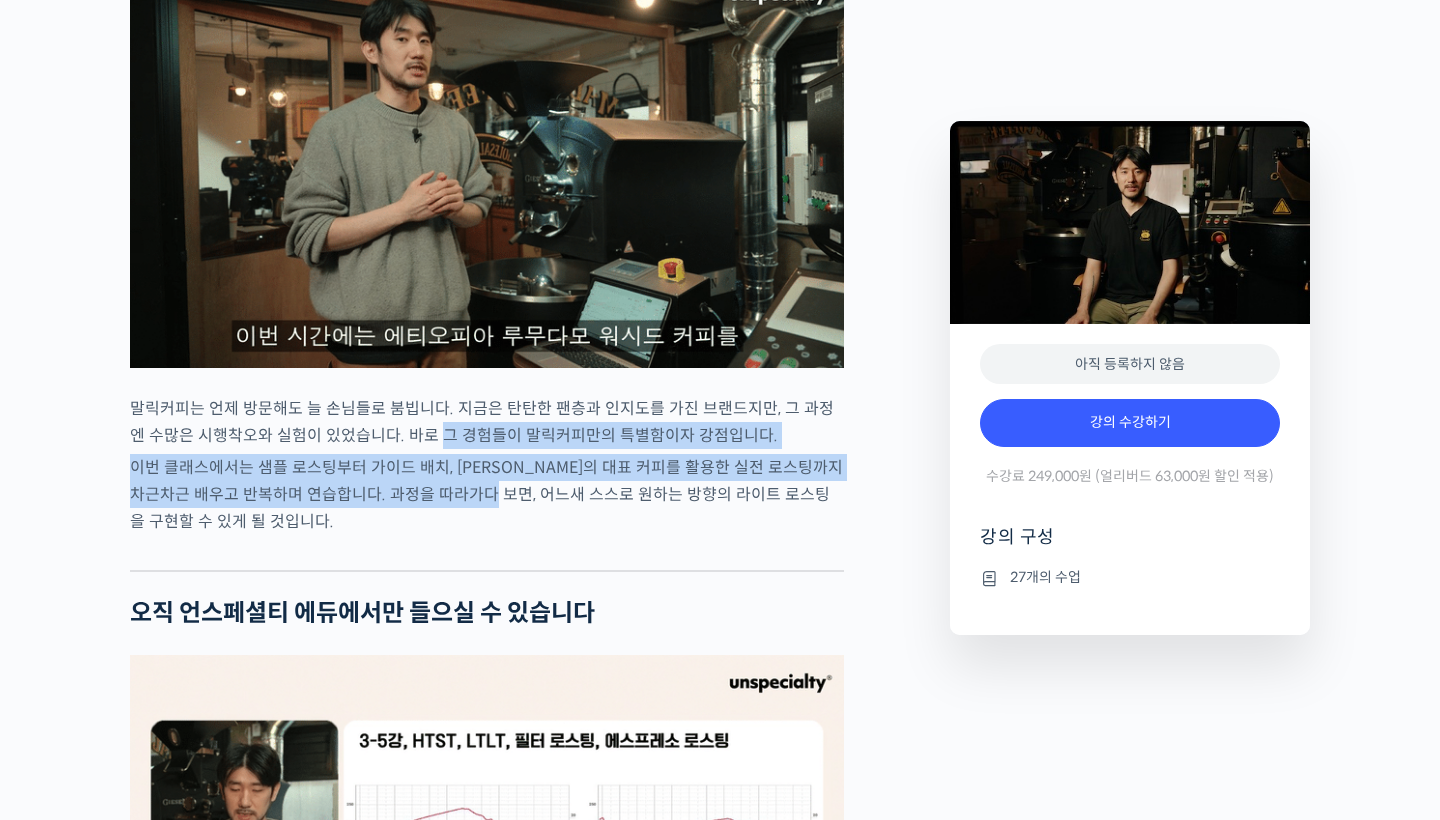 click on "이번 클래스에서는 샘플 로스팅부터 가이드 배치, [PERSON_NAME]의 대표 커피를 활용한 실전 로스팅까지 차근차근 배우고 반복하며 연습합니다. 과정을 따라가다 보면, 어느새 스스로 원하는 방향의 라이트 로스팅을 구현할 수 있게 될 것입니다." at bounding box center (487, 494) 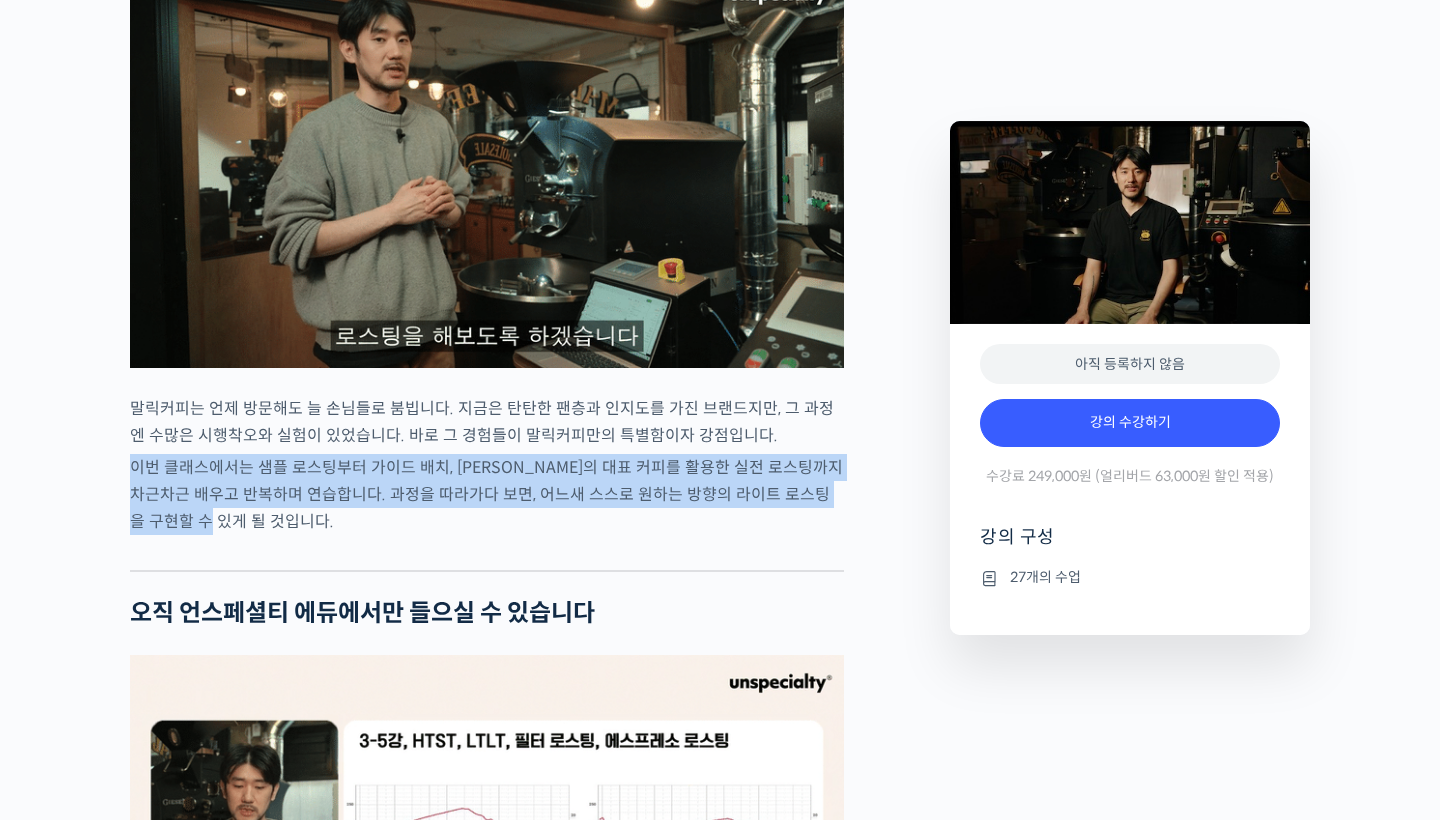 drag, startPoint x: 442, startPoint y: 492, endPoint x: 540, endPoint y: 554, distance: 115.965515 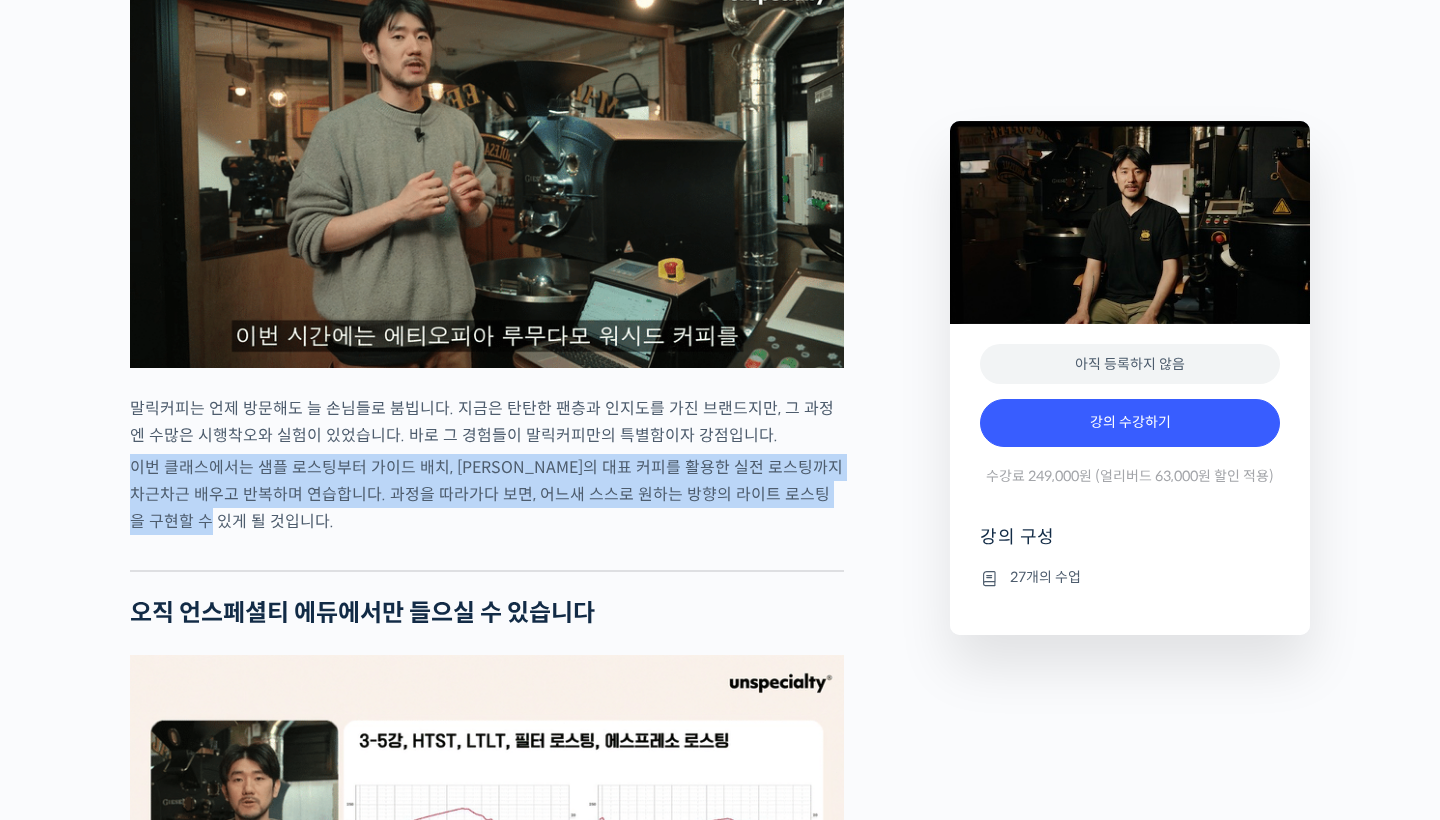 click on "최철 로스터를 소개합니다!
많은 사람들에게 사랑받는 <말릭커피>의 대표, 최철 로스터가 진행하는 로스팅 클래스입니다. 2023년 한국 커피 로스팅 챔피언십(Korea Coffee Roasting Championship, KCRC)에서 준우승을 차지한 최철 로스터로부터 말릭만의 라이트 로스팅 노하우를 직접 배워보세요.
최철 로스터는 커피를 시작하기 전, 요리를 했던 이력을 가지고 있습니다. 재료에 대한 깊은 이해와 애정을 바탕으로, 그만의 섬세한 로스팅 철학을 만들어왔습니다.
클래스 소개
깨끗하고 클린컵 위에 부드러운 단맛과 향을 추구하는 말릭커피는, 많은 고객들의 사랑 속에 빠르게 성장하고 있습니다. “말릭”이라는 이름은 “말릭산”에서 따온 것으로, 사과처럼 부드럽고 우아한 산미를 지향하는 브랜드의 철학을 담고 있습니다." at bounding box center (487, 241) 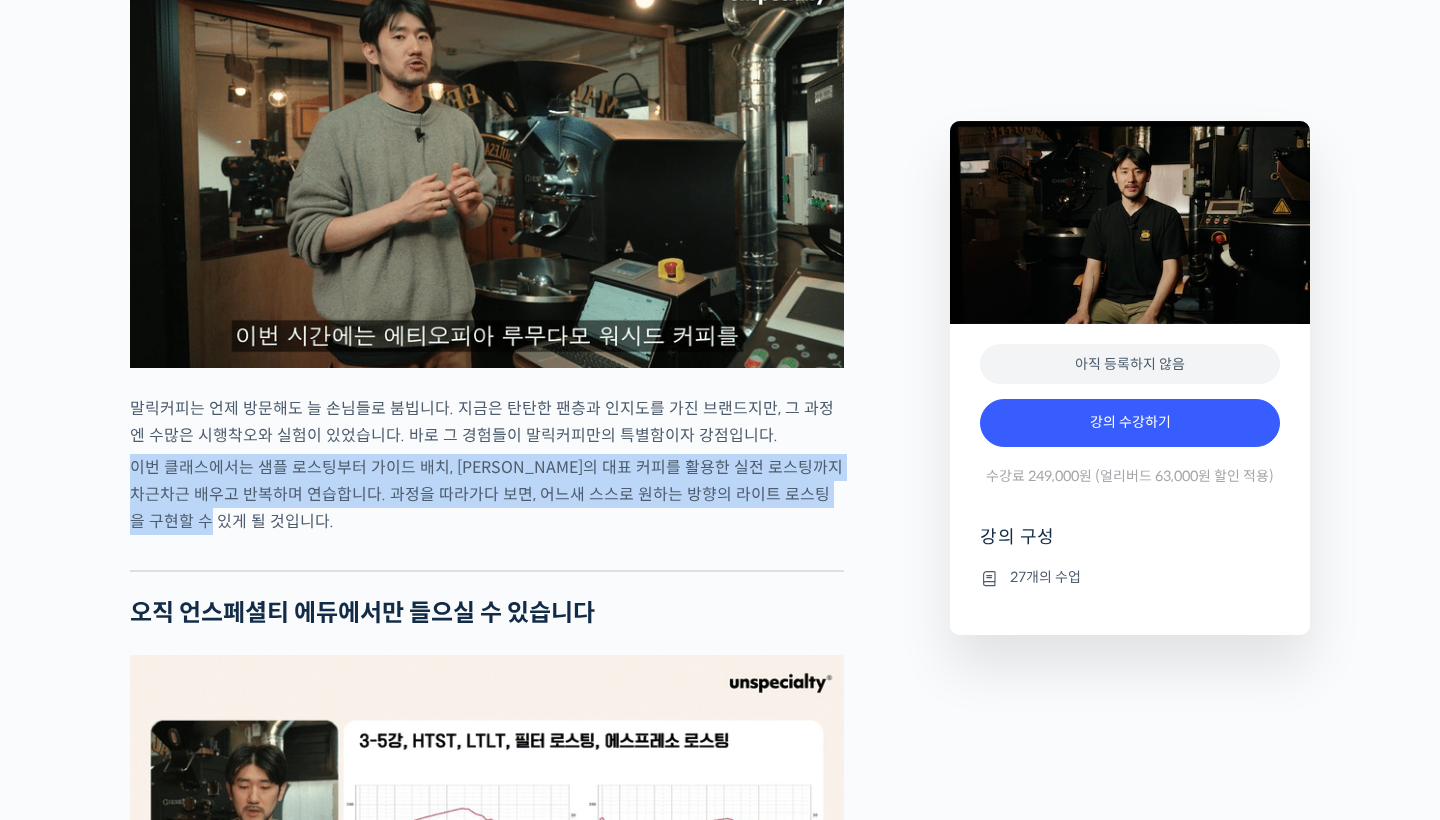 click on "이번 클래스에서는 샘플 로스팅부터 가이드 배치, [PERSON_NAME]의 대표 커피를 활용한 실전 로스팅까지 차근차근 배우고 반복하며 연습합니다. 과정을 따라가다 보면, 어느새 스스로 원하는 방향의 라이트 로스팅을 구현할 수 있게 될 것입니다." at bounding box center [487, 494] 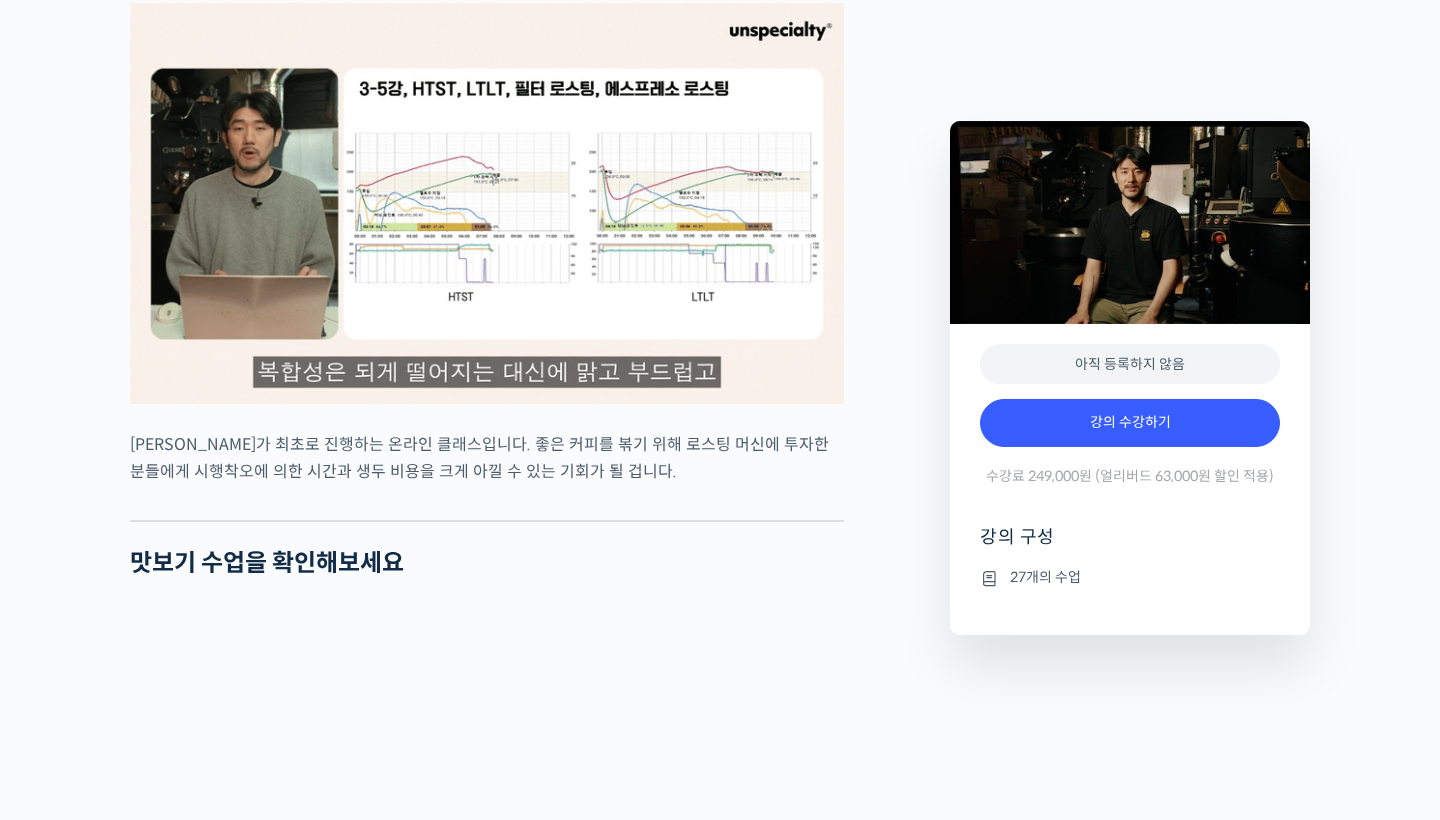 scroll, scrollTop: 4723, scrollLeft: 0, axis: vertical 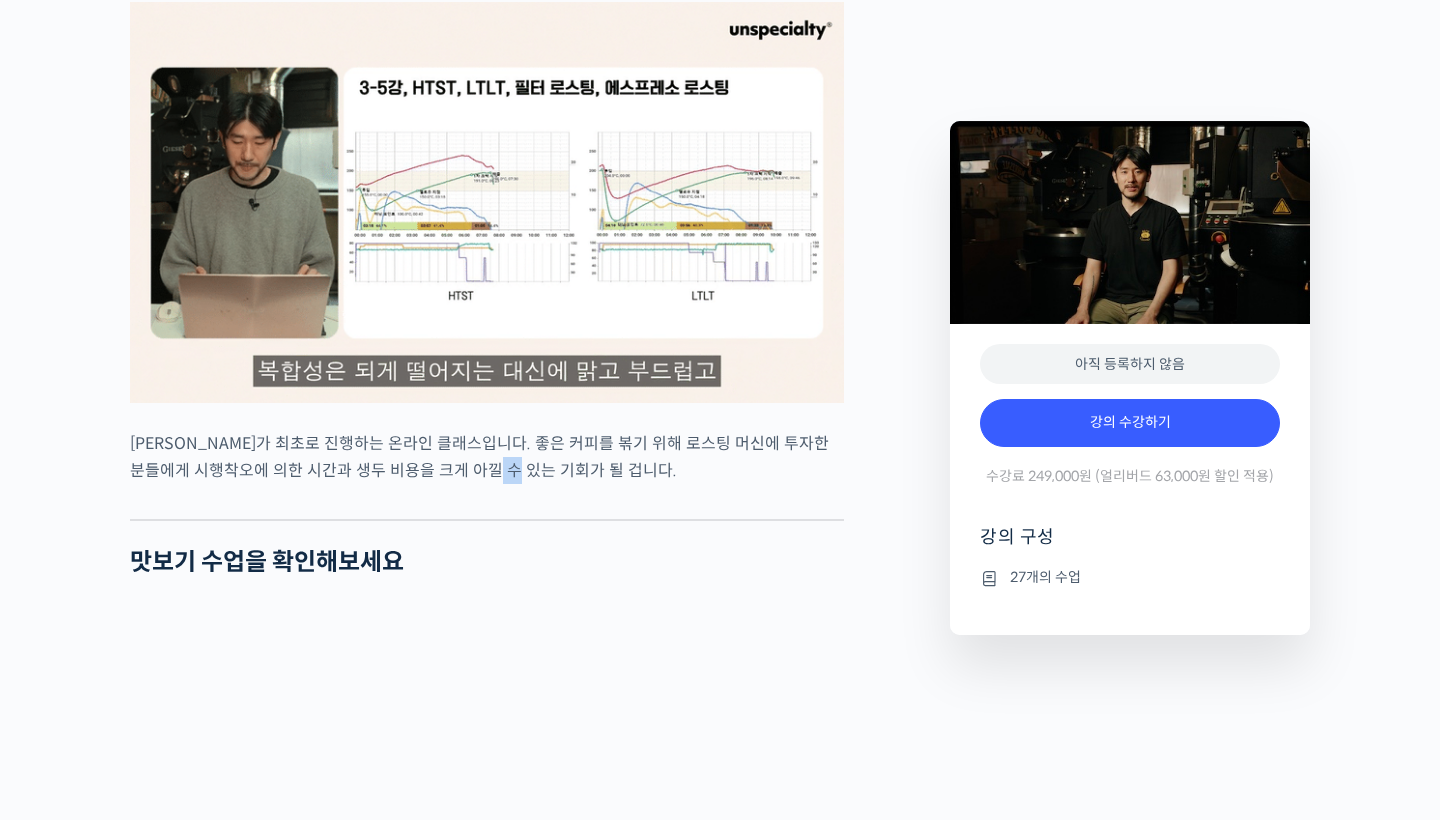 drag, startPoint x: 495, startPoint y: 500, endPoint x: 529, endPoint y: 518, distance: 38.470768 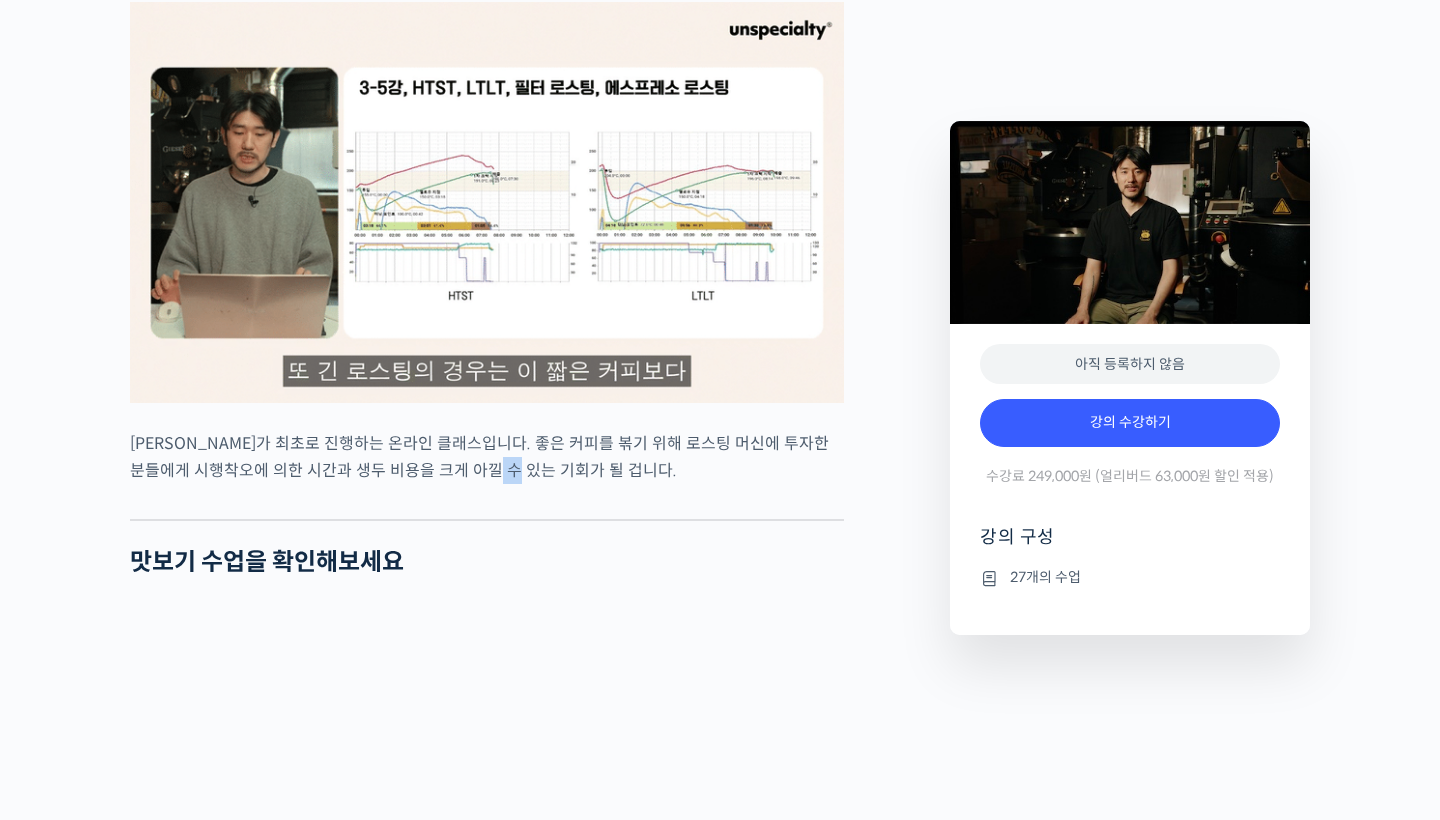 click on "[PERSON_NAME]가 최초로 진행하는 온라인 클래스입니다. 좋은 커피를 볶기 위해 로스팅 머신에 투자한 분들에게 시행착오에 의한 시간과 생두 비용을 크게 아낄 수 있는 기회가 될 겁니다." at bounding box center [487, 457] 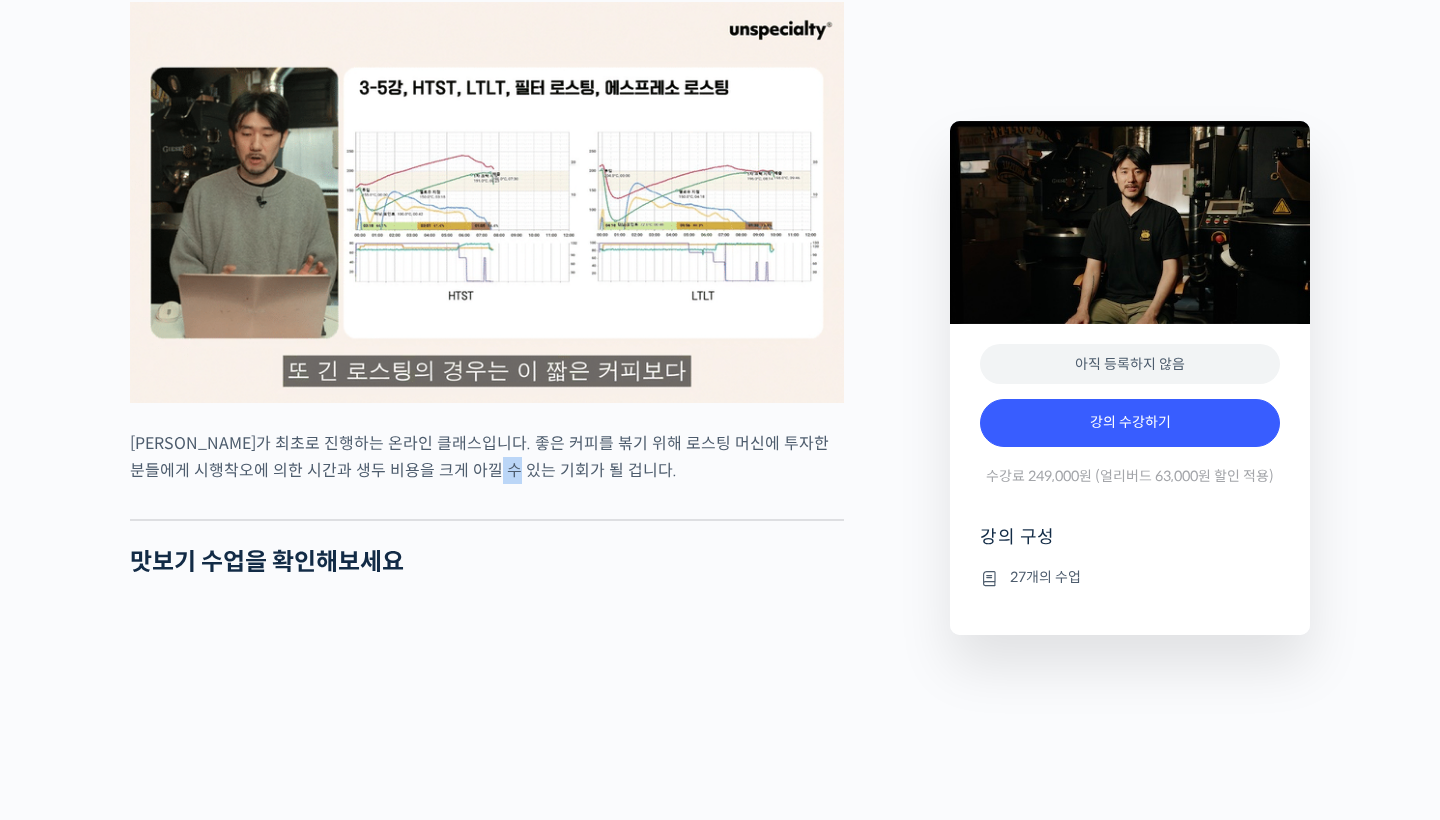 click on "[PERSON_NAME]가 최초로 진행하는 온라인 클래스입니다. 좋은 커피를 볶기 위해 로스팅 머신에 투자한 분들에게 시행착오에 의한 시간과 생두 비용을 크게 아낄 수 있는 기회가 될 겁니다." at bounding box center (487, 457) 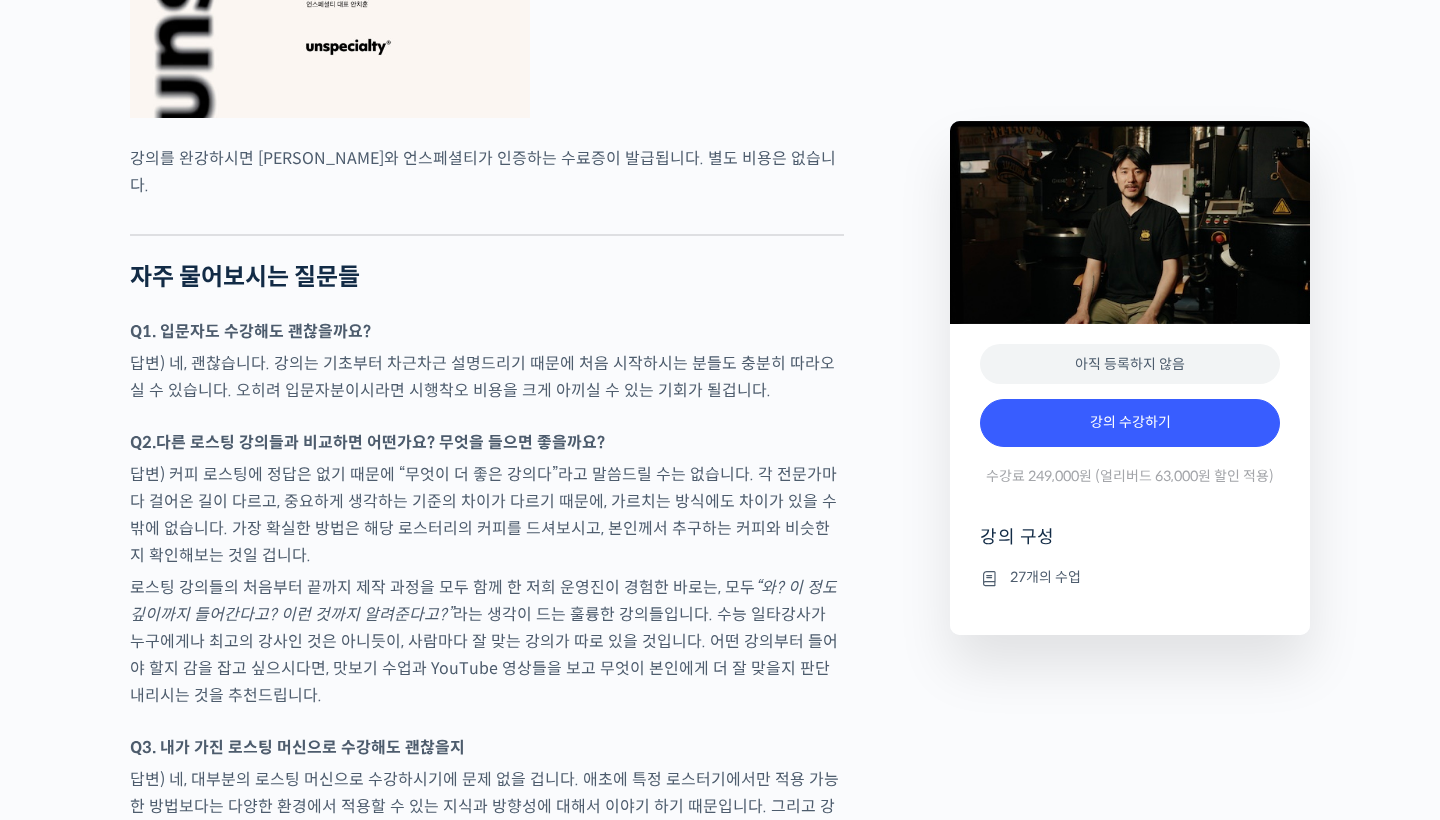 scroll, scrollTop: 6295, scrollLeft: 0, axis: vertical 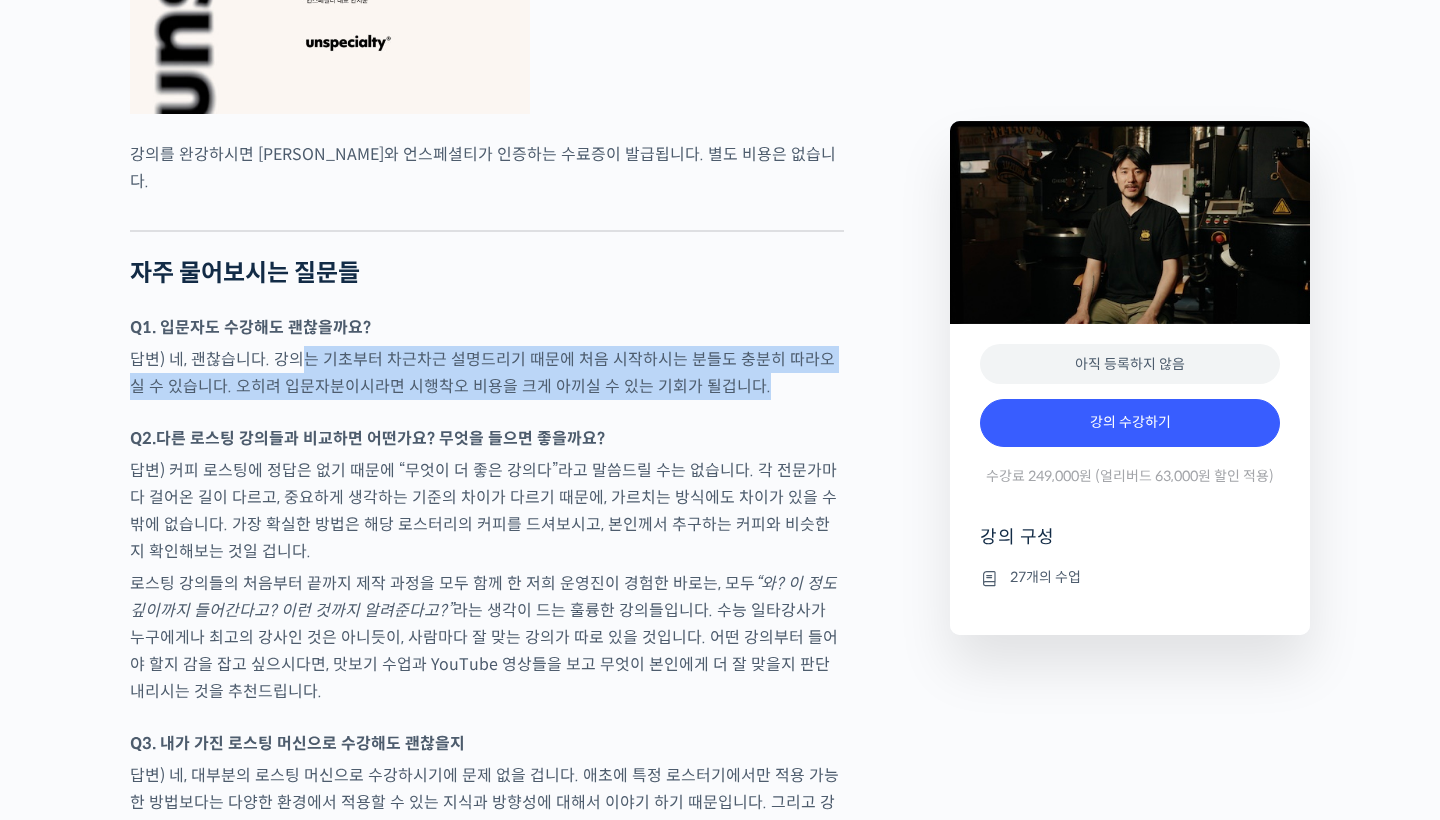 drag, startPoint x: 302, startPoint y: 362, endPoint x: 380, endPoint y: 411, distance: 92.11406 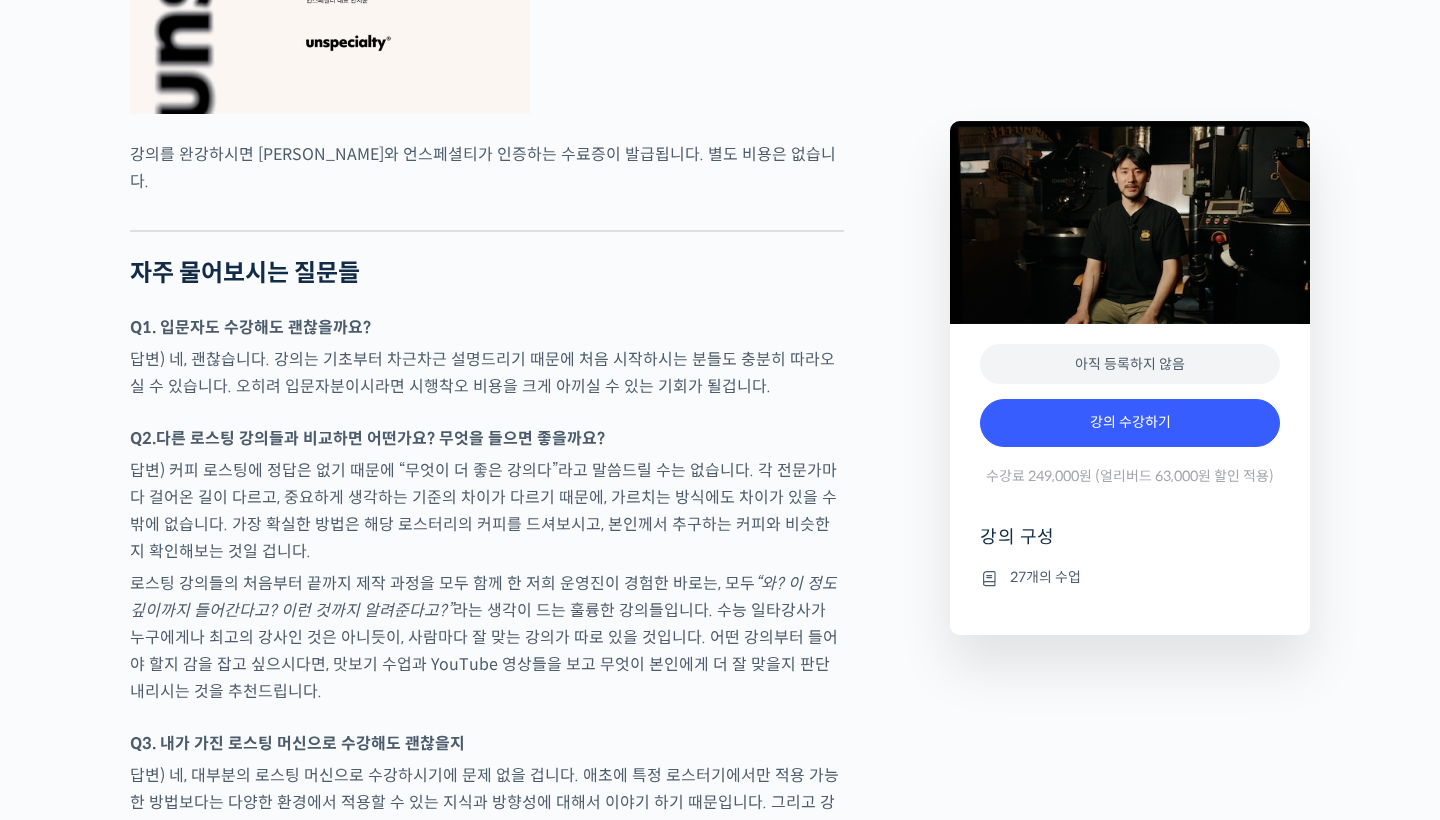 scroll, scrollTop: 6317, scrollLeft: 0, axis: vertical 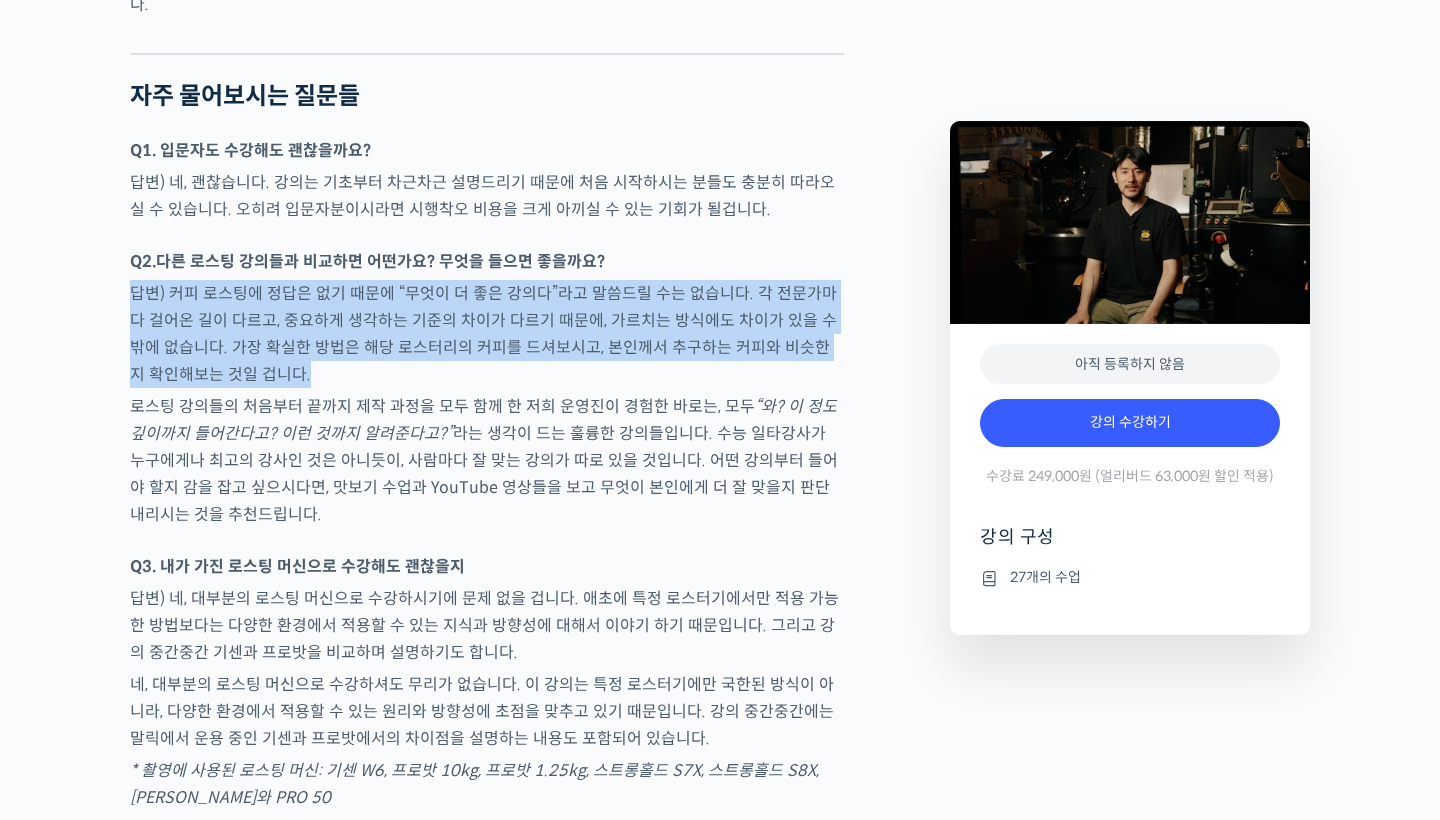 drag, startPoint x: 130, startPoint y: 295, endPoint x: 286, endPoint y: 381, distance: 178.13478 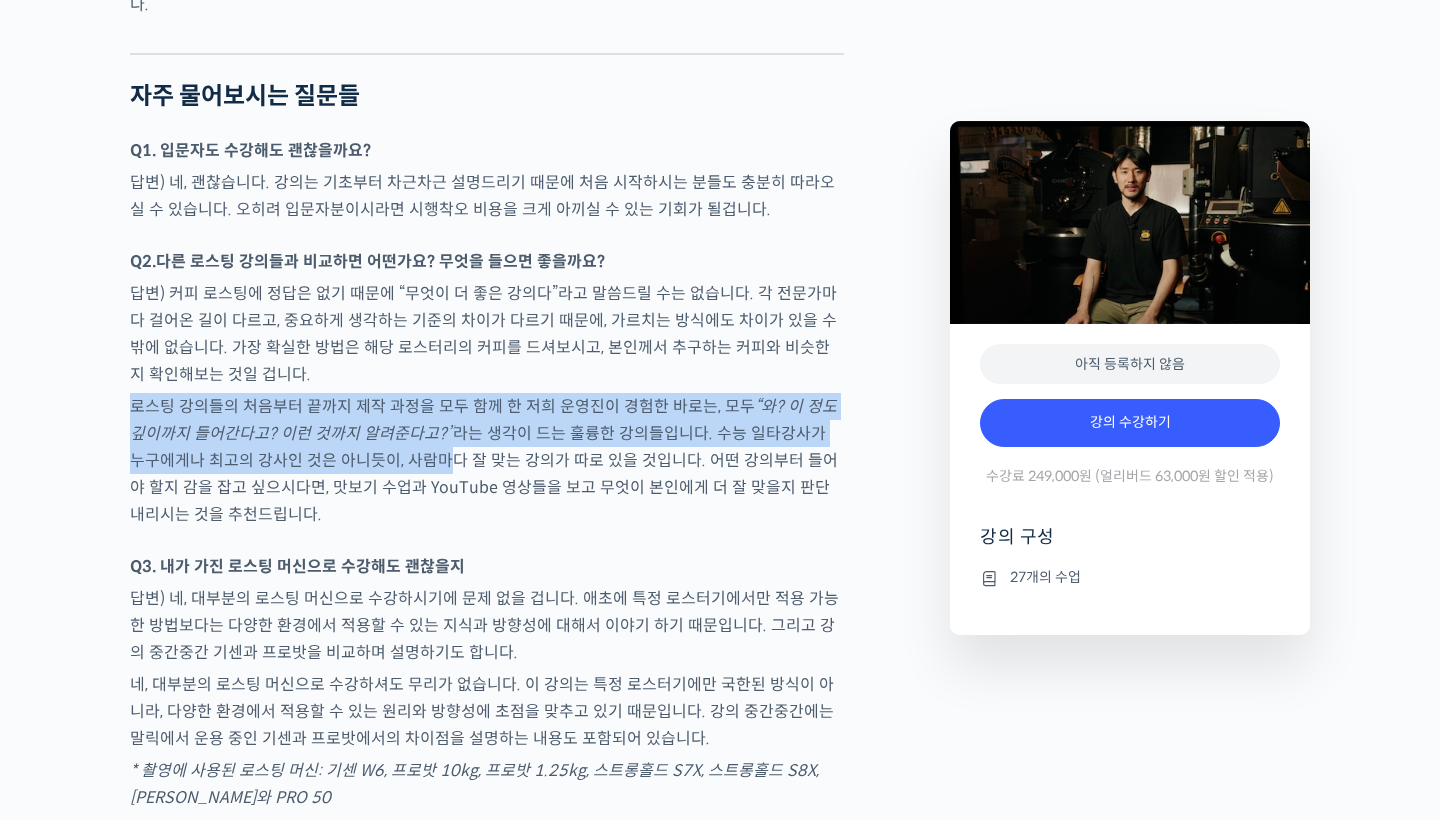 drag, startPoint x: 304, startPoint y: 406, endPoint x: 401, endPoint y: 470, distance: 116.21101 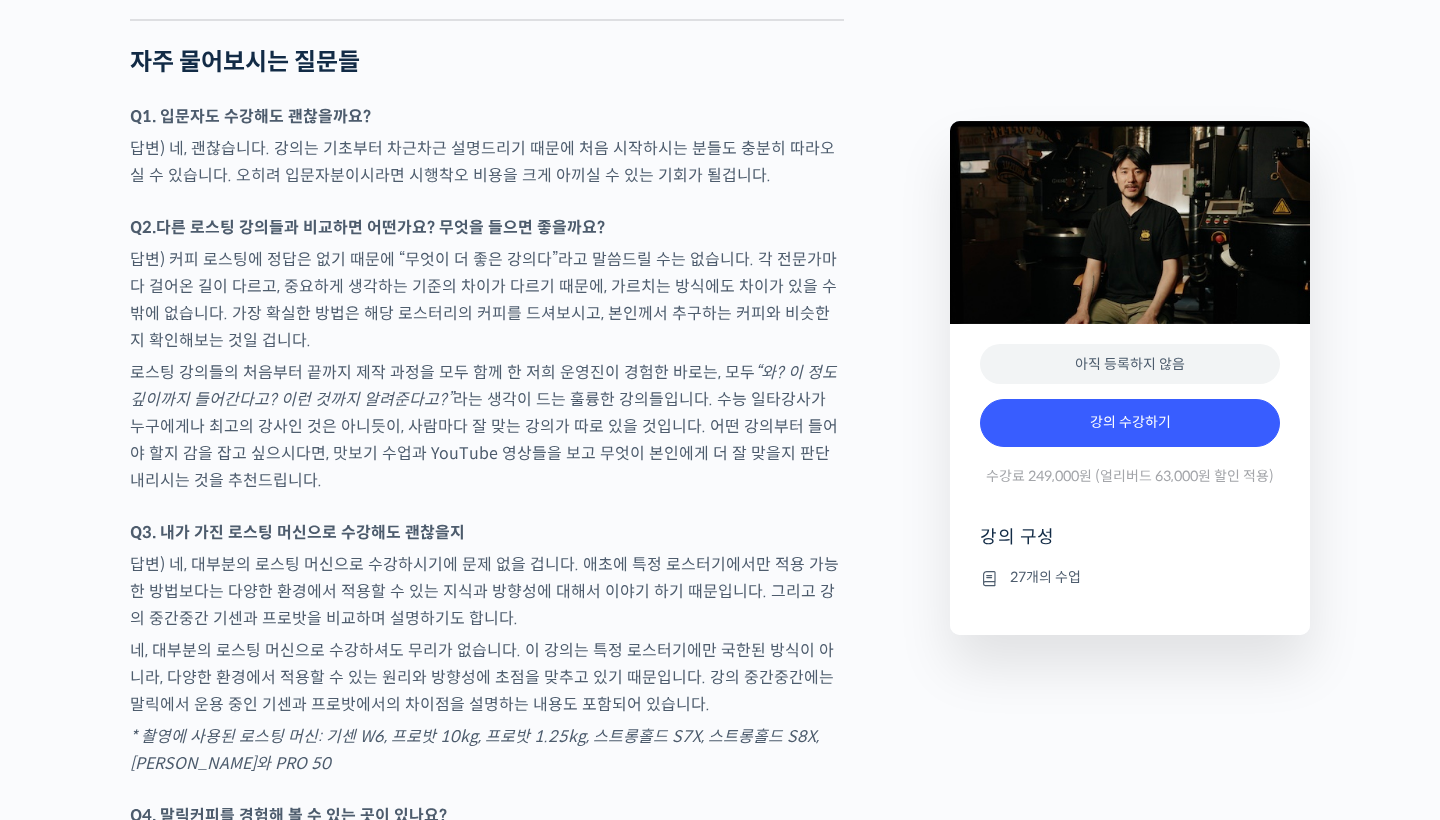 scroll, scrollTop: 6509, scrollLeft: 0, axis: vertical 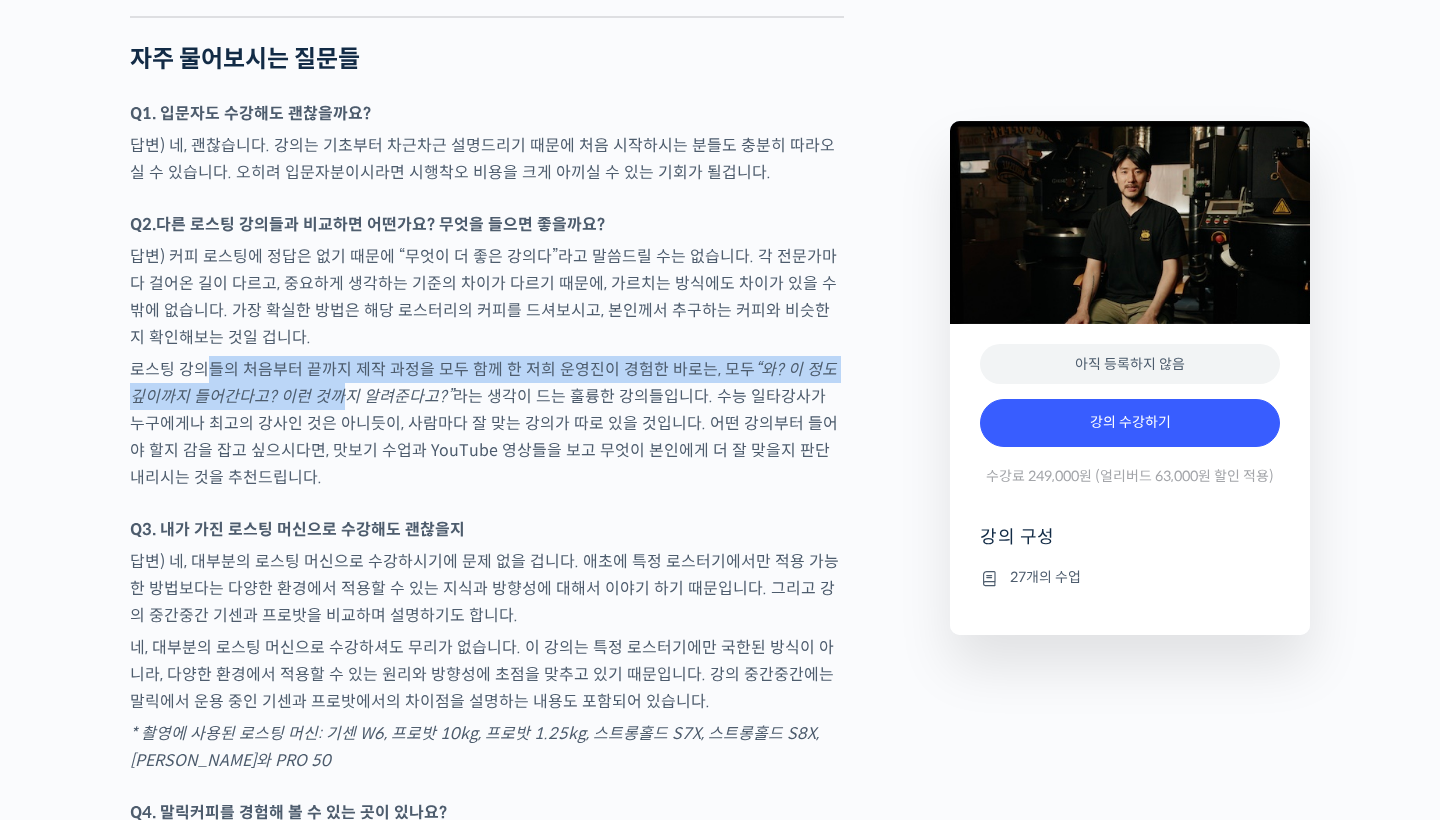 drag, startPoint x: 206, startPoint y: 382, endPoint x: 321, endPoint y: 408, distance: 117.902504 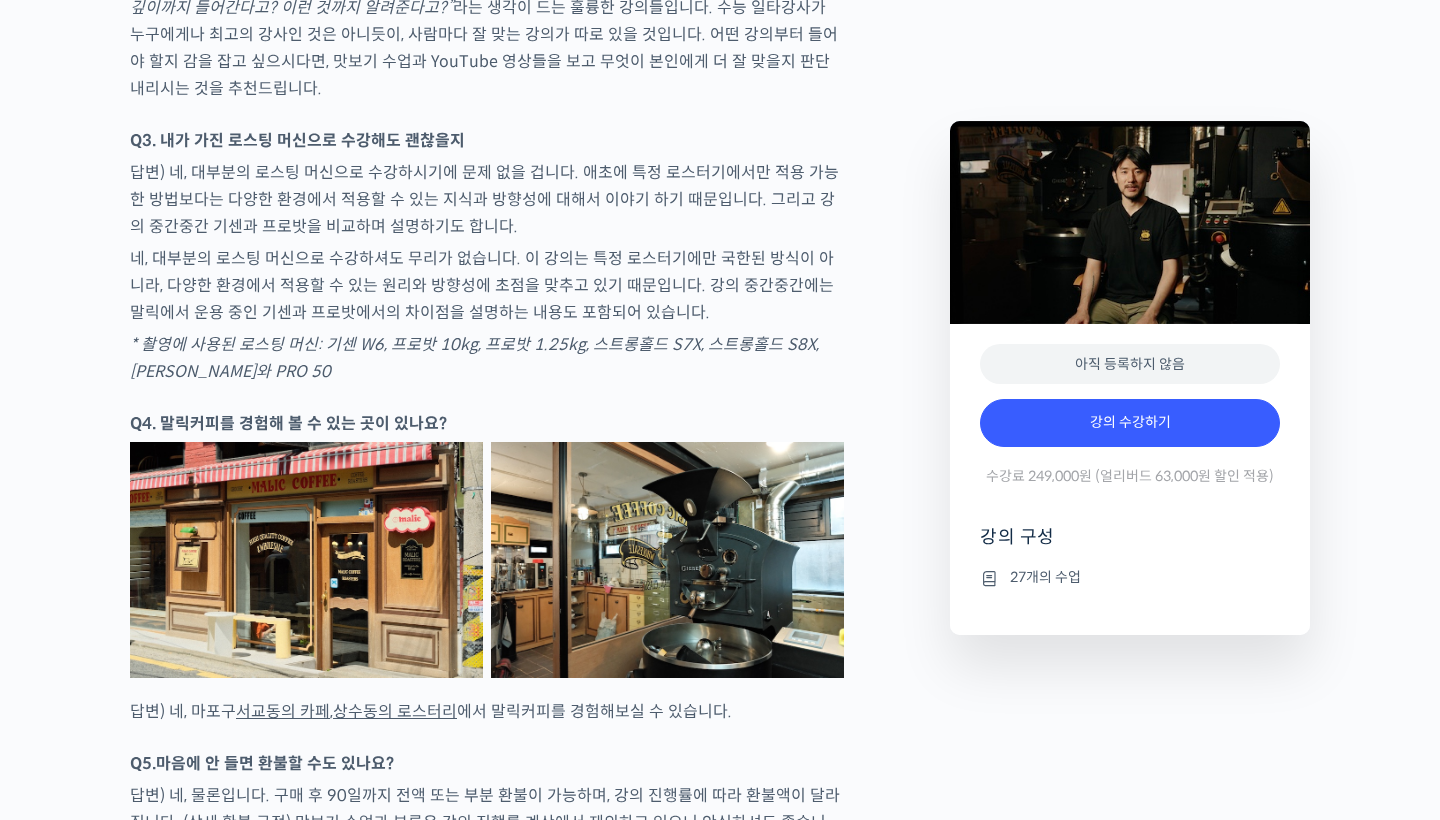 scroll, scrollTop: 6901, scrollLeft: 0, axis: vertical 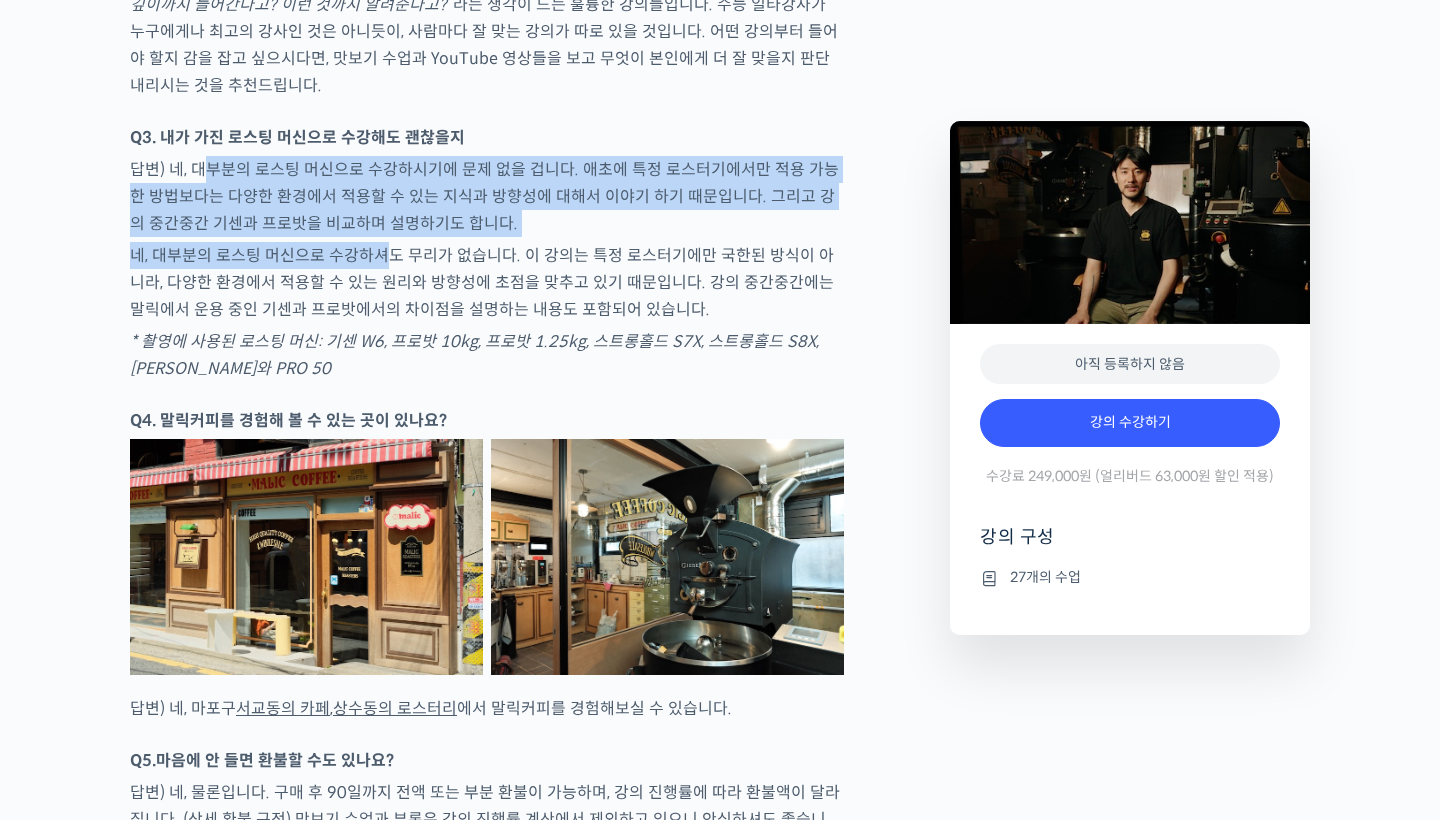 drag, startPoint x: 198, startPoint y: 192, endPoint x: 380, endPoint y: 272, distance: 198.80644 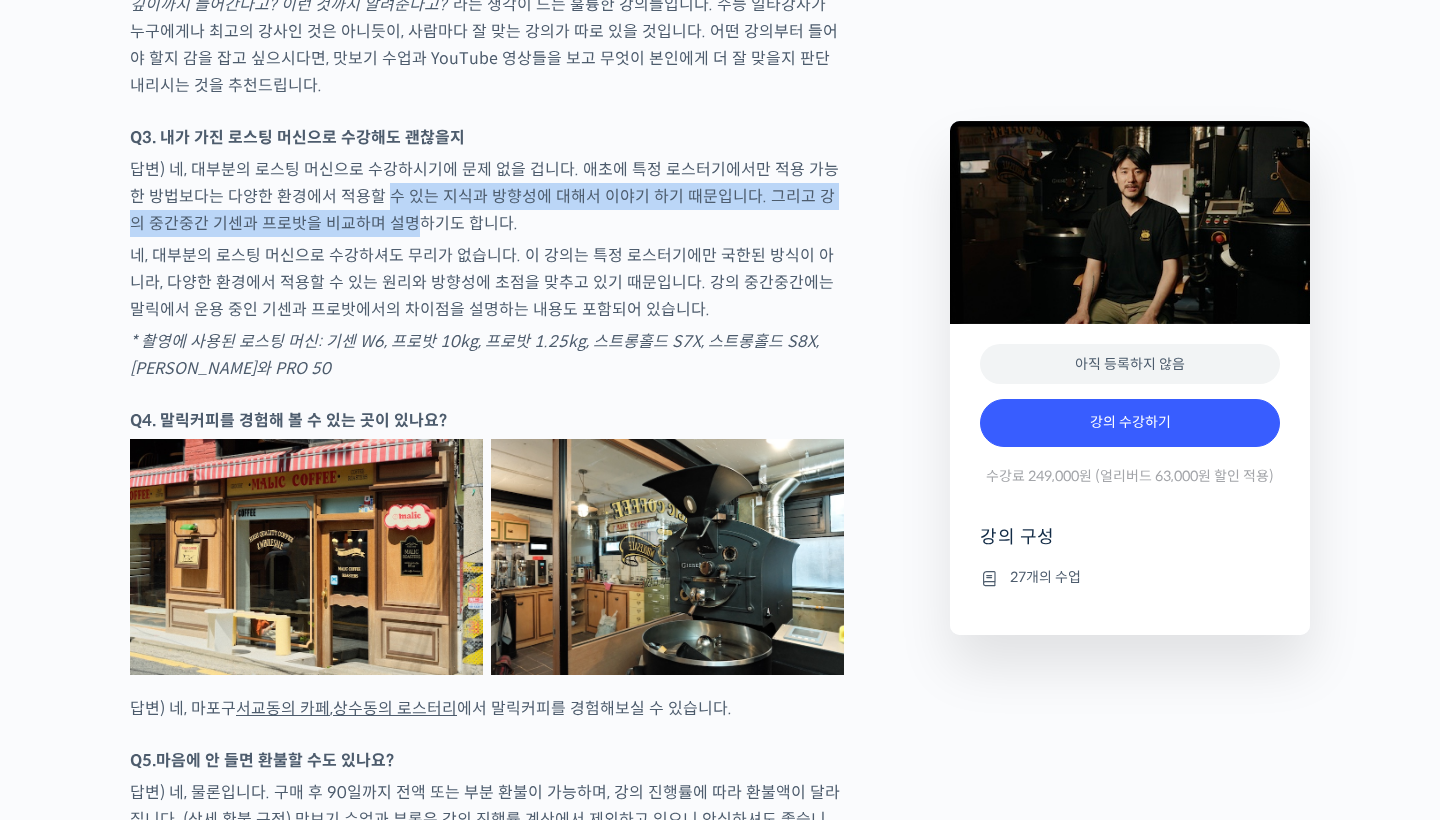 drag, startPoint x: 369, startPoint y: 219, endPoint x: 384, endPoint y: 222, distance: 15.297058 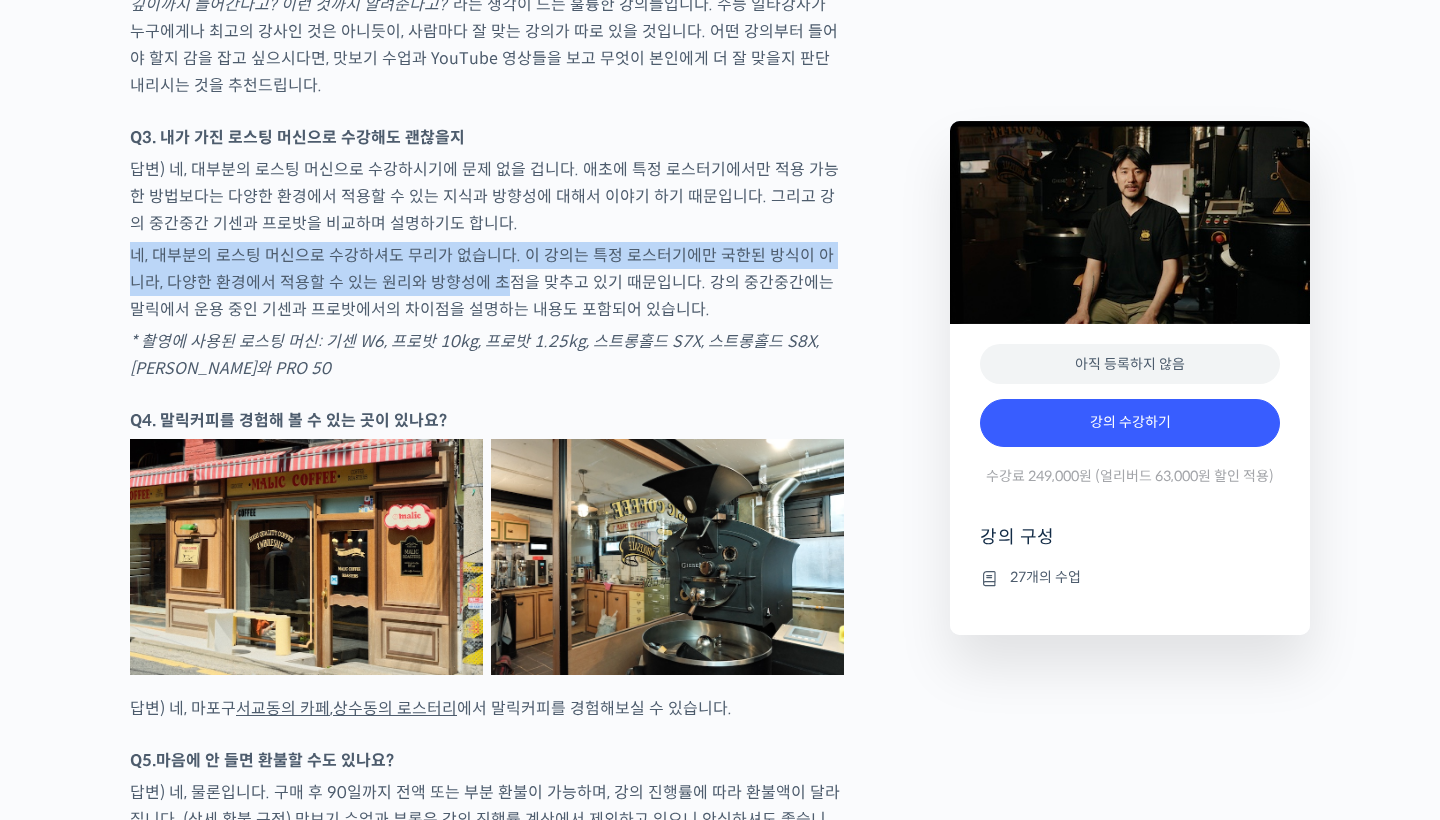 drag, startPoint x: 346, startPoint y: 250, endPoint x: 479, endPoint y: 290, distance: 138.88484 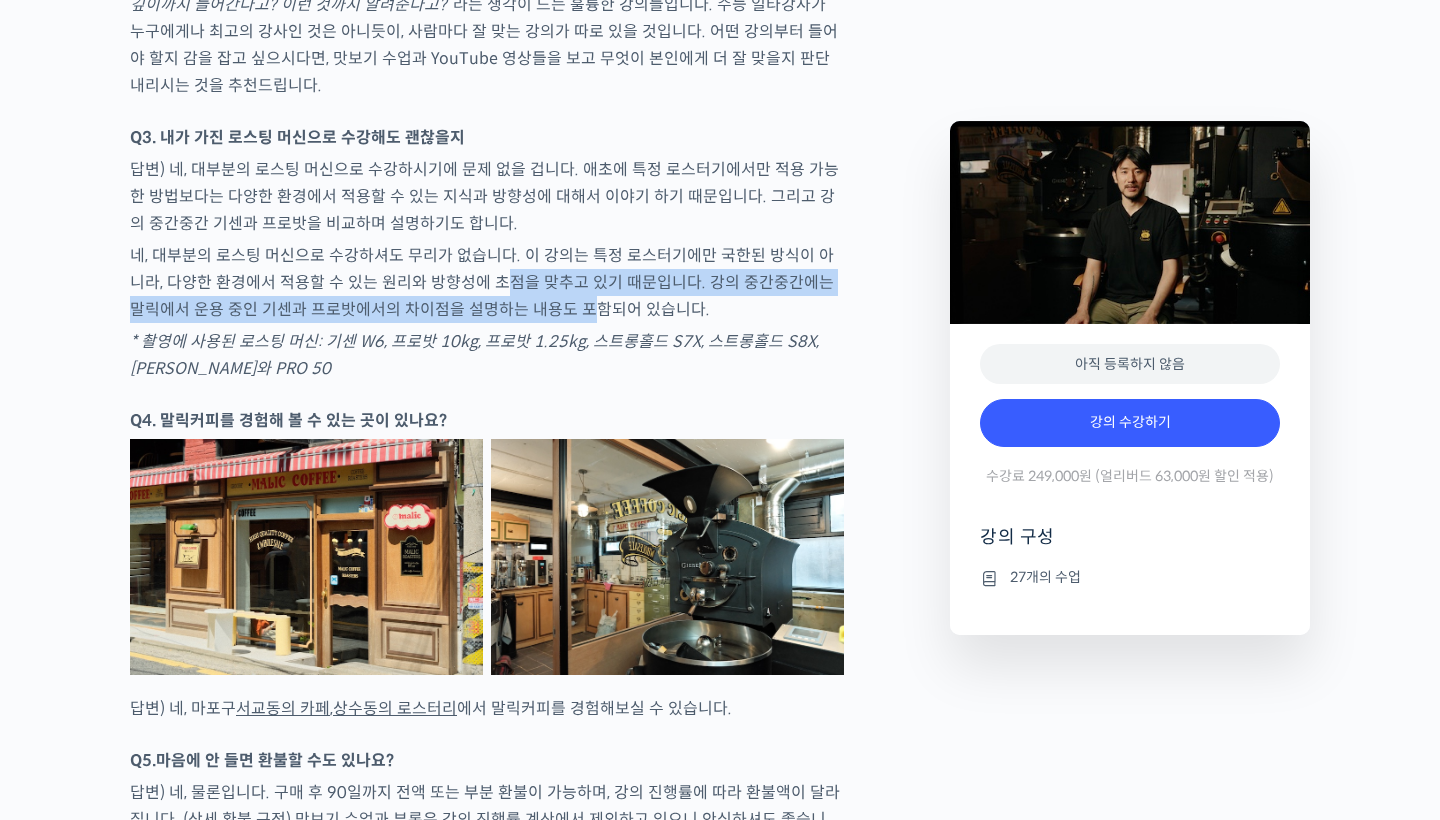 drag, startPoint x: 479, startPoint y: 290, endPoint x: 556, endPoint y: 325, distance: 84.58132 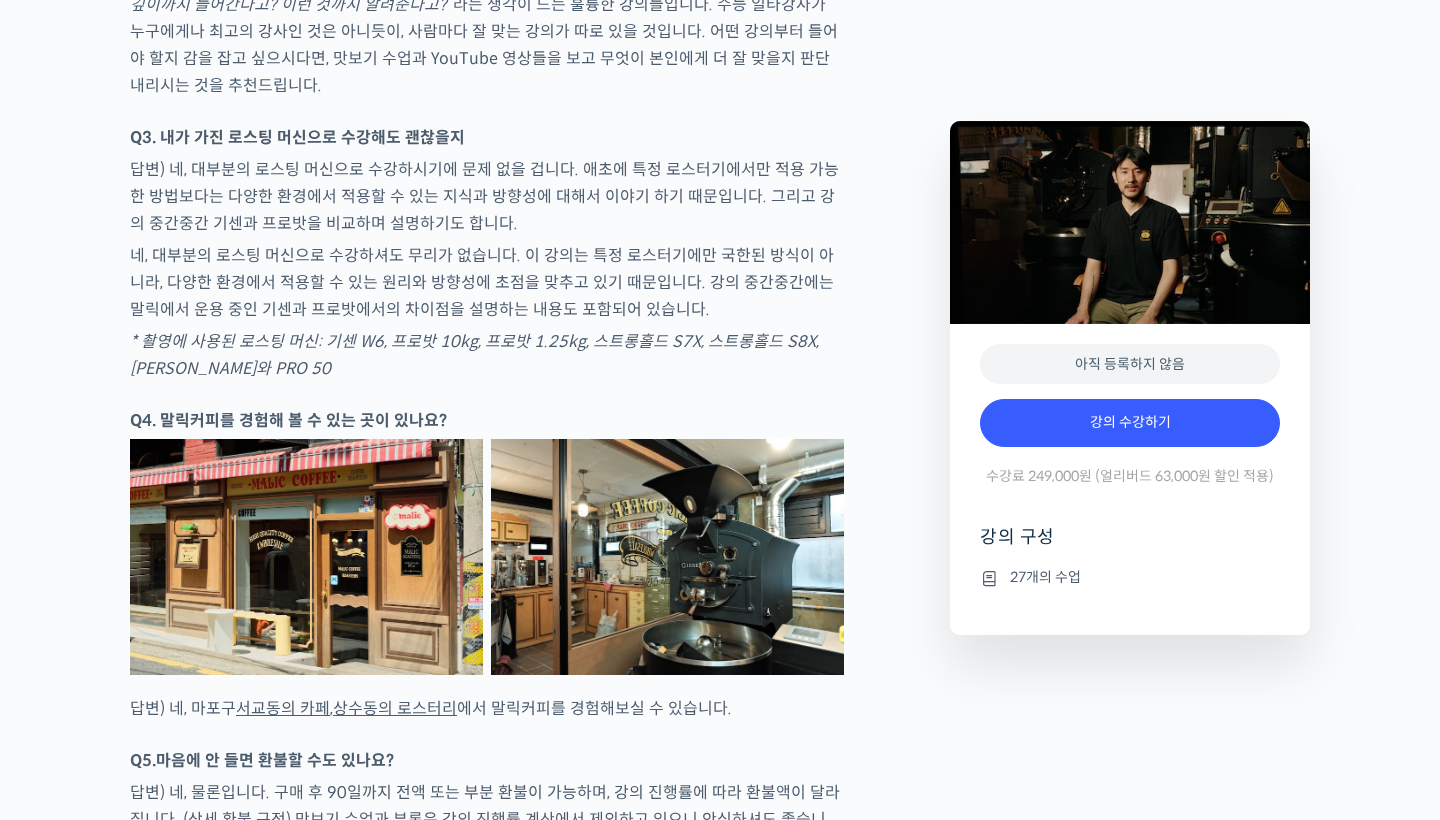 click on "* 촬영에 사용된 로스팅 머신: 기센 W6, 프로밧 10kg, 프로밧 1.25kg, 스트롱홀드 S7X, 스트롱홀드 S8X, 이카와 PRO 50" at bounding box center [474, 355] 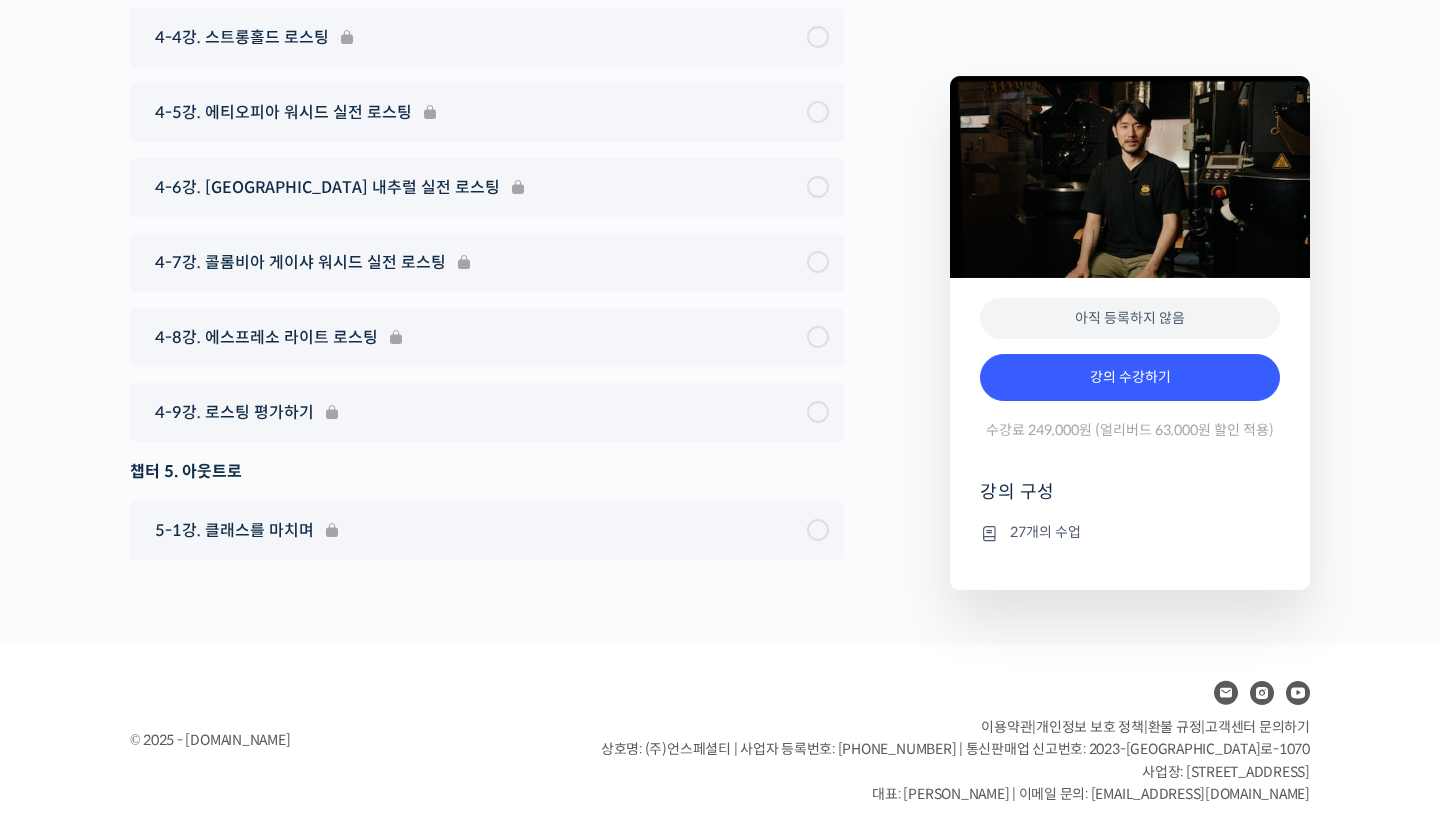scroll, scrollTop: 9551, scrollLeft: 0, axis: vertical 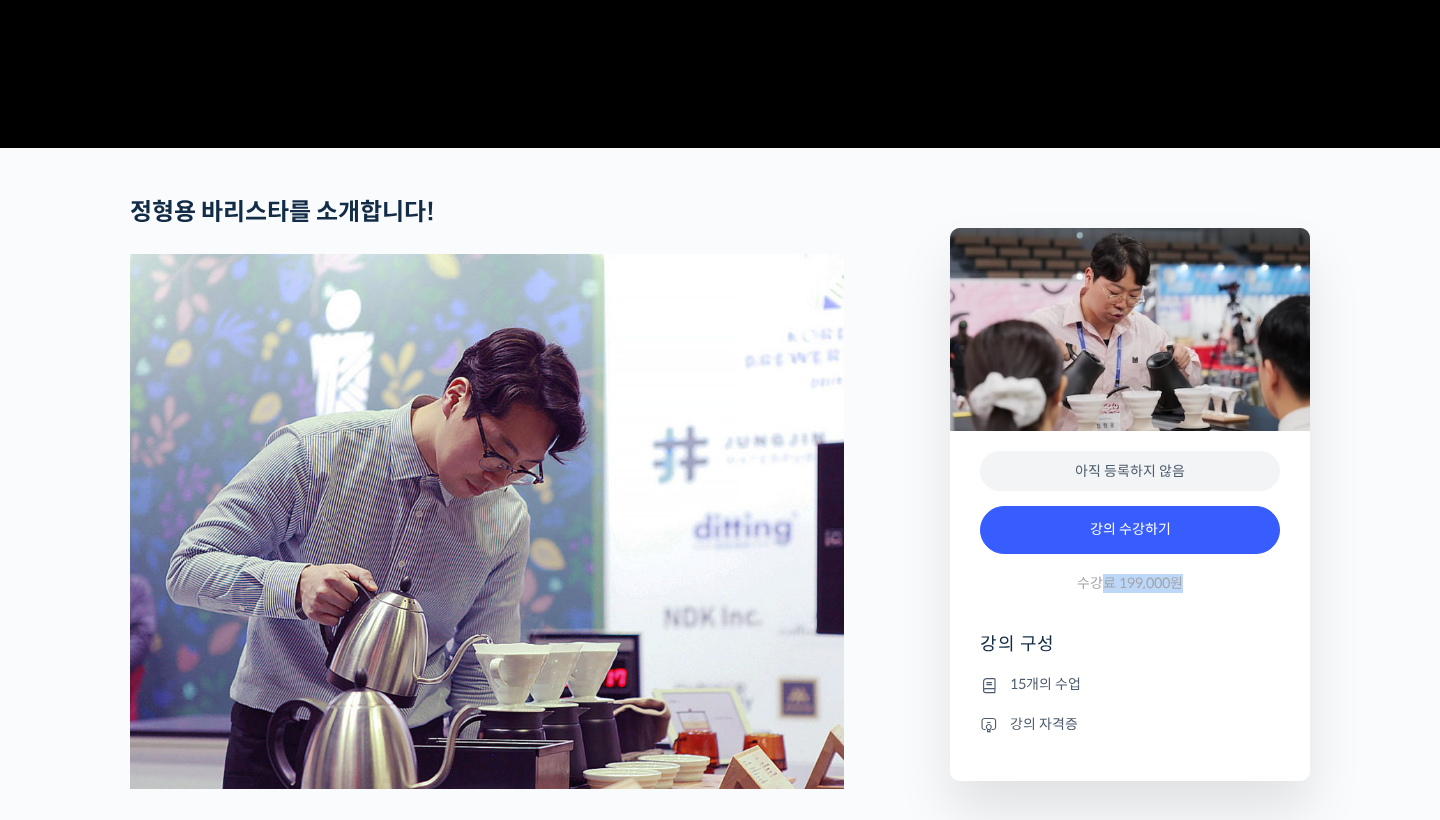 drag, startPoint x: 1107, startPoint y: 658, endPoint x: 1192, endPoint y: 658, distance: 85 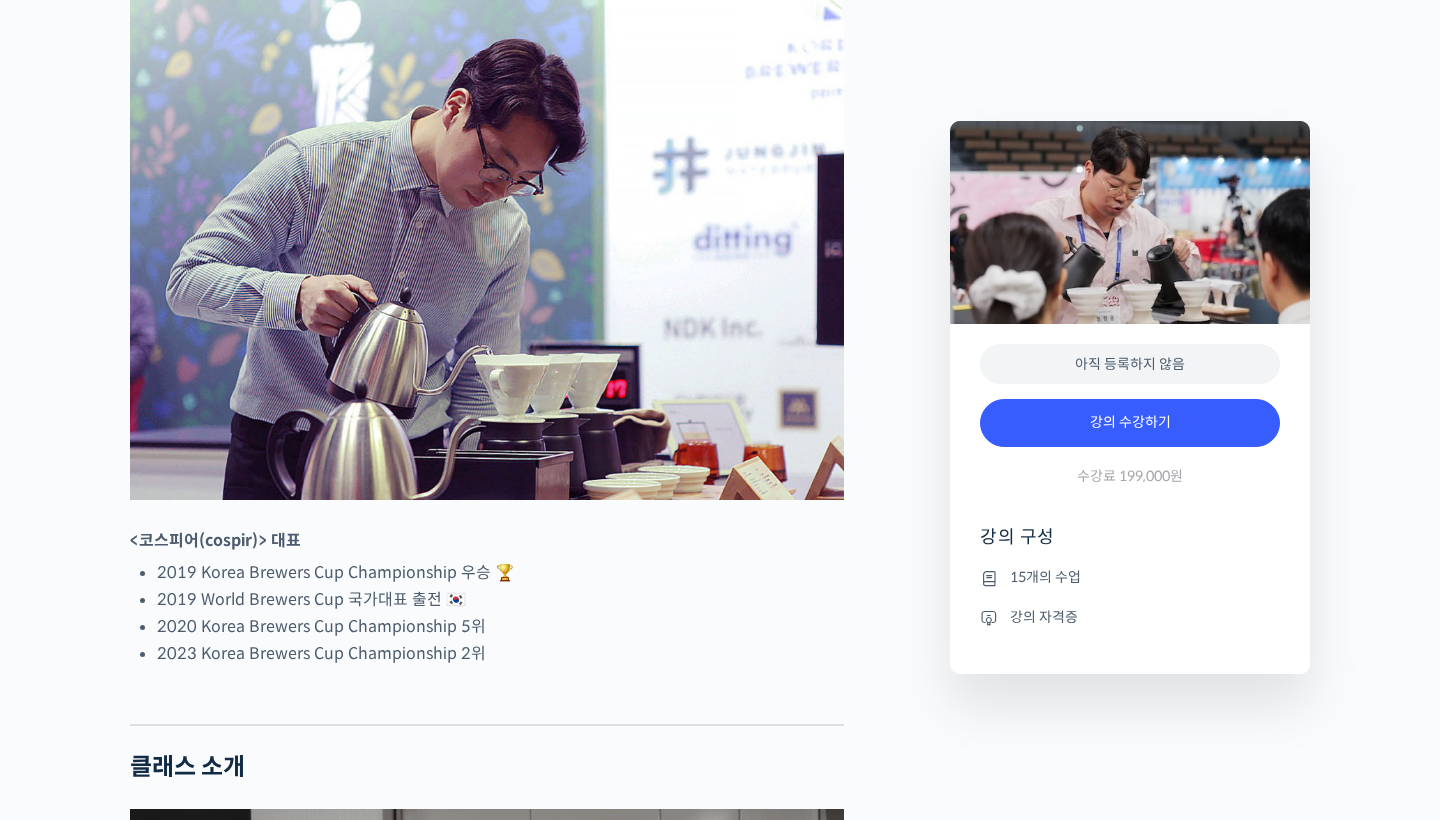 scroll, scrollTop: 915, scrollLeft: 0, axis: vertical 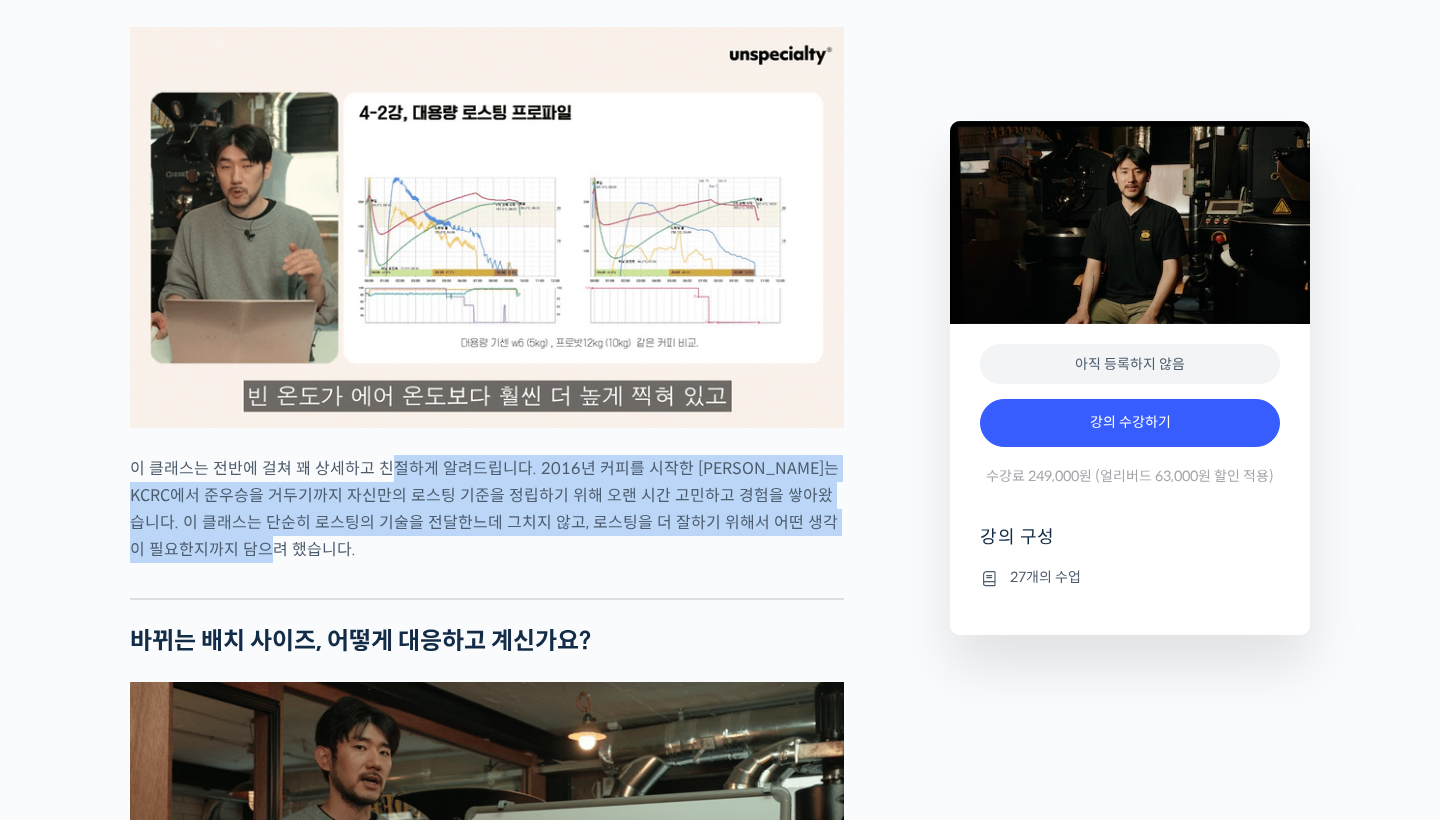 drag, startPoint x: 383, startPoint y: 515, endPoint x: 625, endPoint y: 601, distance: 256.82678 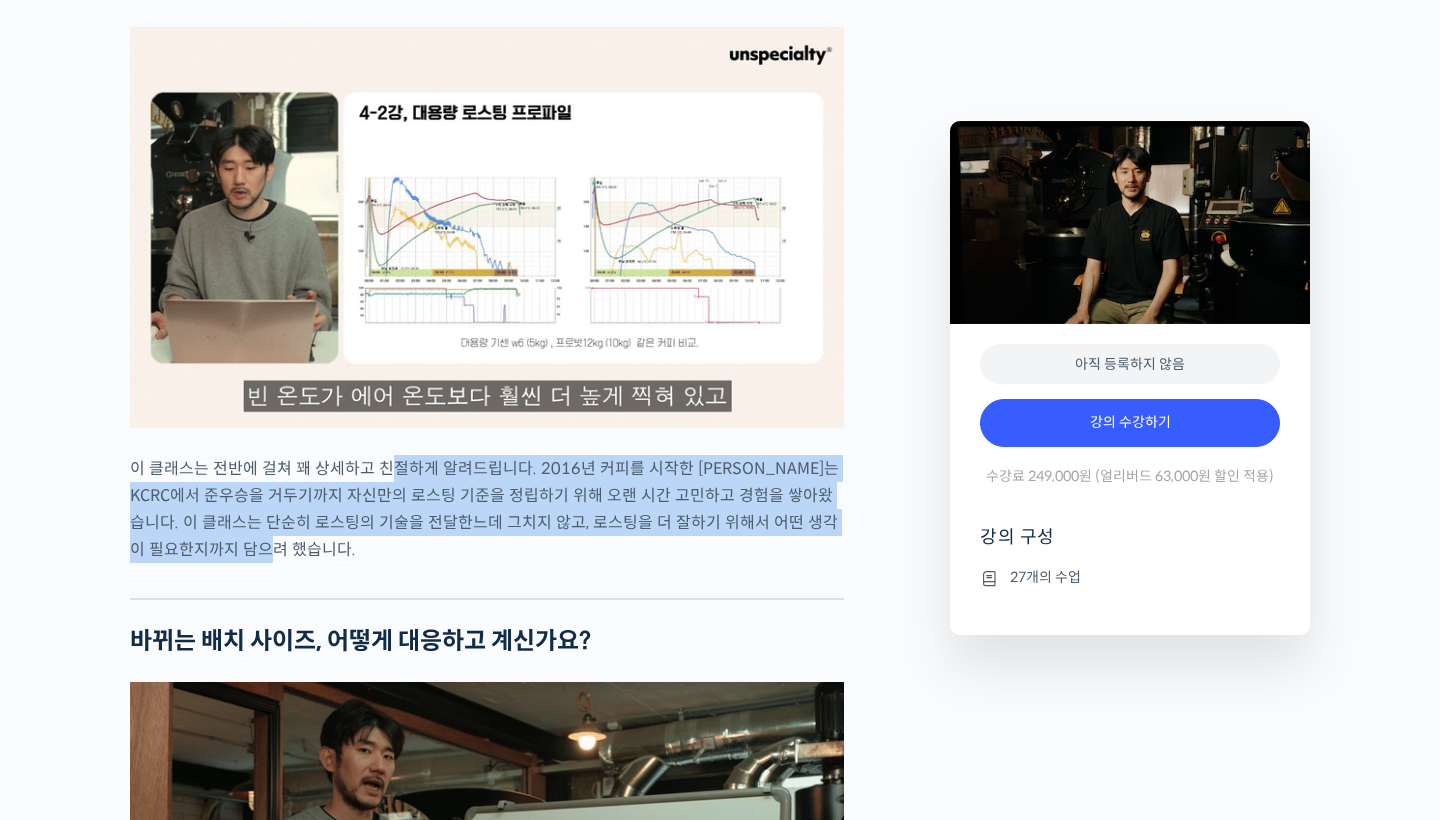 click on "이 클래스는 전반에 걸쳐 꽤 상세하고 친절하게 알려드립니다. 2016년 커피를 시작한 [PERSON_NAME]는 KCRC에서 준우승을 거두기까지 자신만의 로스팅 기준을 정립하기 위해 오랜 시간 고민하고 경험을 쌓아왔습니다. 이 클래스는 단순히 로스팅의 기술을 전달한느데 그치지 않고, 로스팅을 더 잘하기 위해서 어떤 생각이 필요한지까지 담으려 했습니다." at bounding box center (487, 509) 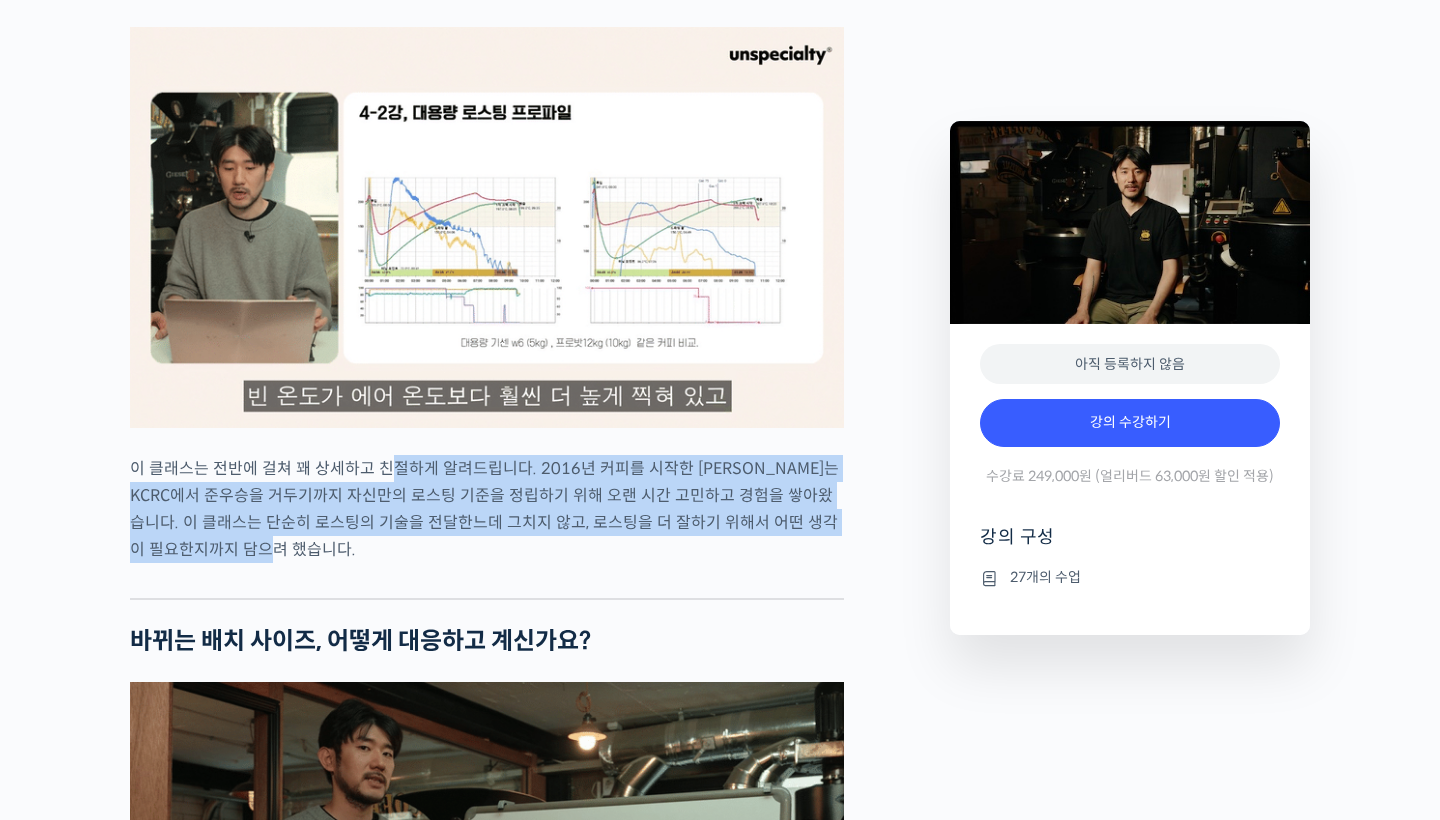 click on "이 클래스는 전반에 걸쳐 꽤 상세하고 친절하게 알려드립니다. 2016년 커피를 시작한 최철 로스터는 KCRC에서 준우승을 거두기까지 자신만의 로스팅 기준을 정립하기 위해 오랜 시간 고민하고 경험을 쌓아왔습니다. 이 클래스는 단순히 로스팅의 기술을 전달한느데 그치지 않고, 로스팅을 더 잘하기 위해서 어떤 생각이 필요한지까지 담으려 했습니다." at bounding box center (487, 509) 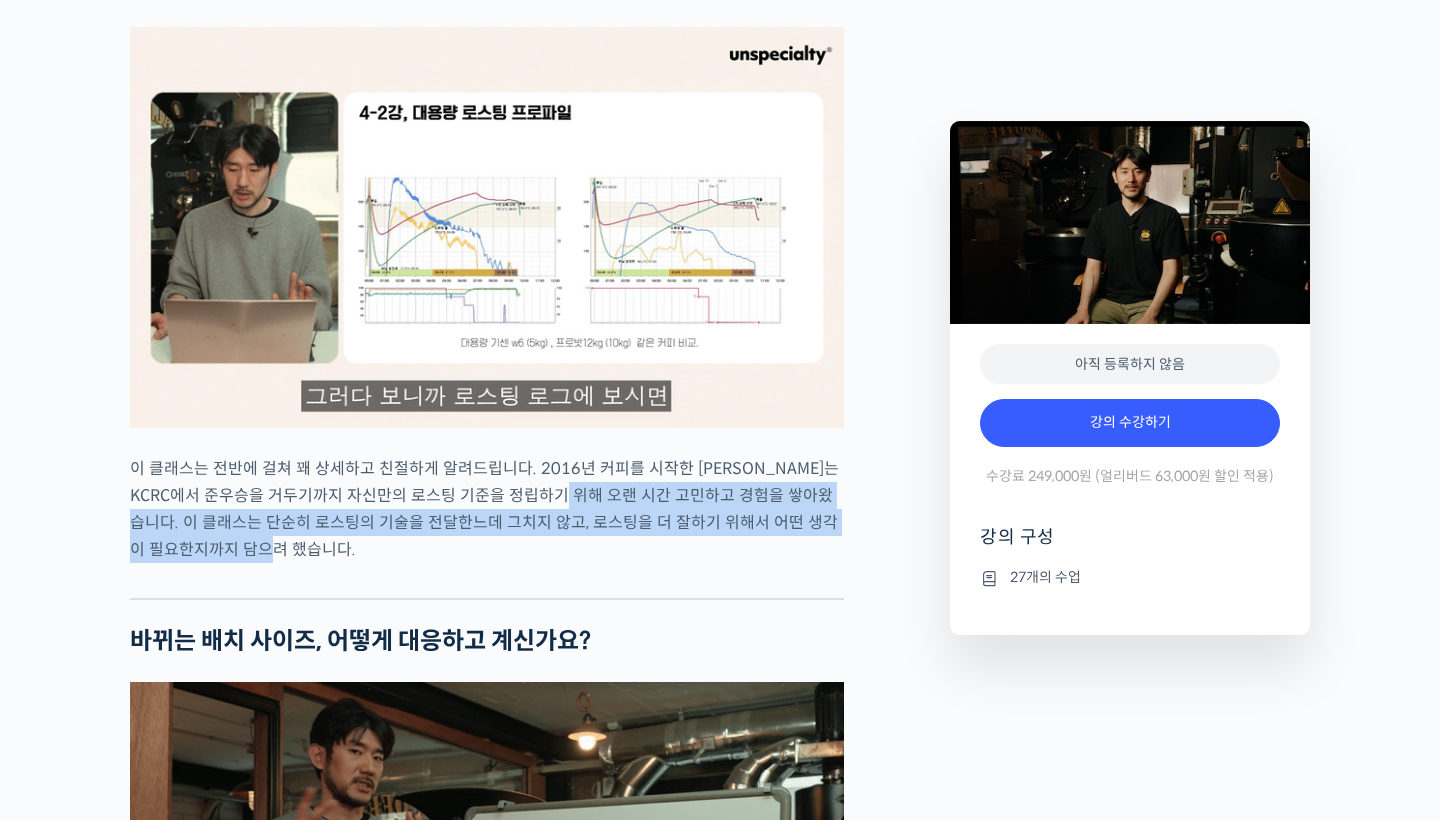 drag, startPoint x: 625, startPoint y: 601, endPoint x: 576, endPoint y: 534, distance: 83.00603 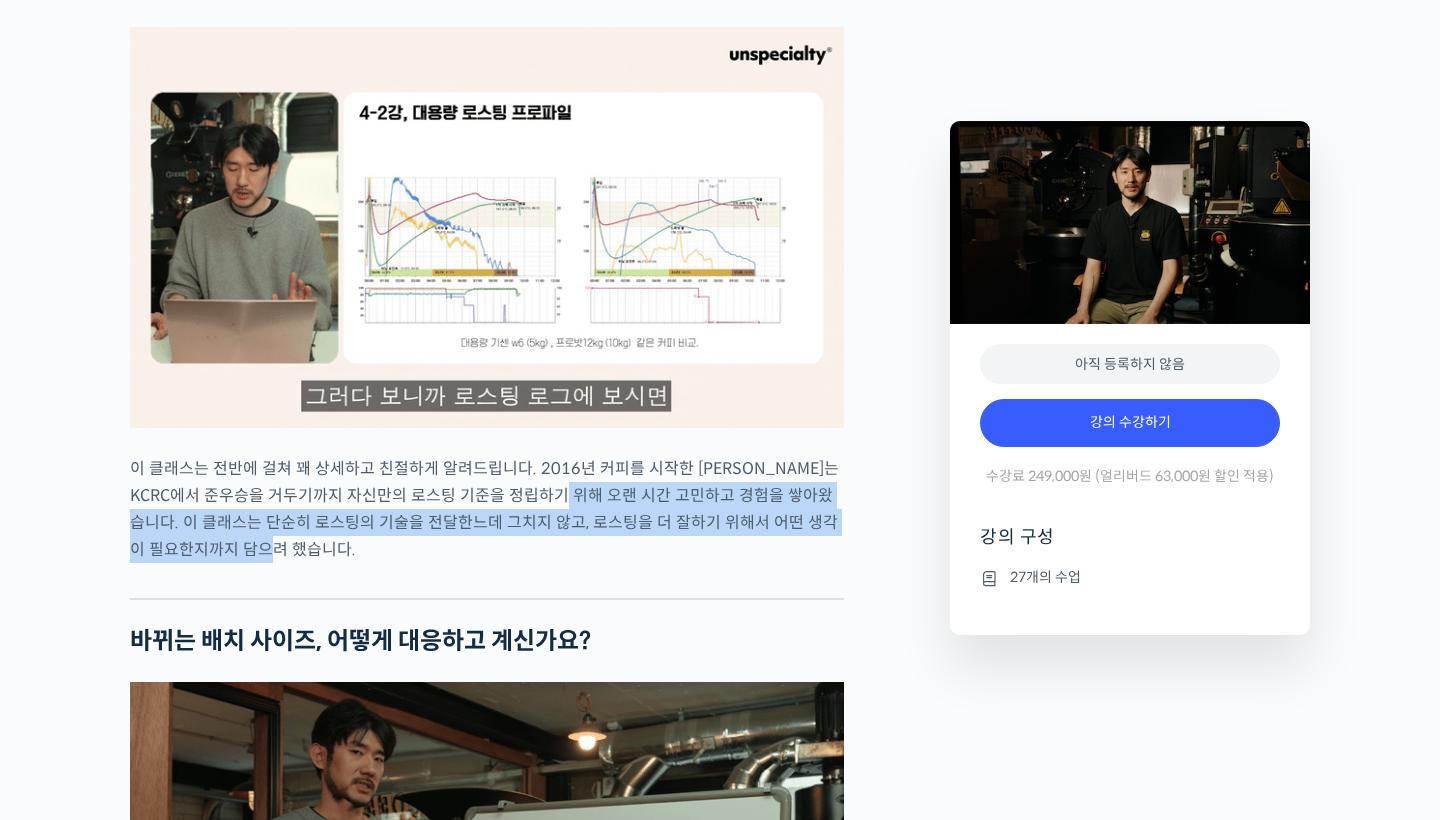 click on "이 클래스는 전반에 걸쳐 꽤 상세하고 친절하게 알려드립니다. 2016년 커피를 시작한 최철 로스터는 KCRC에서 준우승을 거두기까지 자신만의 로스팅 기준을 정립하기 위해 오랜 시간 고민하고 경험을 쌓아왔습니다. 이 클래스는 단순히 로스팅의 기술을 전달한느데 그치지 않고, 로스팅을 더 잘하기 위해서 어떤 생각이 필요한지까지 담으려 했습니다." at bounding box center (487, 509) 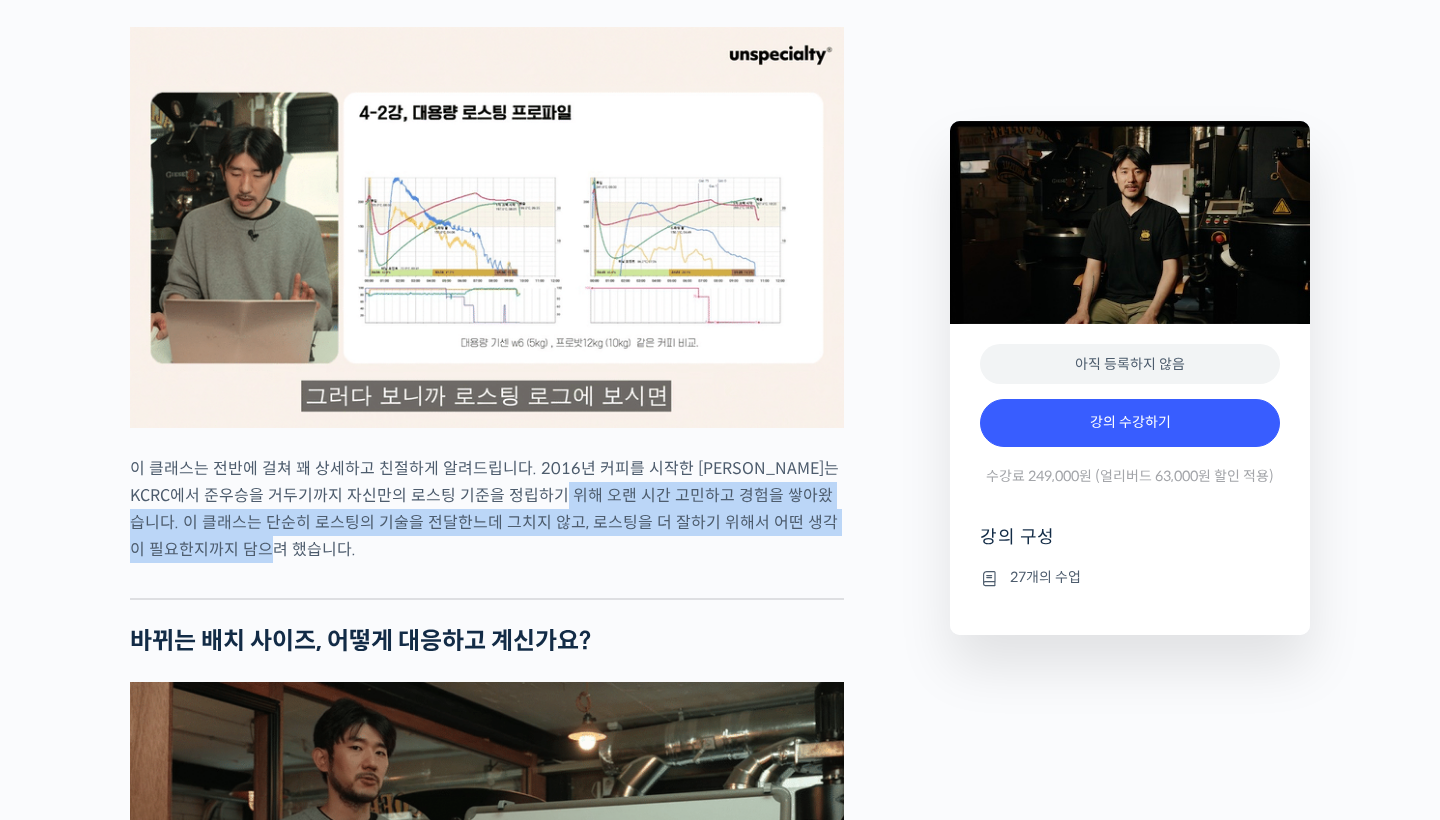 click on "이 클래스는 전반에 걸쳐 꽤 상세하고 친절하게 알려드립니다. 2016년 커피를 시작한 최철 로스터는 KCRC에서 준우승을 거두기까지 자신만의 로스팅 기준을 정립하기 위해 오랜 시간 고민하고 경험을 쌓아왔습니다. 이 클래스는 단순히 로스팅의 기술을 전달한느데 그치지 않고, 로스팅을 더 잘하기 위해서 어떤 생각이 필요한지까지 담으려 했습니다." at bounding box center (487, 509) 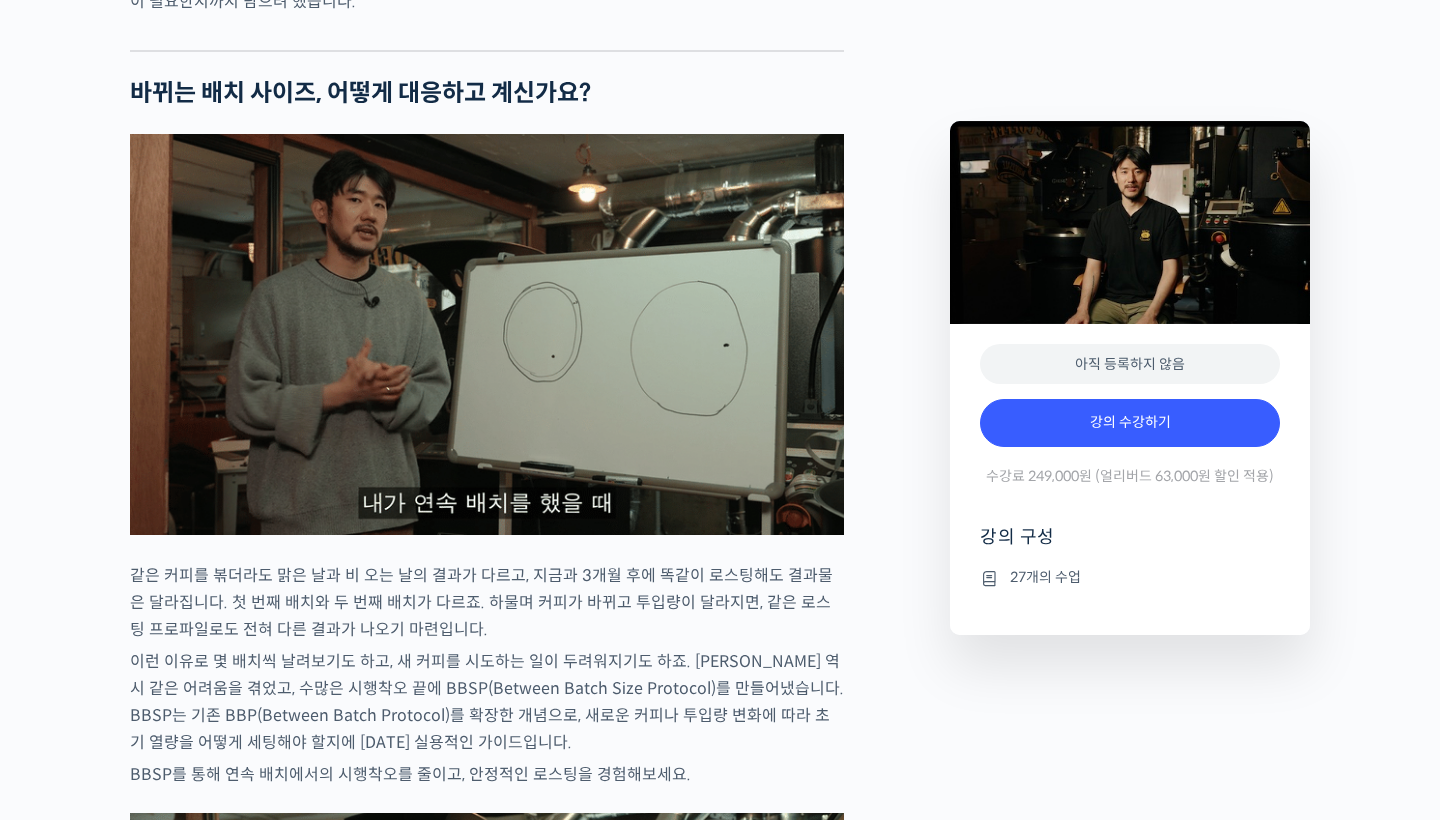 scroll, scrollTop: 2682, scrollLeft: 0, axis: vertical 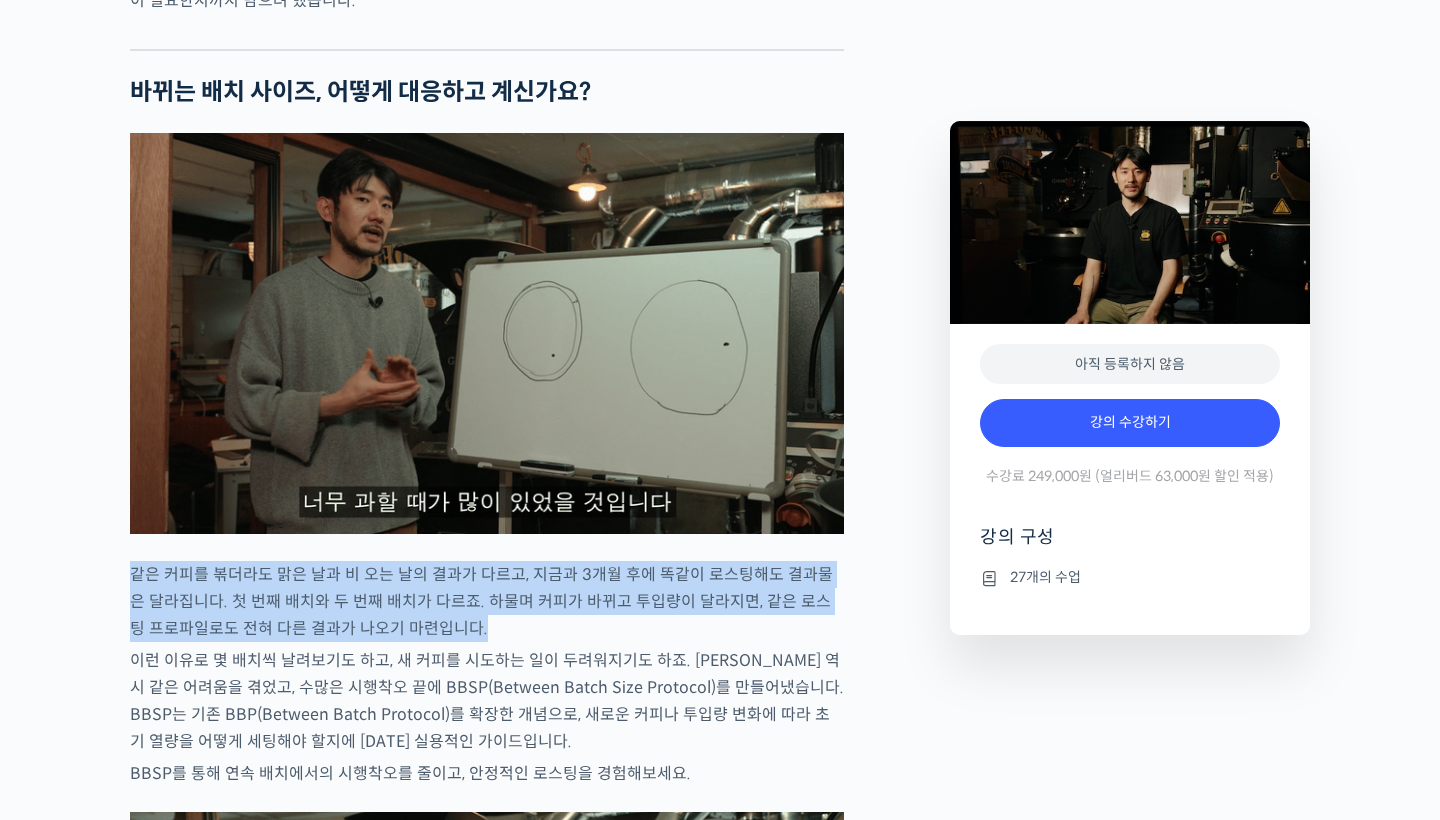 drag, startPoint x: 409, startPoint y: 604, endPoint x: 464, endPoint y: 668, distance: 84.38602 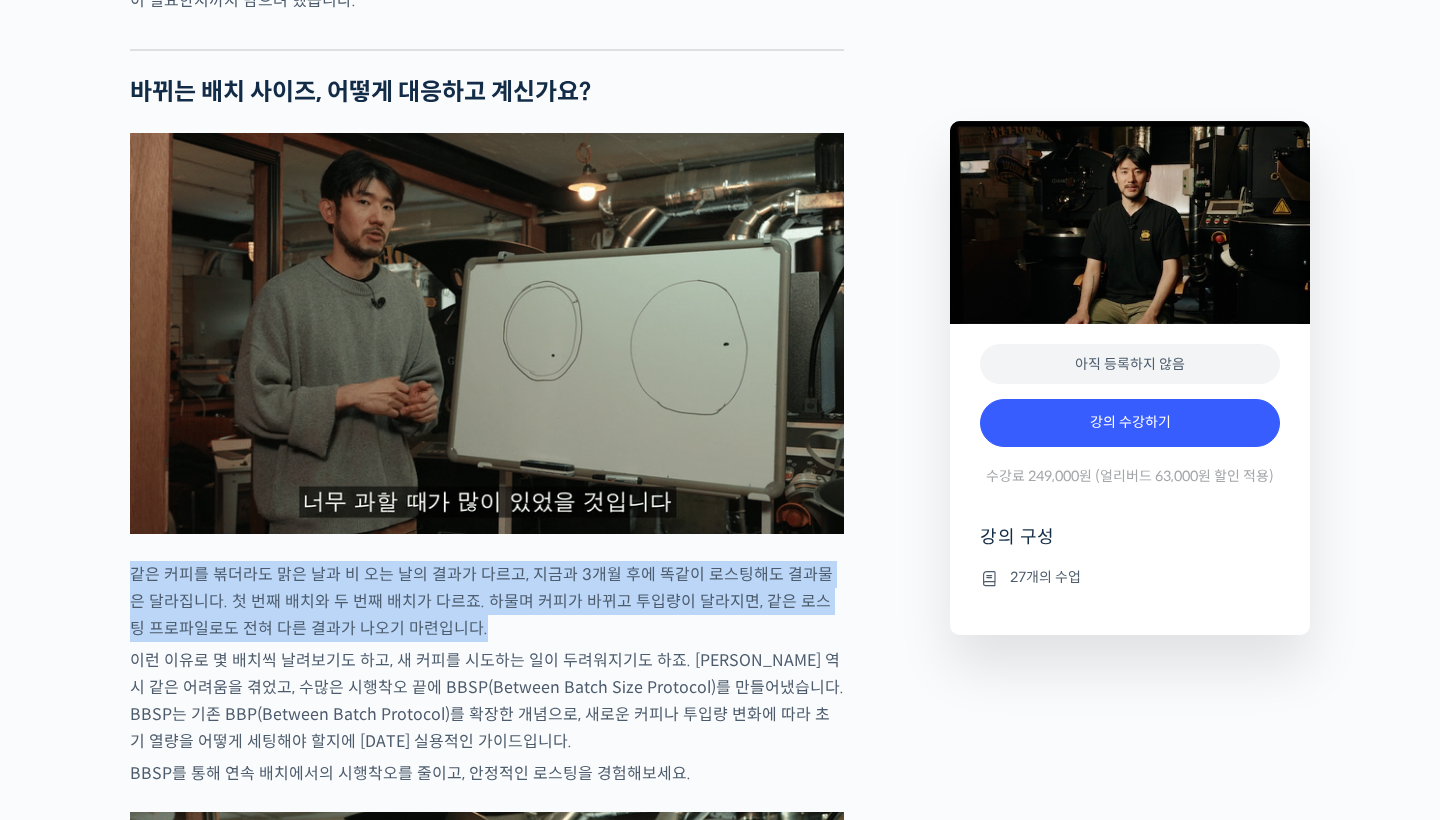 click on "최철 로스터를 소개합니다!
많은 사람들에게 사랑받는 <말릭커피>의 대표, 최철 로스터가 진행하는 로스팅 클래스입니다. 2023년 한국 커피 로스팅 챔피언십(Korea Coffee Roasting Championship, KCRC)에서 준우승을 차지한 최철 로스터로부터 말릭만의 라이트 로스팅 노하우를 직접 배워보세요.
최철 로스터는 커피를 시작하기 전, 요리를 했던 이력을 가지고 있습니다. 재료에 대한 깊은 이해와 애정을 바탕으로, 그만의 섬세한 로스팅 철학을 만들어왔습니다.
클래스 소개
깨끗하고 클린컵 위에 부드러운 단맛과 향을 추구하는 말릭커피는, 많은 고객들의 사랑 속에 빠르게 성장하고 있습니다. “말릭”이라는 이름은 “말릭산”에서 따온 것으로, 사과처럼 부드럽고 우아한 산미를 지향하는 브랜드의 철학을 담고 있습니다." at bounding box center [487, 1629] 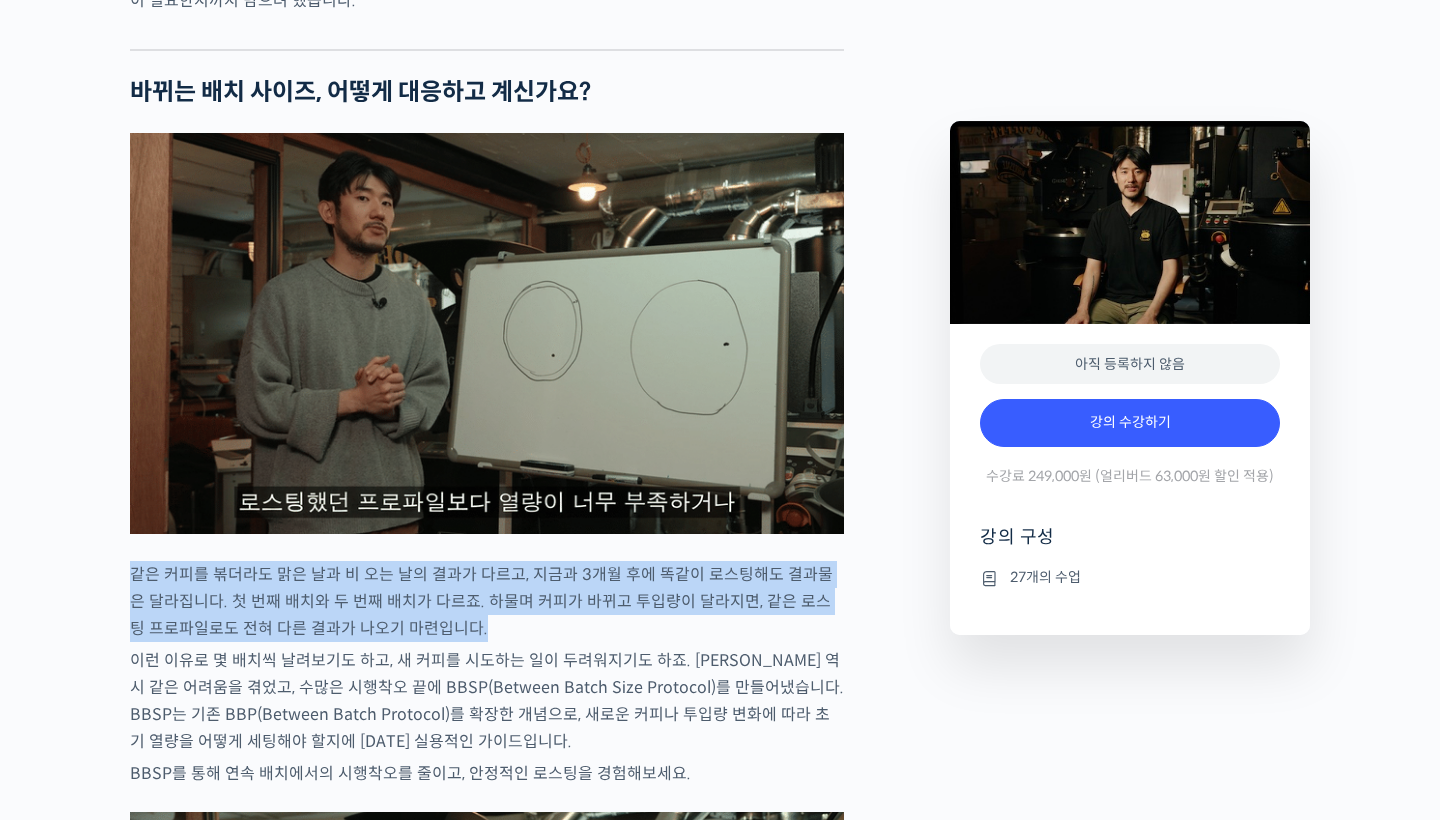 click on "같은 커피를 볶더라도 맑은 날과 비 오는 날의 결과가 다르고, 지금과 3개월 후에 똑같이 로스팅해도 결과물은 달라집니다. 첫 번째 배치와 두 번째 배치가 다르죠. 하물며 커피가 바뀌고 투입량이 달라지면, 같은 로스팅 프로파일로도 전혀 다른 결과가 나오기 마련입니다." at bounding box center (487, 601) 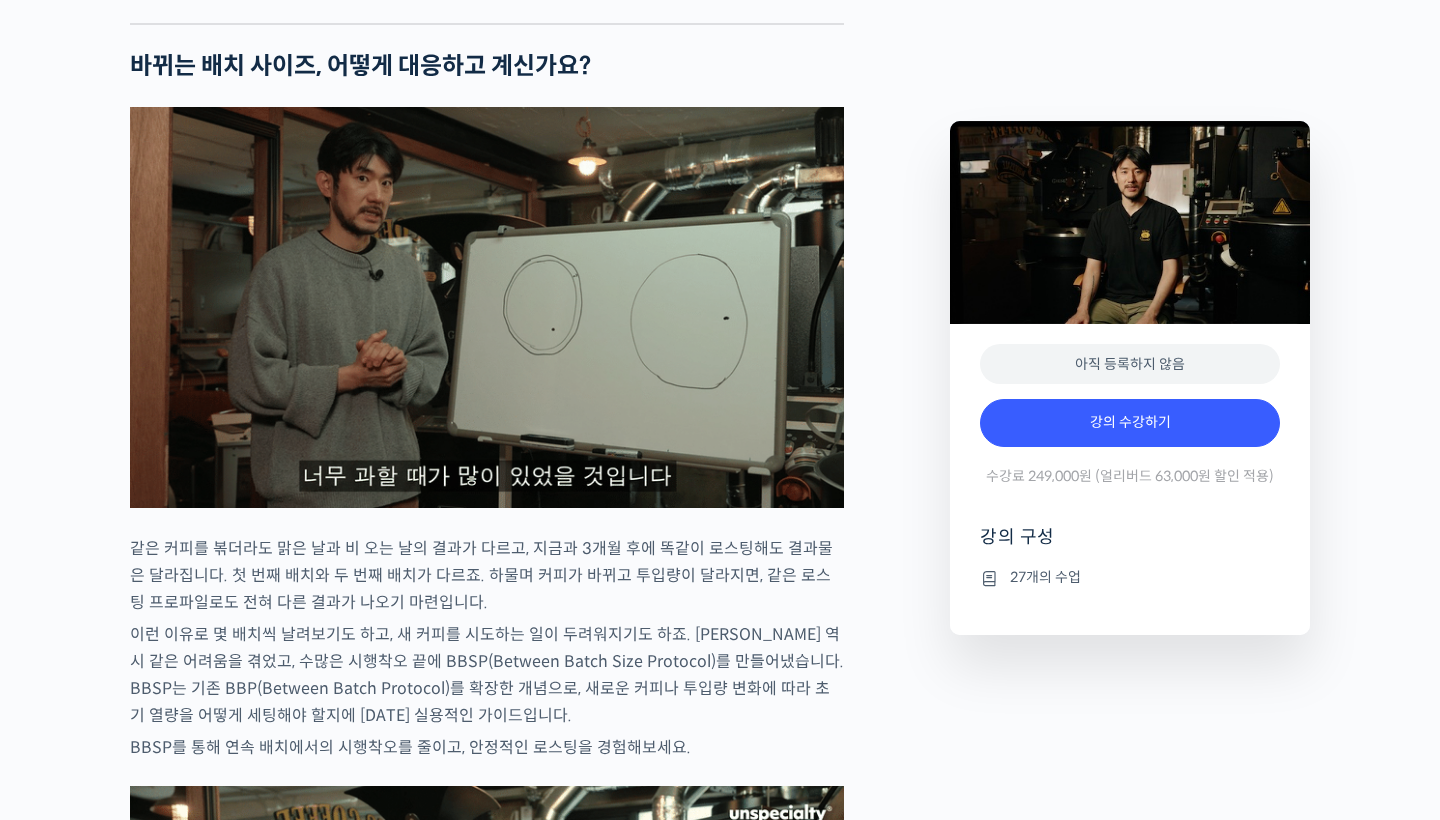 scroll, scrollTop: 2710, scrollLeft: 0, axis: vertical 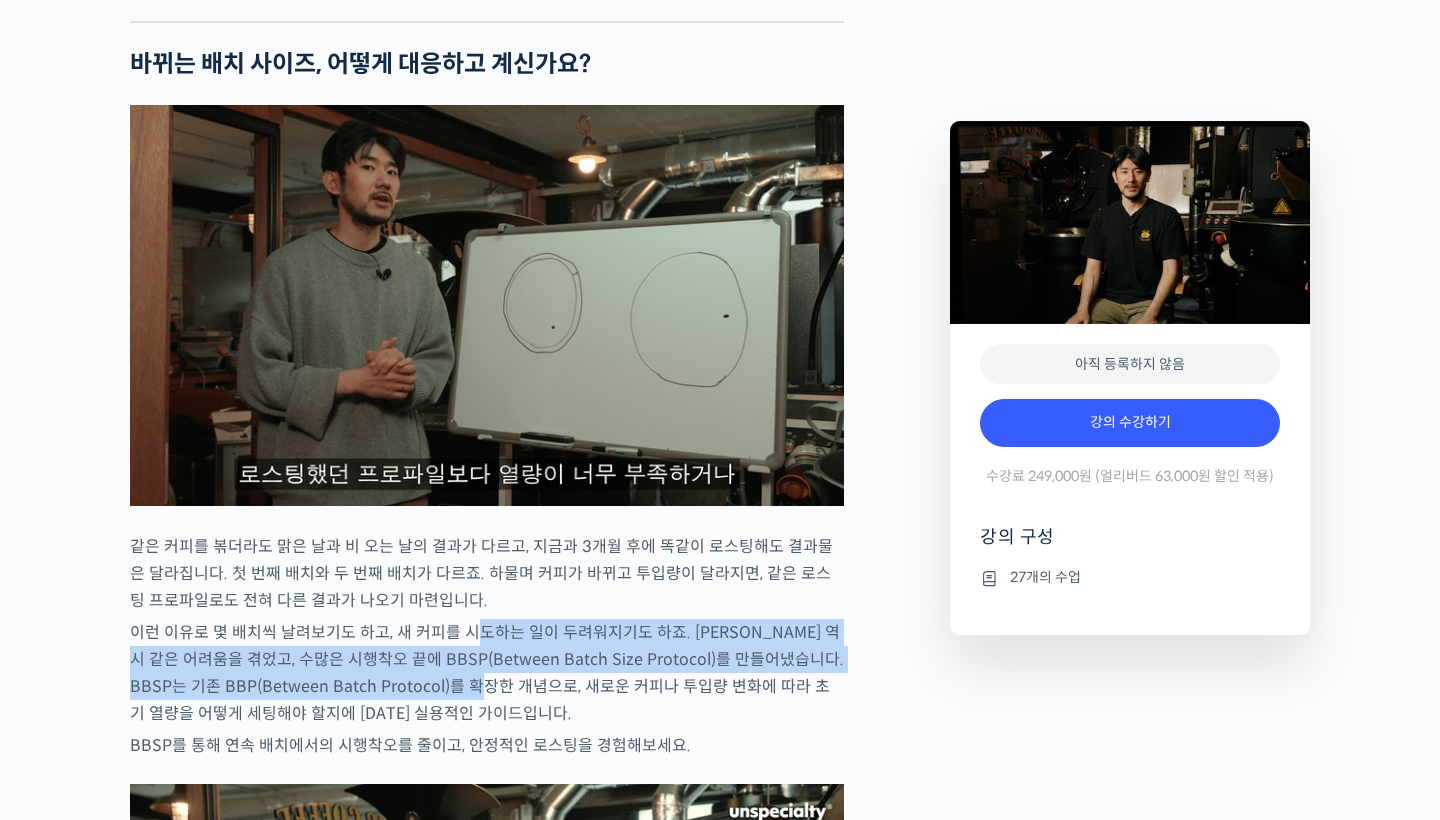 drag, startPoint x: 464, startPoint y: 668, endPoint x: 496, endPoint y: 733, distance: 72.44998 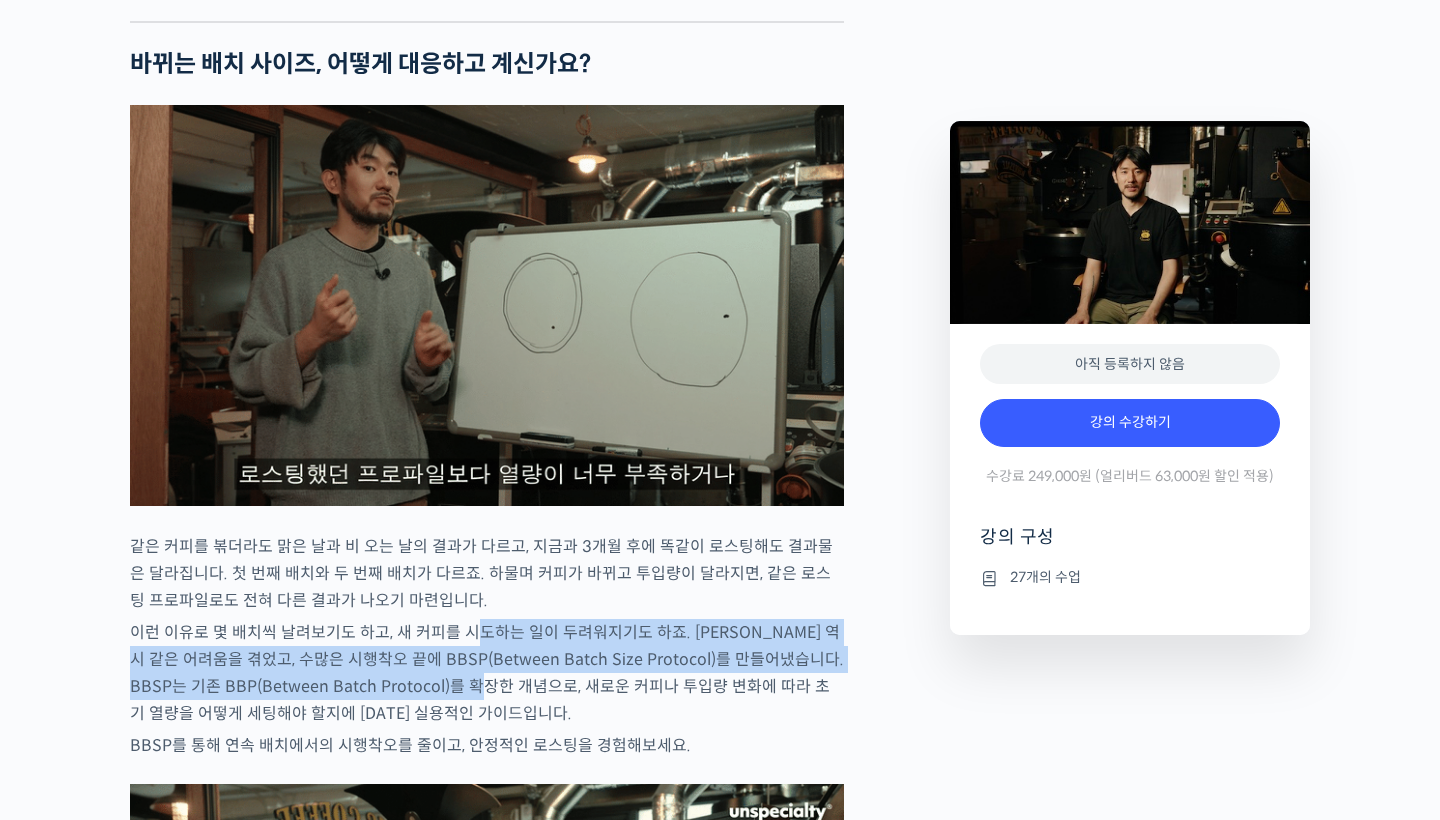 click on "이런 이유로 몇 배치씩 날려보기도 하고, 새 커피를 시도하는 일이 두려워지기도 하죠. 최철 로스터 역시 같은 어려움을 겪었고, 수많은 시행착오 끝에 BBSP(Between Batch Size Protocol)를 만들어냈습니다. BBSP는 기존 BBP(Between Batch Protocol)를 확장한 개념으로, 새로운 커피나 투입량 변화에 따라 초기 열량을 어떻게 세팅해야 할지에 대한 실용적인 가이드입니다." at bounding box center [487, 673] 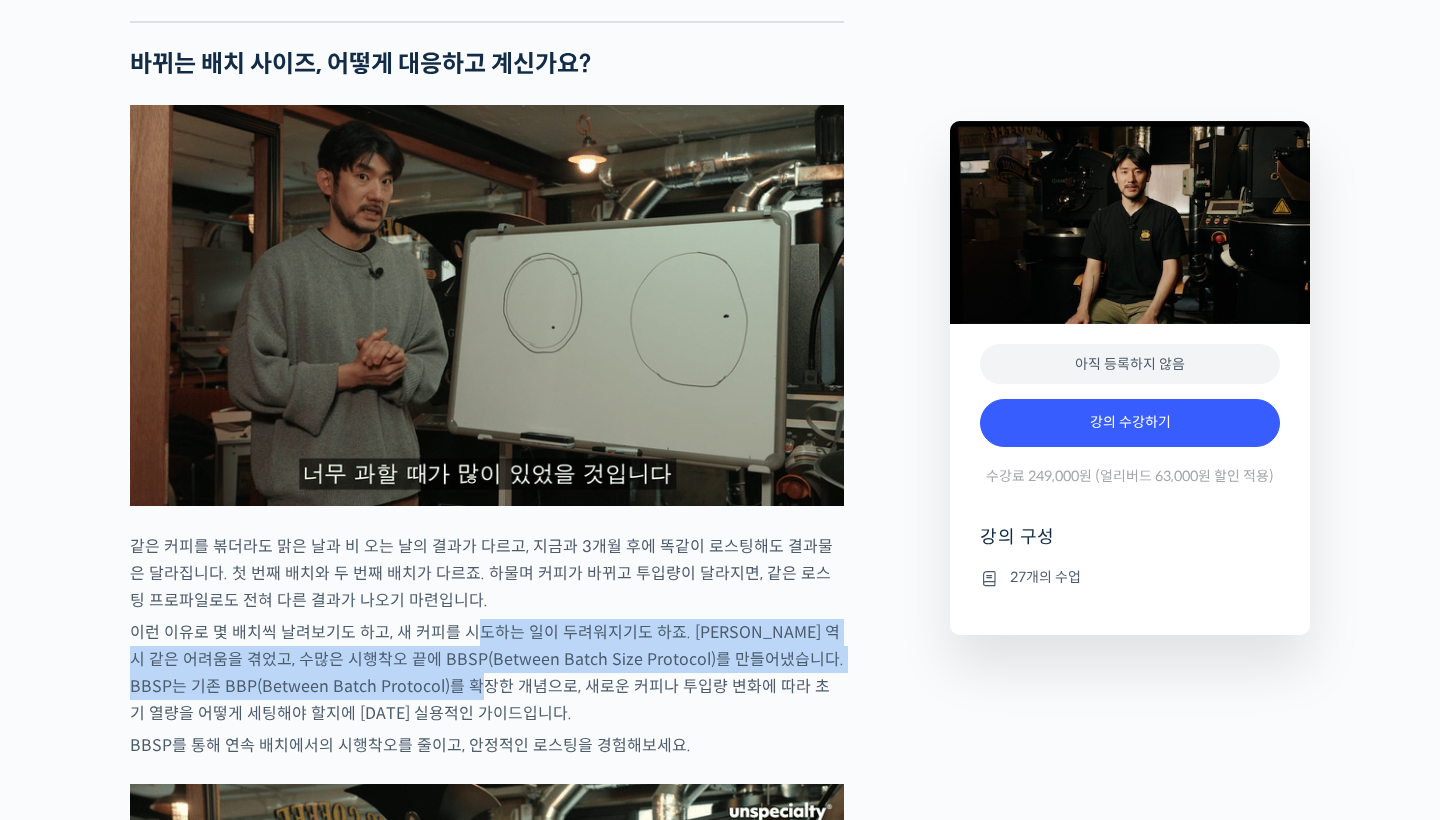 click on "이런 이유로 몇 배치씩 날려보기도 하고, 새 커피를 시도하는 일이 두려워지기도 하죠. 최철 로스터 역시 같은 어려움을 겪었고, 수많은 시행착오 끝에 BBSP(Between Batch Size Protocol)를 만들어냈습니다. BBSP는 기존 BBP(Between Batch Protocol)를 확장한 개념으로, 새로운 커피나 투입량 변화에 따라 초기 열량을 어떻게 세팅해야 할지에 대한 실용적인 가이드입니다." at bounding box center (487, 673) 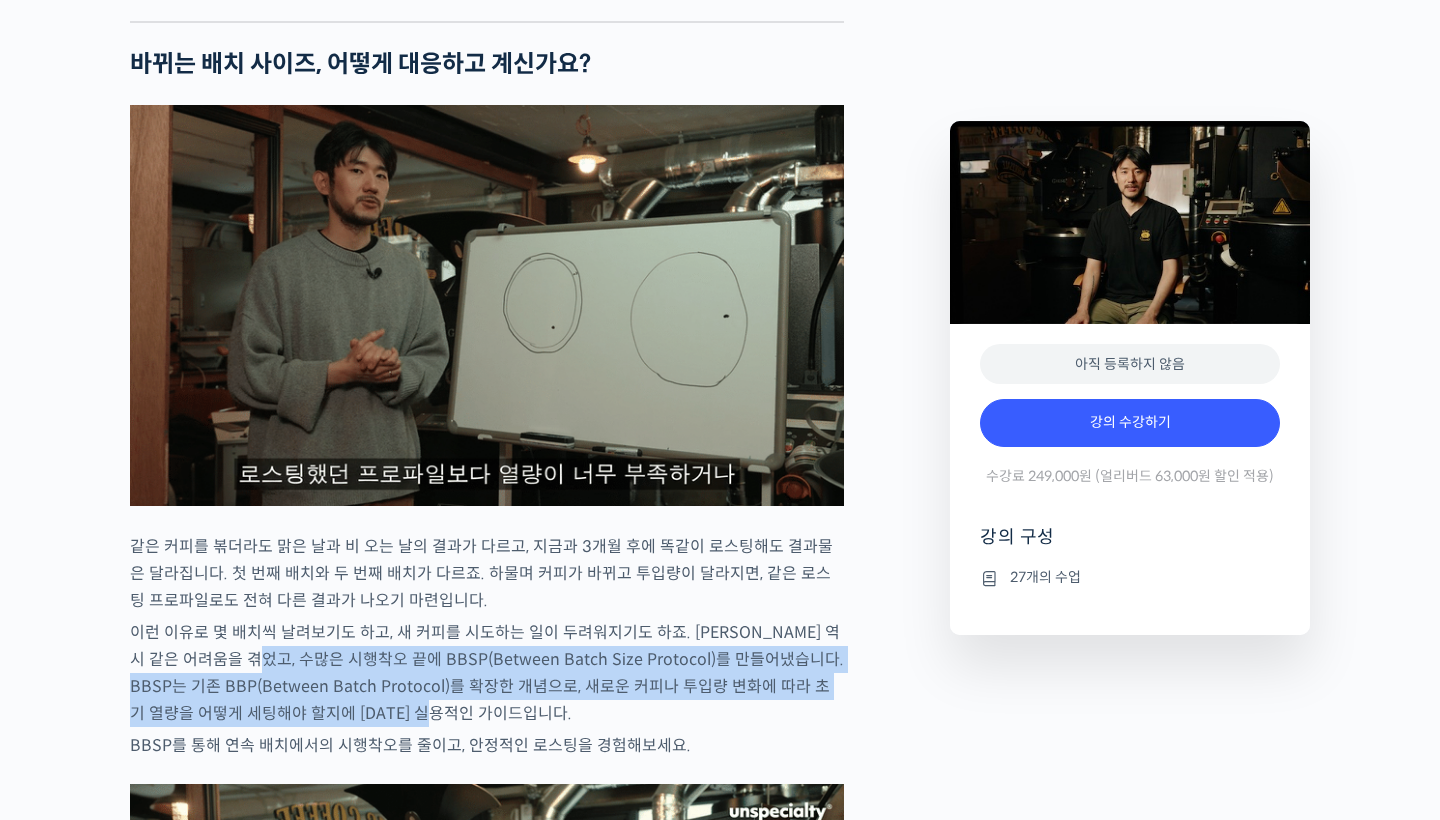 drag, startPoint x: 270, startPoint y: 702, endPoint x: 532, endPoint y: 748, distance: 266.0075 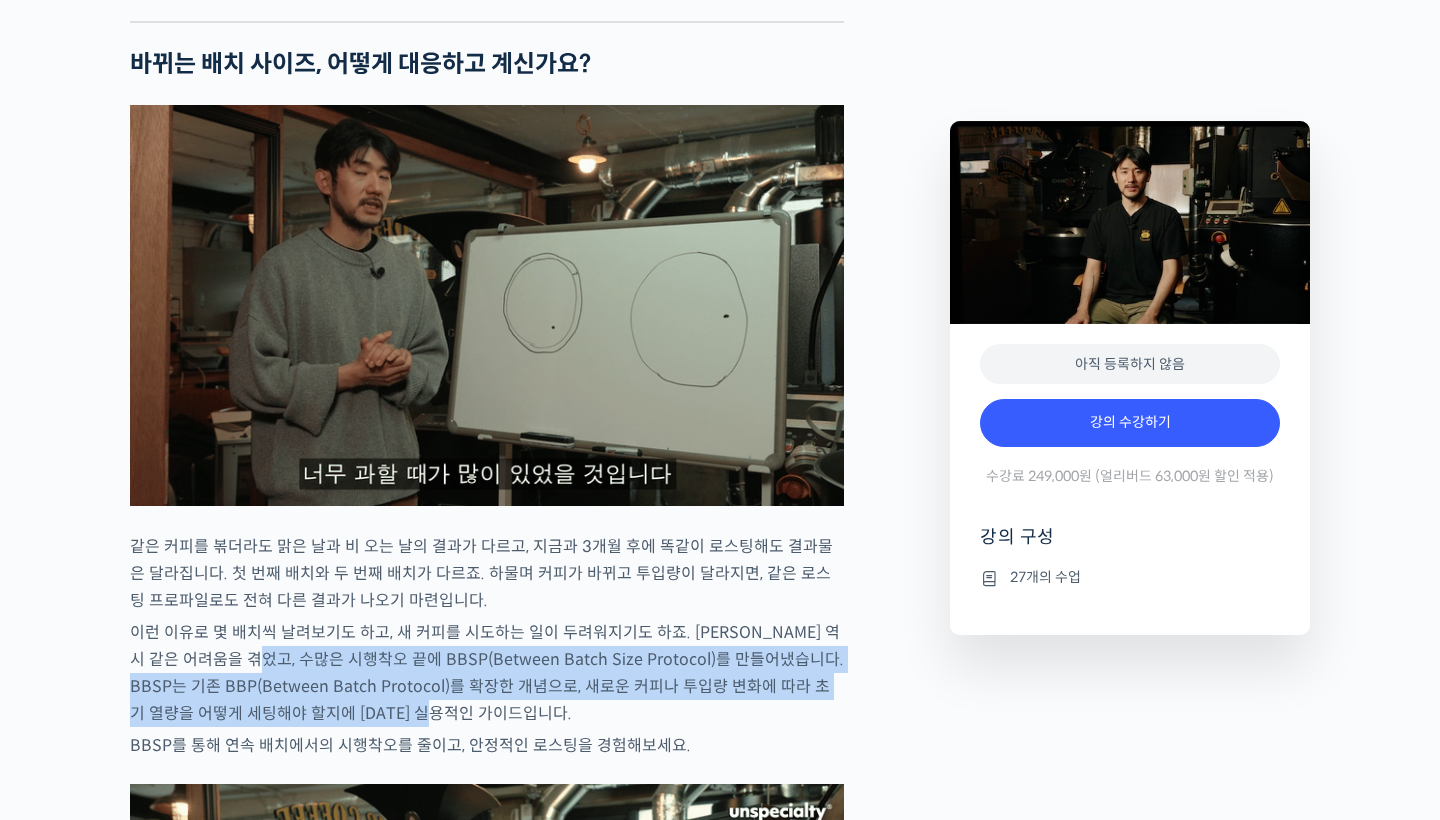 click on "이런 이유로 몇 배치씩 날려보기도 하고, 새 커피를 시도하는 일이 두려워지기도 하죠. 최철 로스터 역시 같은 어려움을 겪었고, 수많은 시행착오 끝에 BBSP(Between Batch Size Protocol)를 만들어냈습니다. BBSP는 기존 BBP(Between Batch Protocol)를 확장한 개념으로, 새로운 커피나 투입량 변화에 따라 초기 열량을 어떻게 세팅해야 할지에 대한 실용적인 가이드입니다." at bounding box center [487, 673] 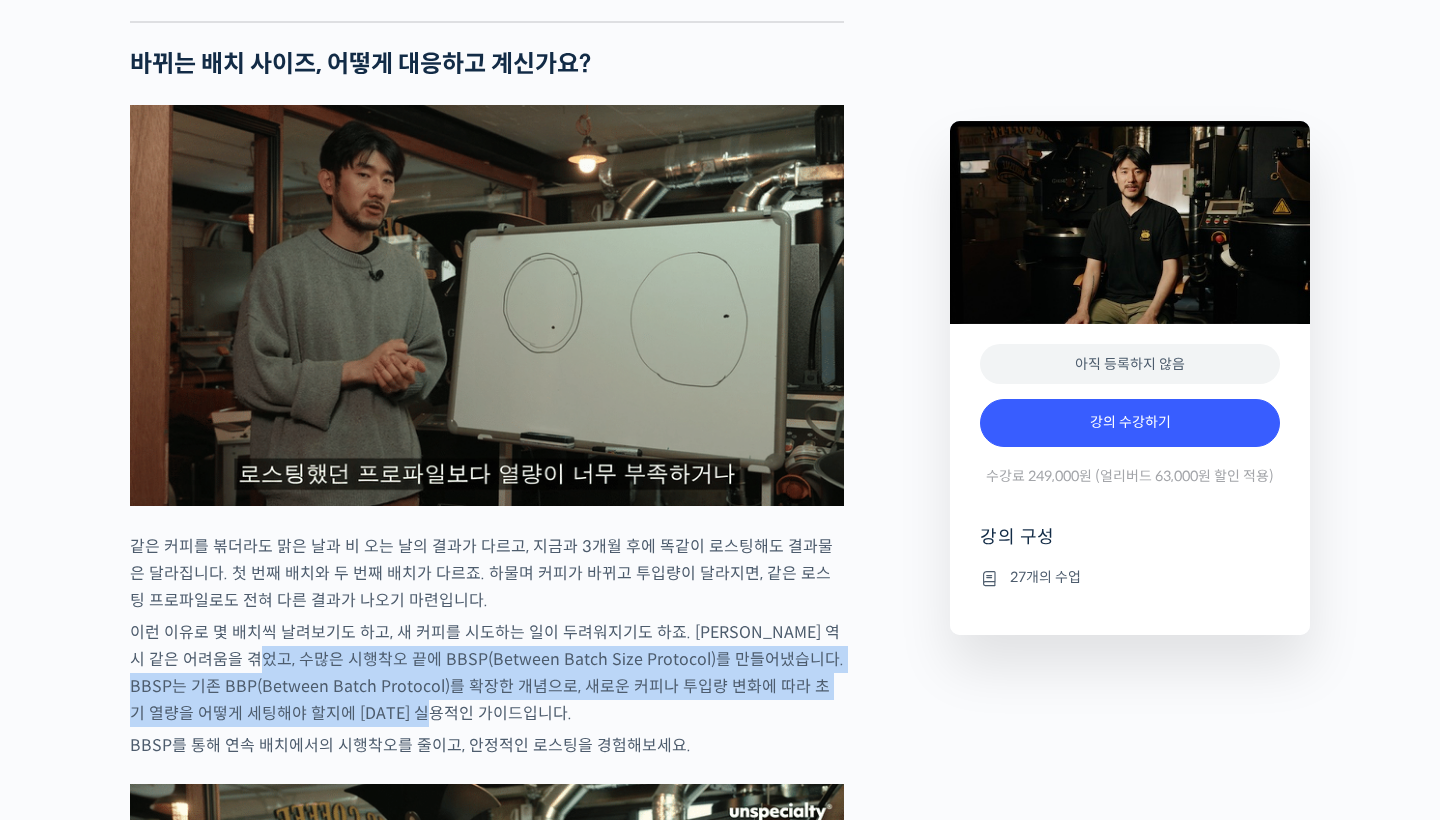 click on "이런 이유로 몇 배치씩 날려보기도 하고, 새 커피를 시도하는 일이 두려워지기도 하죠. 최철 로스터 역시 같은 어려움을 겪었고, 수많은 시행착오 끝에 BBSP(Between Batch Size Protocol)를 만들어냈습니다. BBSP는 기존 BBP(Between Batch Protocol)를 확장한 개념으로, 새로운 커피나 투입량 변화에 따라 초기 열량을 어떻게 세팅해야 할지에 대한 실용적인 가이드입니다." at bounding box center (487, 673) 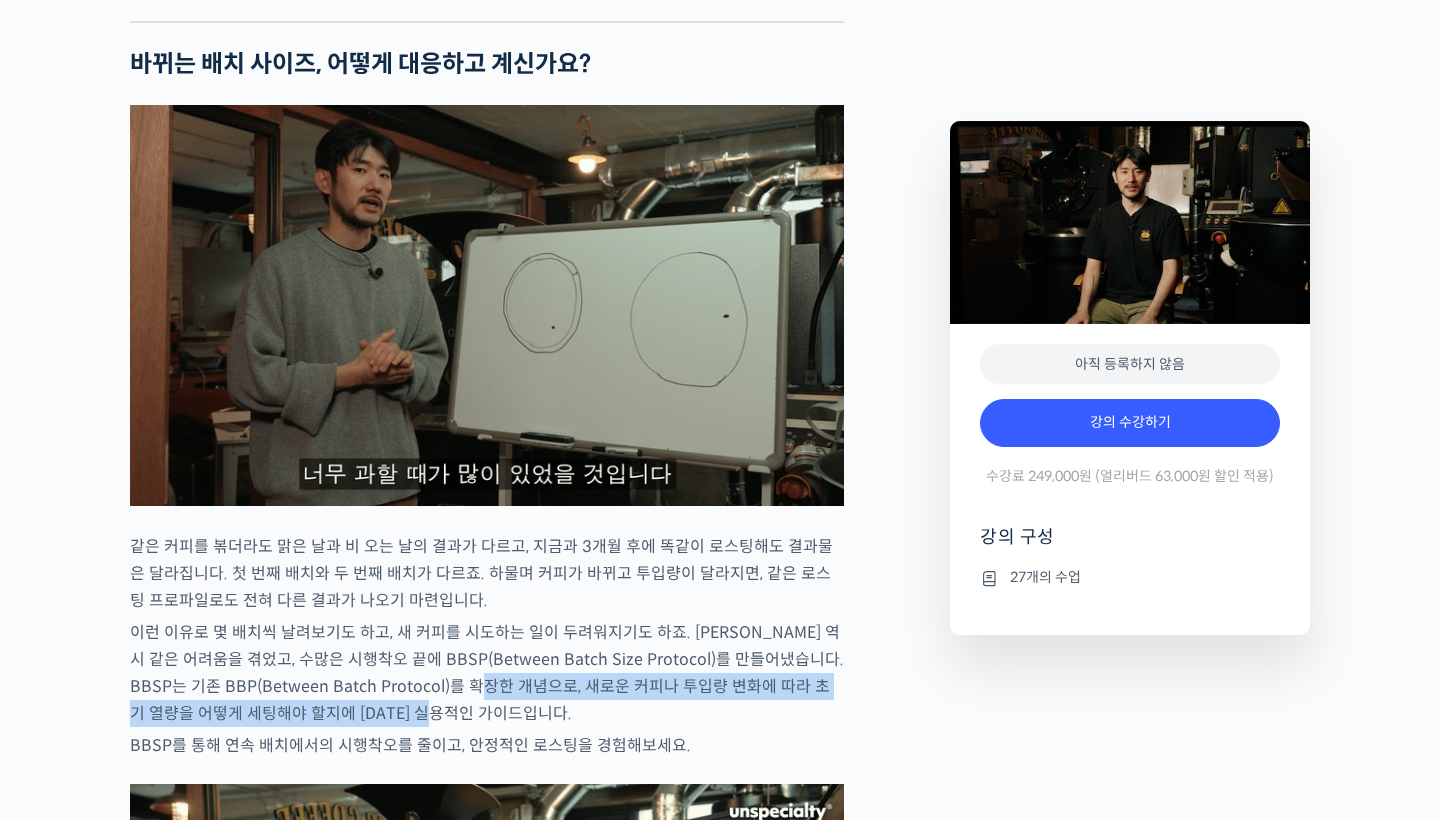 drag, startPoint x: 493, startPoint y: 727, endPoint x: 530, endPoint y: 751, distance: 44.102154 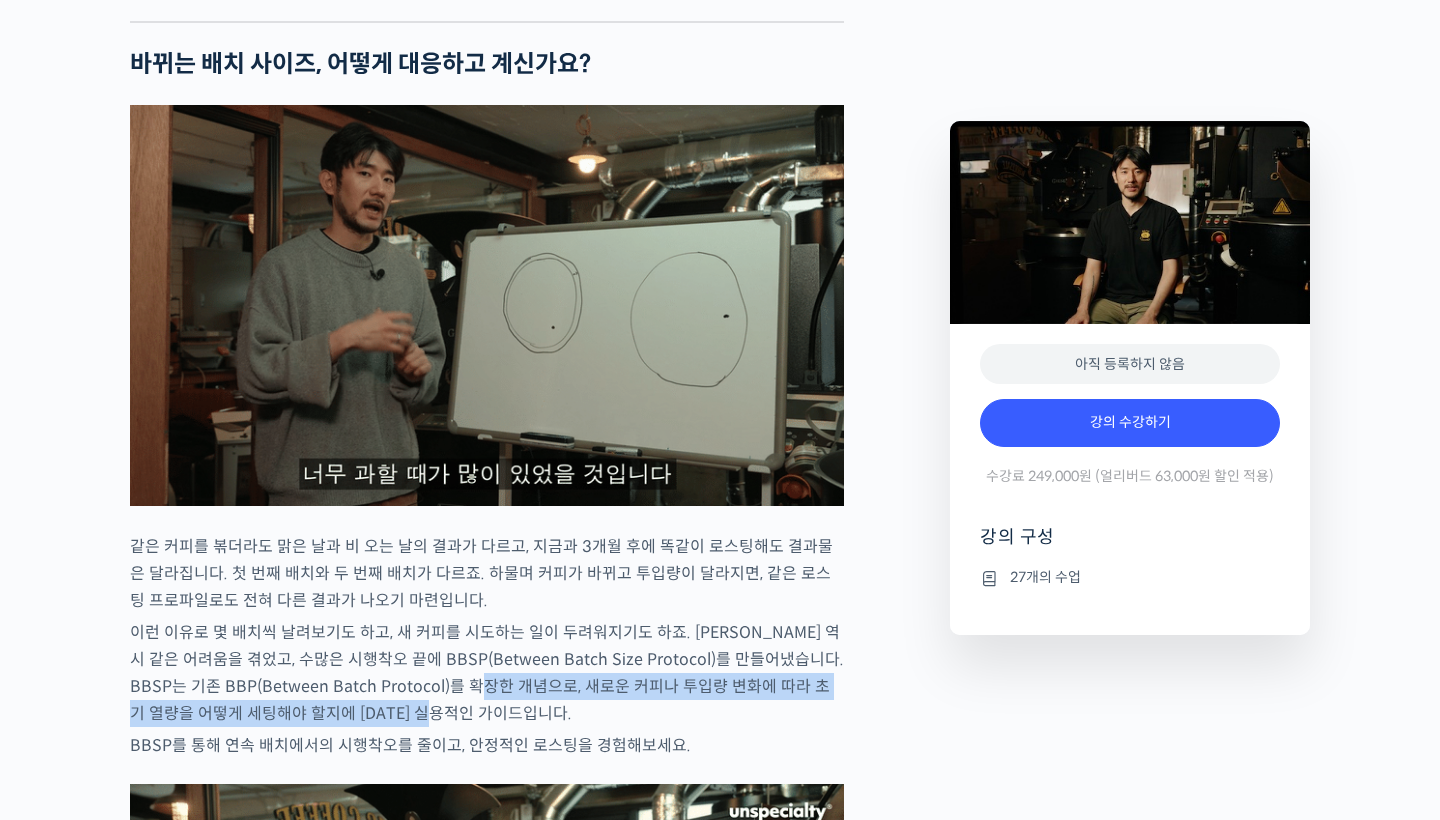 click on "이런 이유로 몇 배치씩 날려보기도 하고, 새 커피를 시도하는 일이 두려워지기도 하죠. 최철 로스터 역시 같은 어려움을 겪었고, 수많은 시행착오 끝에 BBSP(Between Batch Size Protocol)를 만들어냈습니다. BBSP는 기존 BBP(Between Batch Protocol)를 확장한 개념으로, 새로운 커피나 투입량 변화에 따라 초기 열량을 어떻게 세팅해야 할지에 대한 실용적인 가이드입니다." at bounding box center [487, 673] 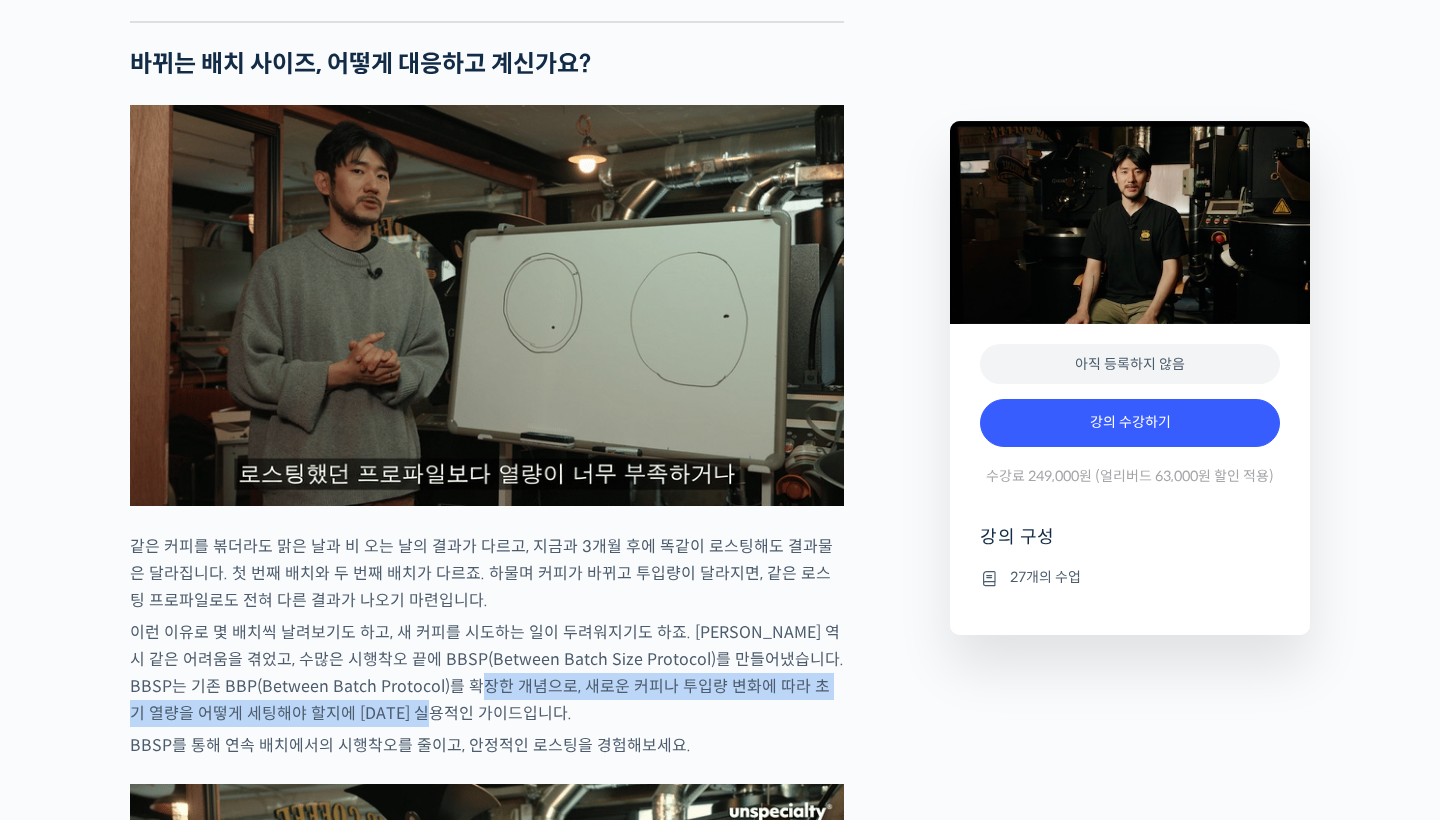click on "이런 이유로 몇 배치씩 날려보기도 하고, 새 커피를 시도하는 일이 두려워지기도 하죠. 최철 로스터 역시 같은 어려움을 겪었고, 수많은 시행착오 끝에 BBSP(Between Batch Size Protocol)를 만들어냈습니다. BBSP는 기존 BBP(Between Batch Protocol)를 확장한 개념으로, 새로운 커피나 투입량 변화에 따라 초기 열량을 어떻게 세팅해야 할지에 대한 실용적인 가이드입니다." at bounding box center [487, 673] 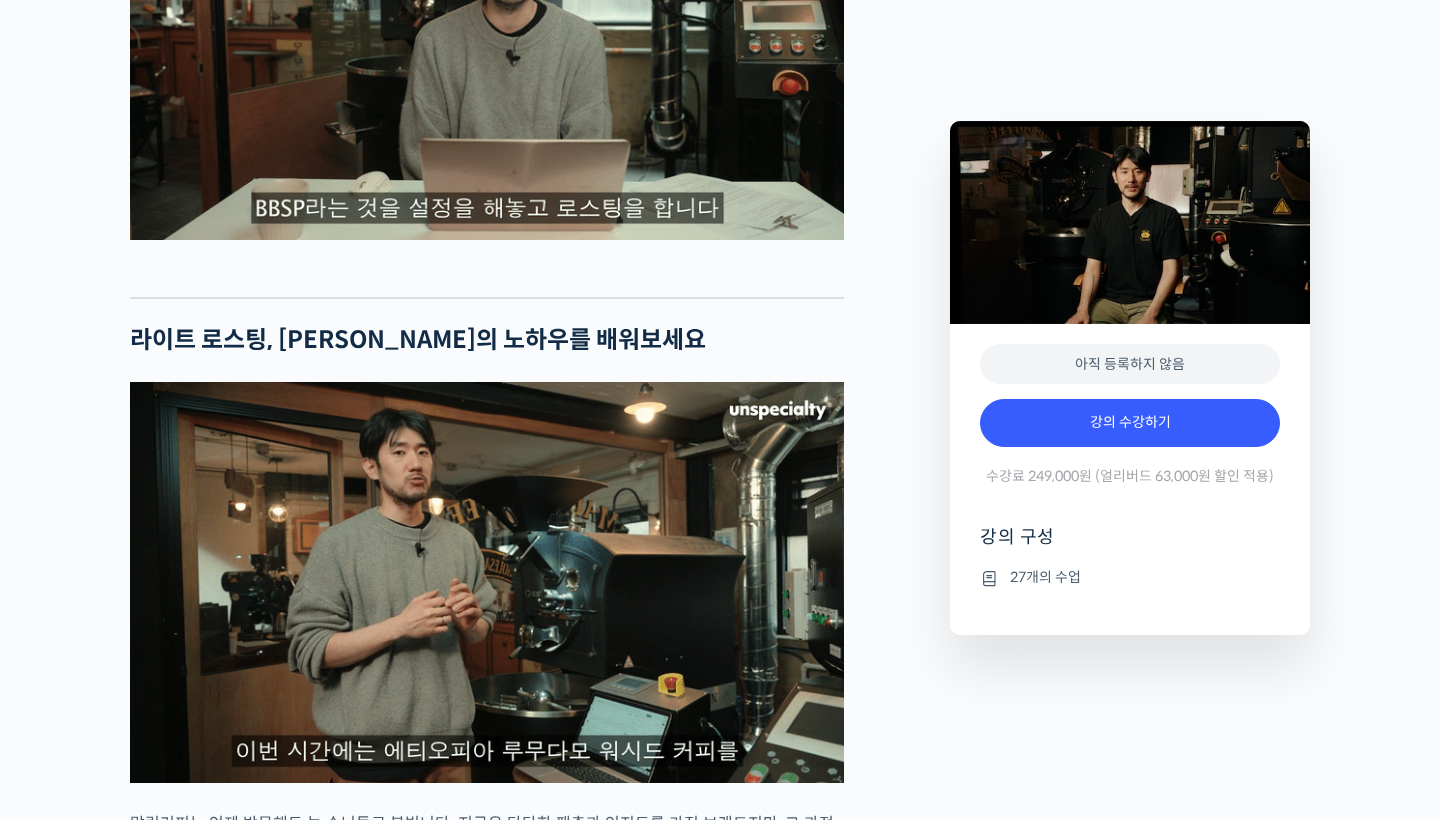 scroll, scrollTop: 3668, scrollLeft: 0, axis: vertical 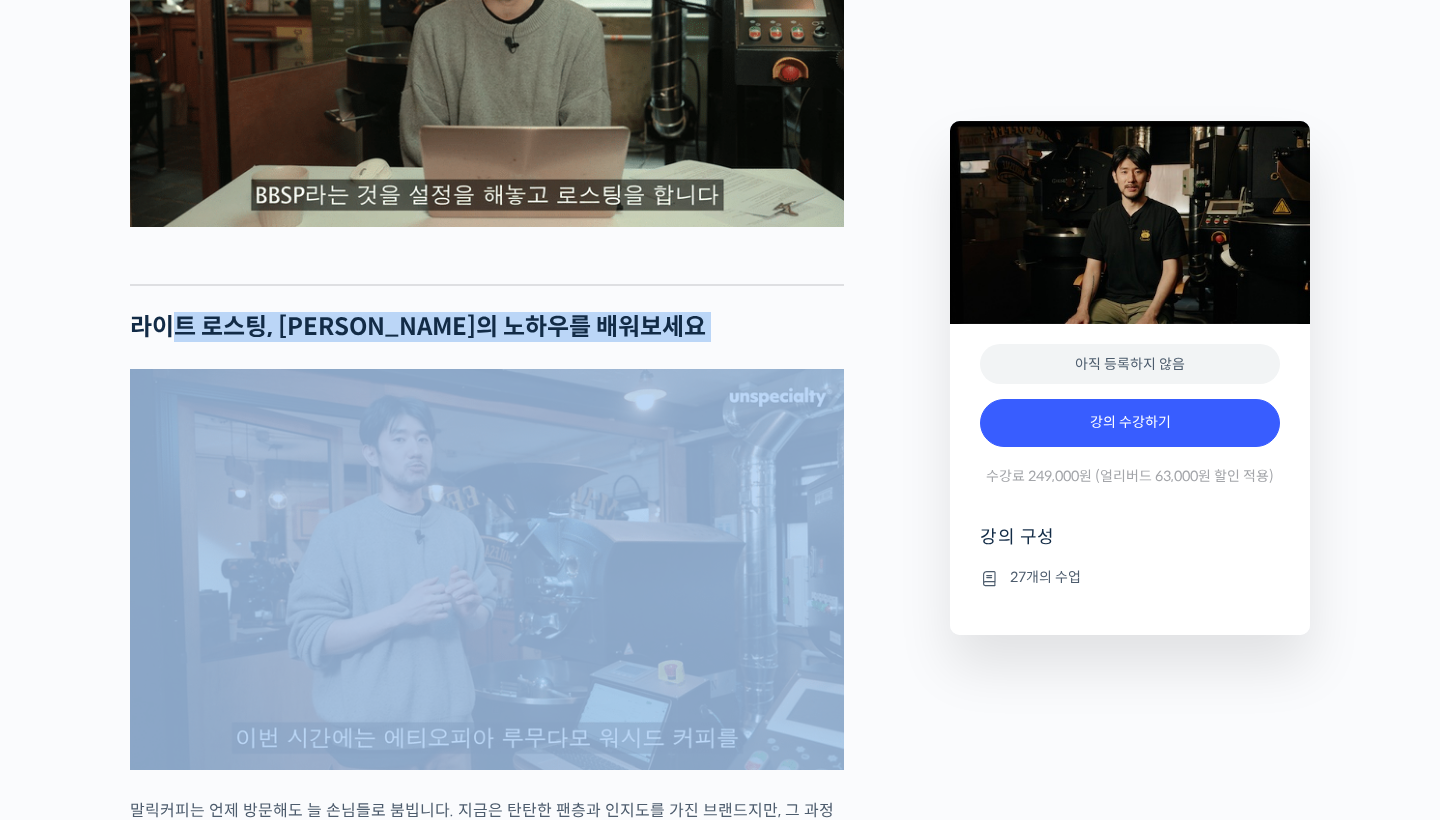 drag, startPoint x: 165, startPoint y: 372, endPoint x: 497, endPoint y: 388, distance: 332.3853 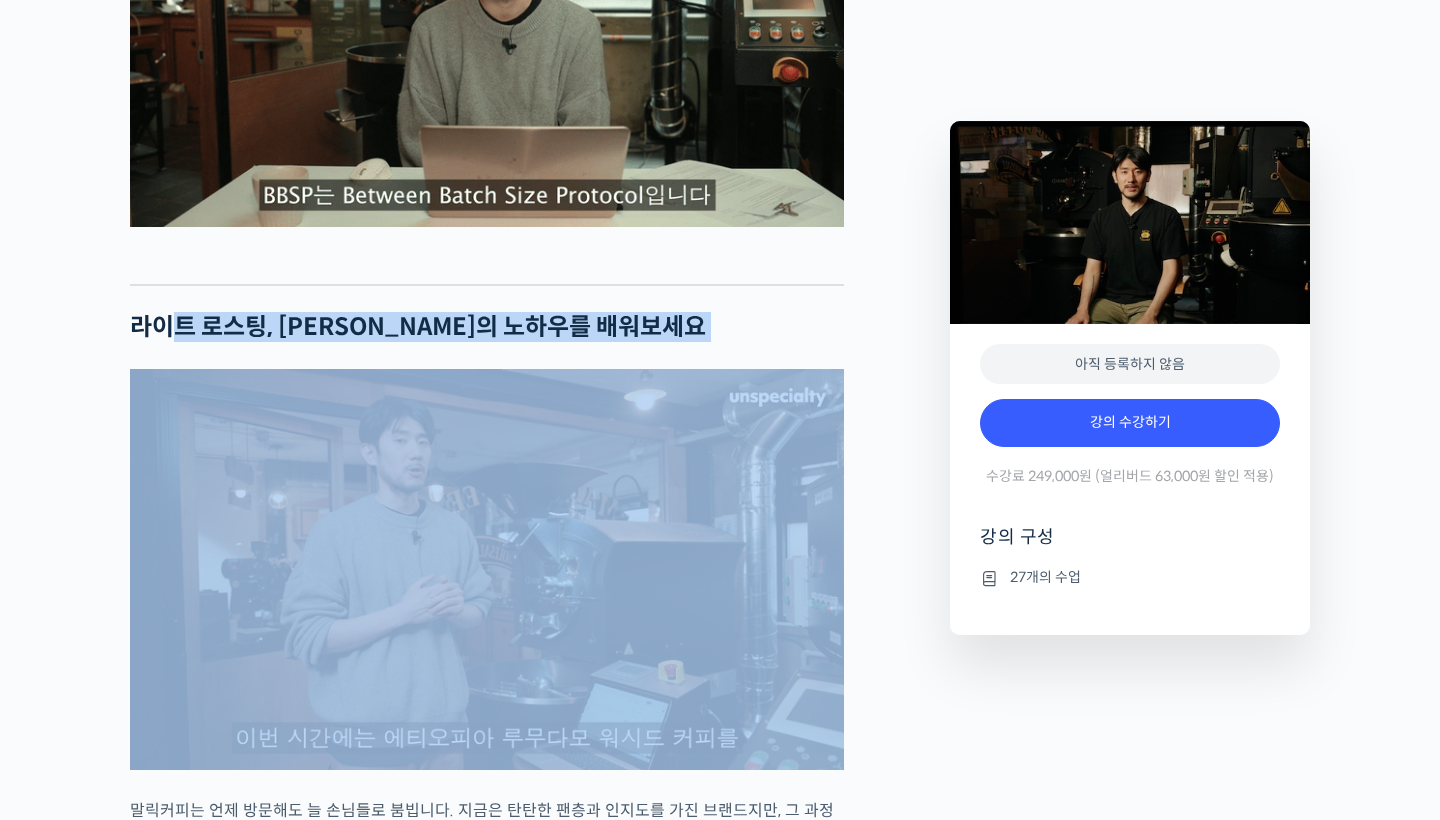 click on "최철 로스터를 소개합니다!
많은 사람들에게 사랑받는 <말릭커피>의 대표, 최철 로스터가 진행하는 로스팅 클래스입니다. 2023년 한국 커피 로스팅 챔피언십(Korea Coffee Roasting Championship, KCRC)에서 준우승을 차지한 최철 로스터로부터 말릭만의 라이트 로스팅 노하우를 직접 배워보세요.
최철 로스터는 커피를 시작하기 전, 요리를 했던 이력을 가지고 있습니다. 재료에 대한 깊은 이해와 애정을 바탕으로, 그만의 섬세한 로스팅 철학을 만들어왔습니다.
클래스 소개
깨끗하고 클린컵 위에 부드러운 단맛과 향을 추구하는 말릭커피는, 많은 고객들의 사랑 속에 빠르게 성장하고 있습니다. “말릭”이라는 이름은 “말릭산”에서 따온 것으로, 사과처럼 부드럽고 우아한 산미를 지향하는 브랜드의 철학을 담고 있습니다." at bounding box center [487, 643] 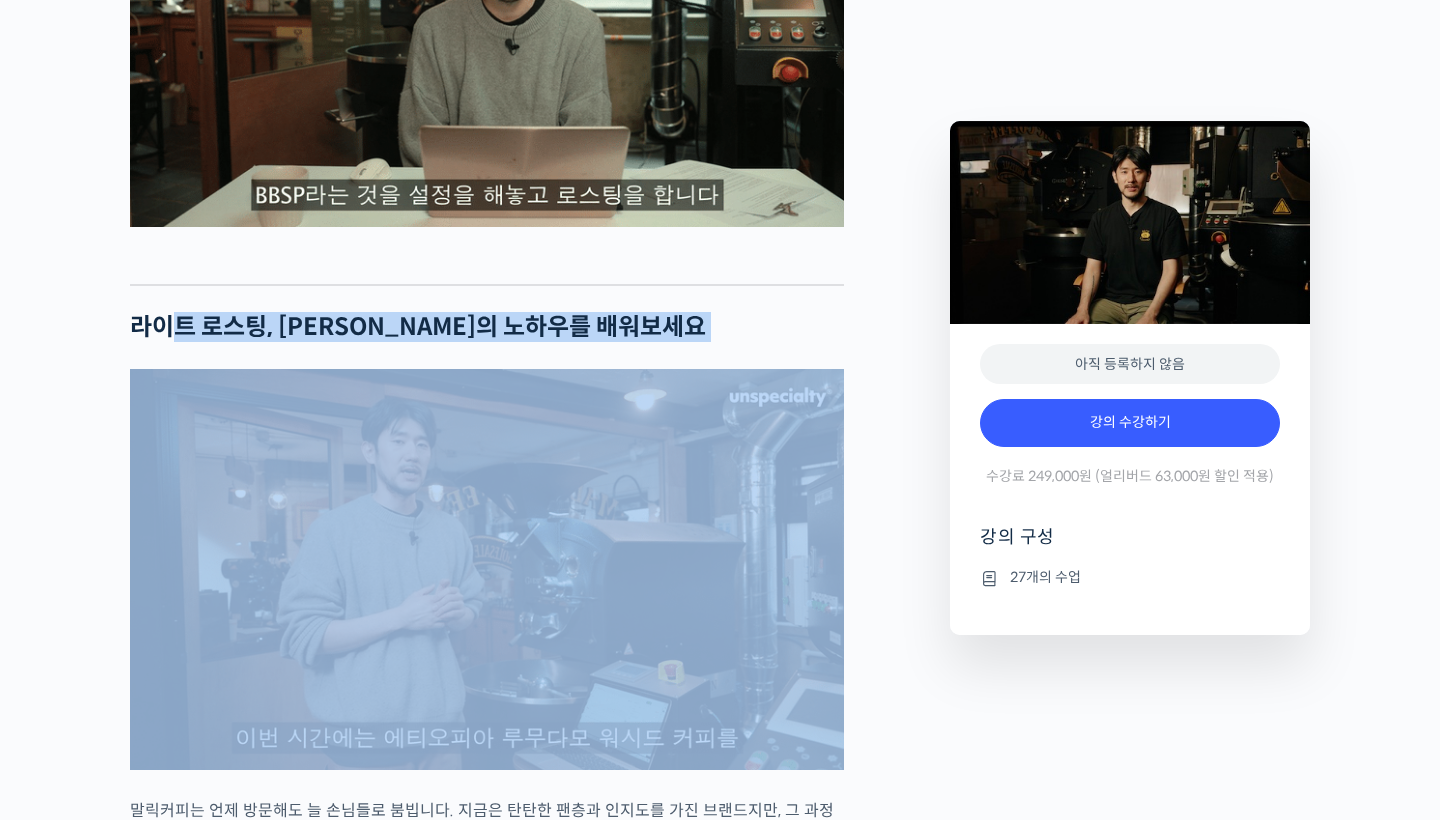 click on "최철 로스터를 소개합니다!
많은 사람들에게 사랑받는 <말릭커피>의 대표, 최철 로스터가 진행하는 로스팅 클래스입니다. 2023년 한국 커피 로스팅 챔피언십(Korea Coffee Roasting Championship, KCRC)에서 준우승을 차지한 최철 로스터로부터 말릭만의 라이트 로스팅 노하우를 직접 배워보세요.
최철 로스터는 커피를 시작하기 전, 요리를 했던 이력을 가지고 있습니다. 재료에 대한 깊은 이해와 애정을 바탕으로, 그만의 섬세한 로스팅 철학을 만들어왔습니다.
클래스 소개
깨끗하고 클린컵 위에 부드러운 단맛과 향을 추구하는 말릭커피는, 많은 고객들의 사랑 속에 빠르게 성장하고 있습니다. “말릭”이라는 이름은 “말릭산”에서 따온 것으로, 사과처럼 부드럽고 우아한 산미를 지향하는 브랜드의 철학을 담고 있습니다." at bounding box center (487, 643) 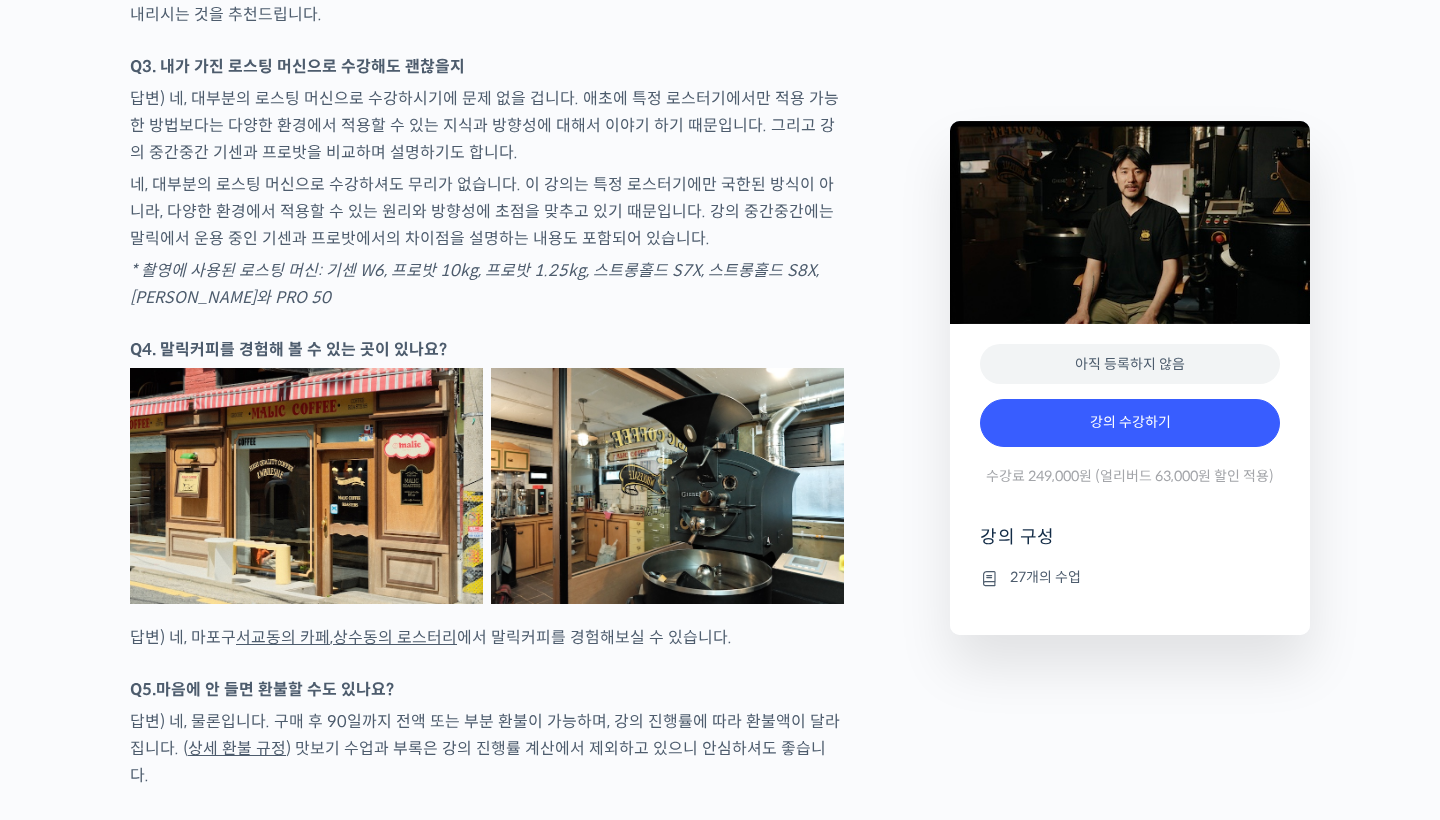 scroll, scrollTop: 6959, scrollLeft: 0, axis: vertical 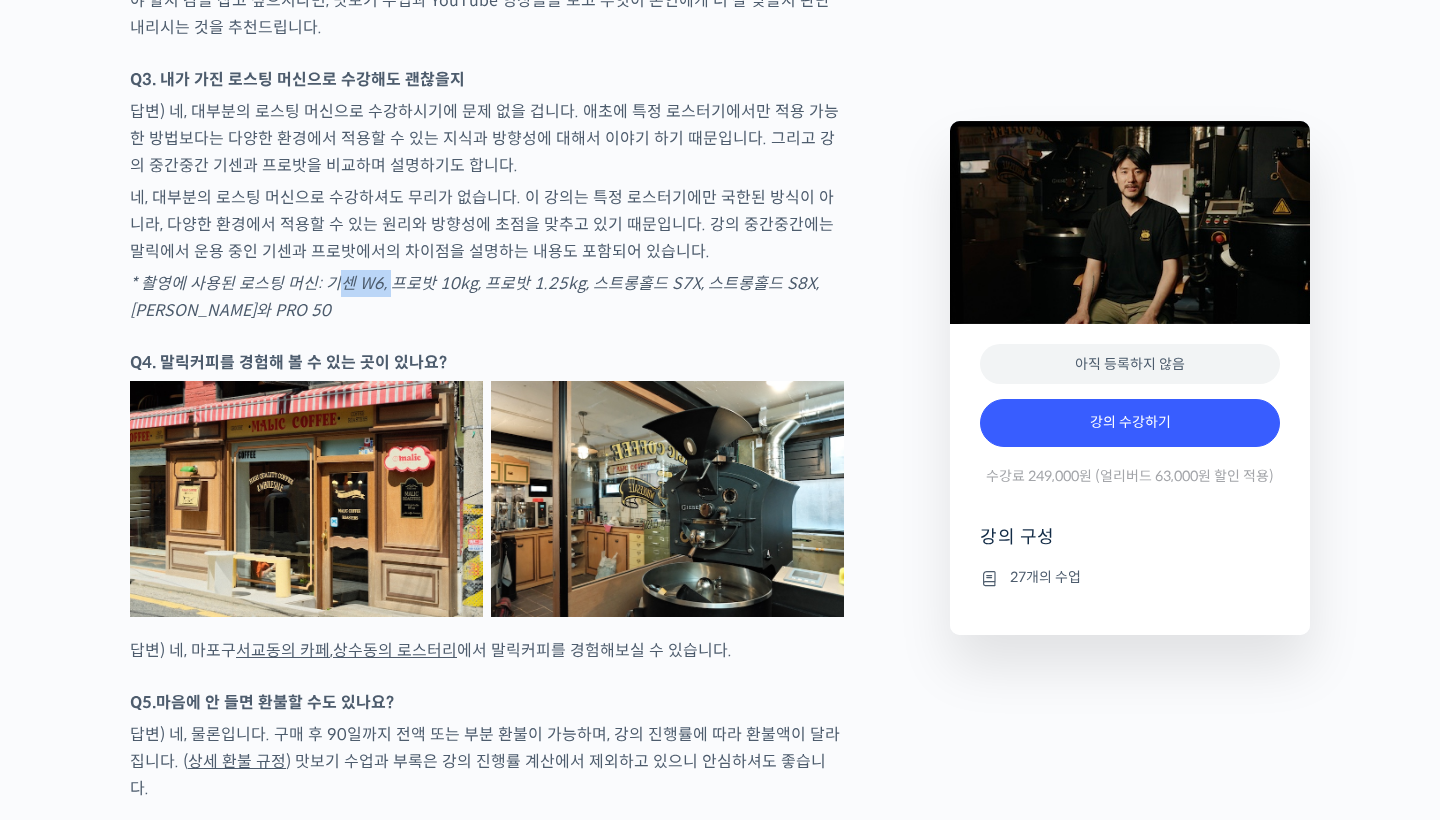 drag, startPoint x: 342, startPoint y: 301, endPoint x: 387, endPoint y: 301, distance: 45 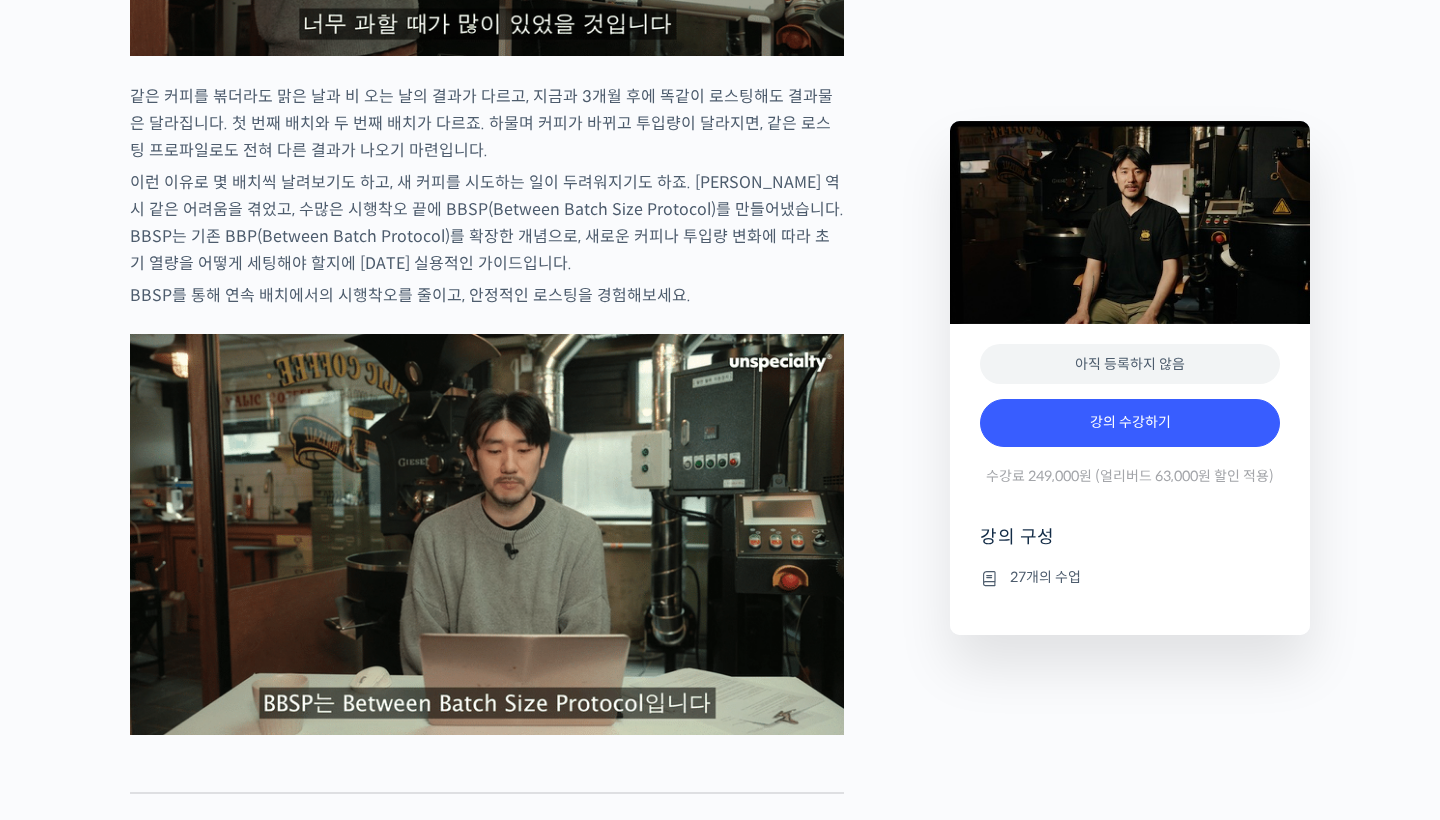 scroll, scrollTop: 3157, scrollLeft: 0, axis: vertical 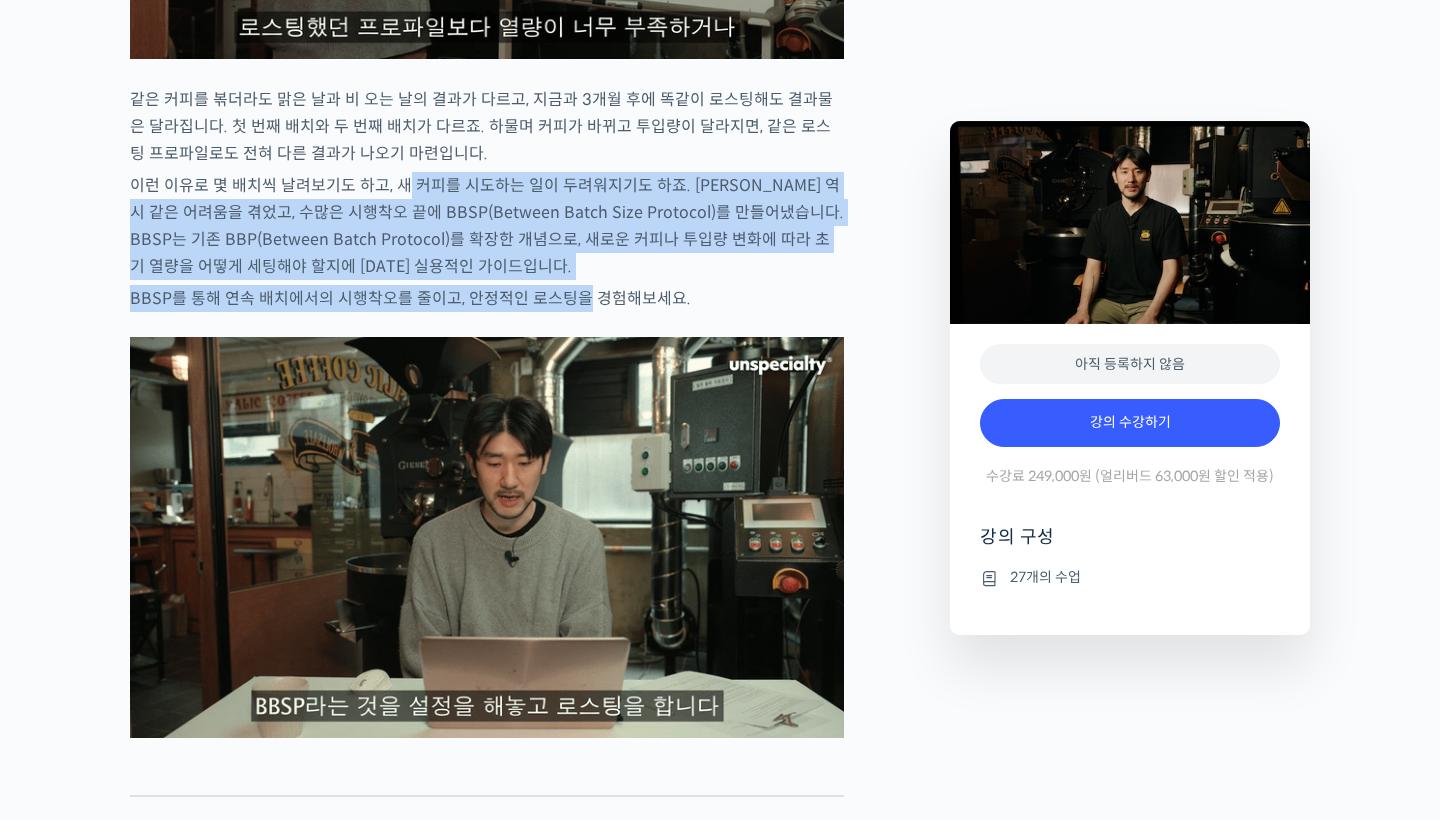 drag, startPoint x: 576, startPoint y: 341, endPoint x: 399, endPoint y: 226, distance: 211.07819 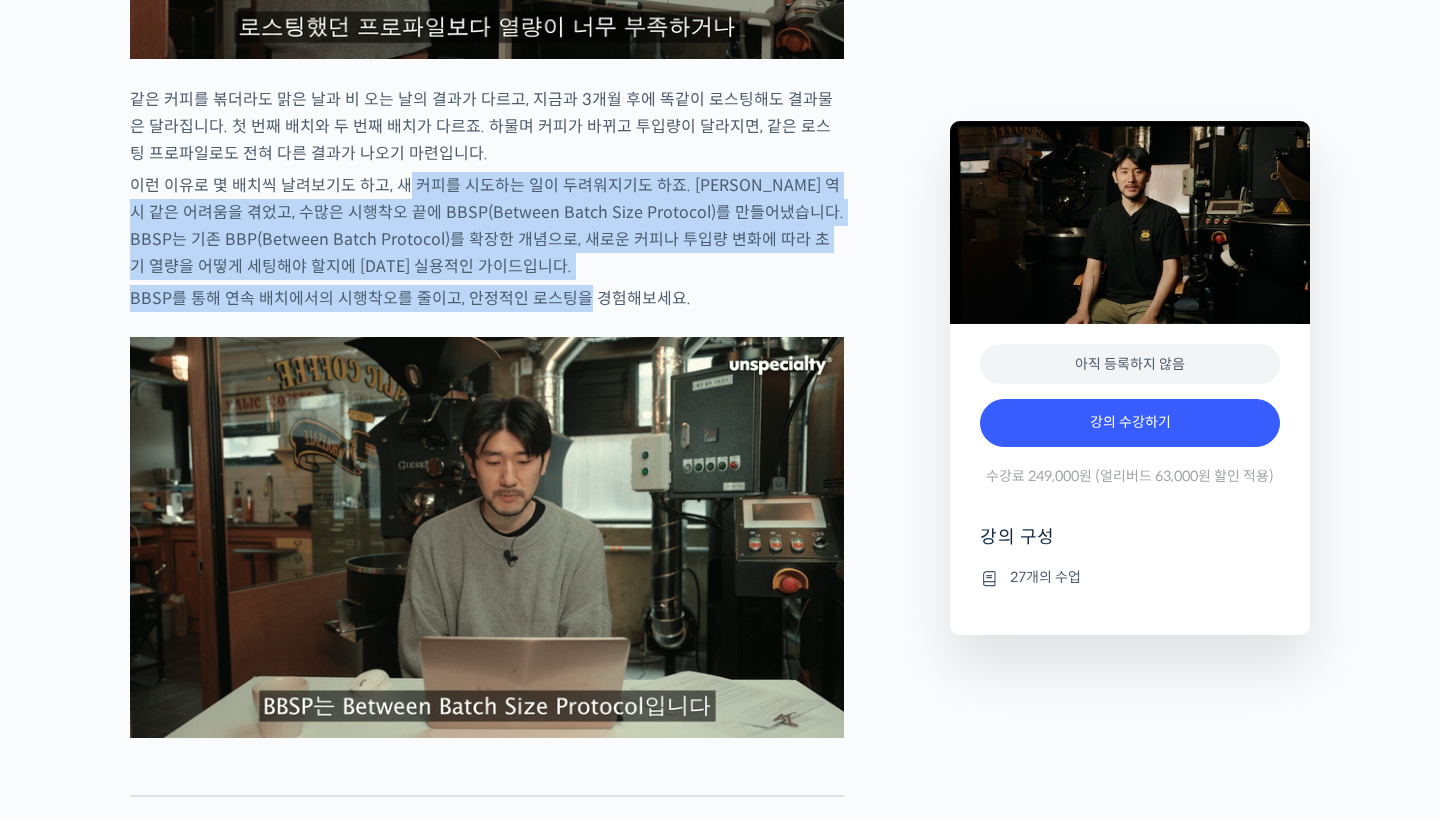 click on "최철 로스터를 소개합니다!
많은 사람들에게 사랑받는 <말릭커피>의 대표, 최철 로스터가 진행하는 로스팅 클래스입니다. 2023년 한국 커피 로스팅 챔피언십(Korea Coffee Roasting Championship, KCRC)에서 준우승을 차지한 최철 로스터로부터 말릭만의 라이트 로스팅 노하우를 직접 배워보세요.
최철 로스터는 커피를 시작하기 전, 요리를 했던 이력을 가지고 있습니다. 재료에 대한 깊은 이해와 애정을 바탕으로, 그만의 섬세한 로스팅 철학을 만들어왔습니다.
클래스 소개
깨끗하고 클린컵 위에 부드러운 단맛과 향을 추구하는 말릭커피는, 많은 고객들의 사랑 속에 빠르게 성장하고 있습니다. “말릭”이라는 이름은 “말릭산”에서 따온 것으로, 사과처럼 부드럽고 우아한 산미를 지향하는 브랜드의 철학을 담고 있습니다." at bounding box center (487, 1154) 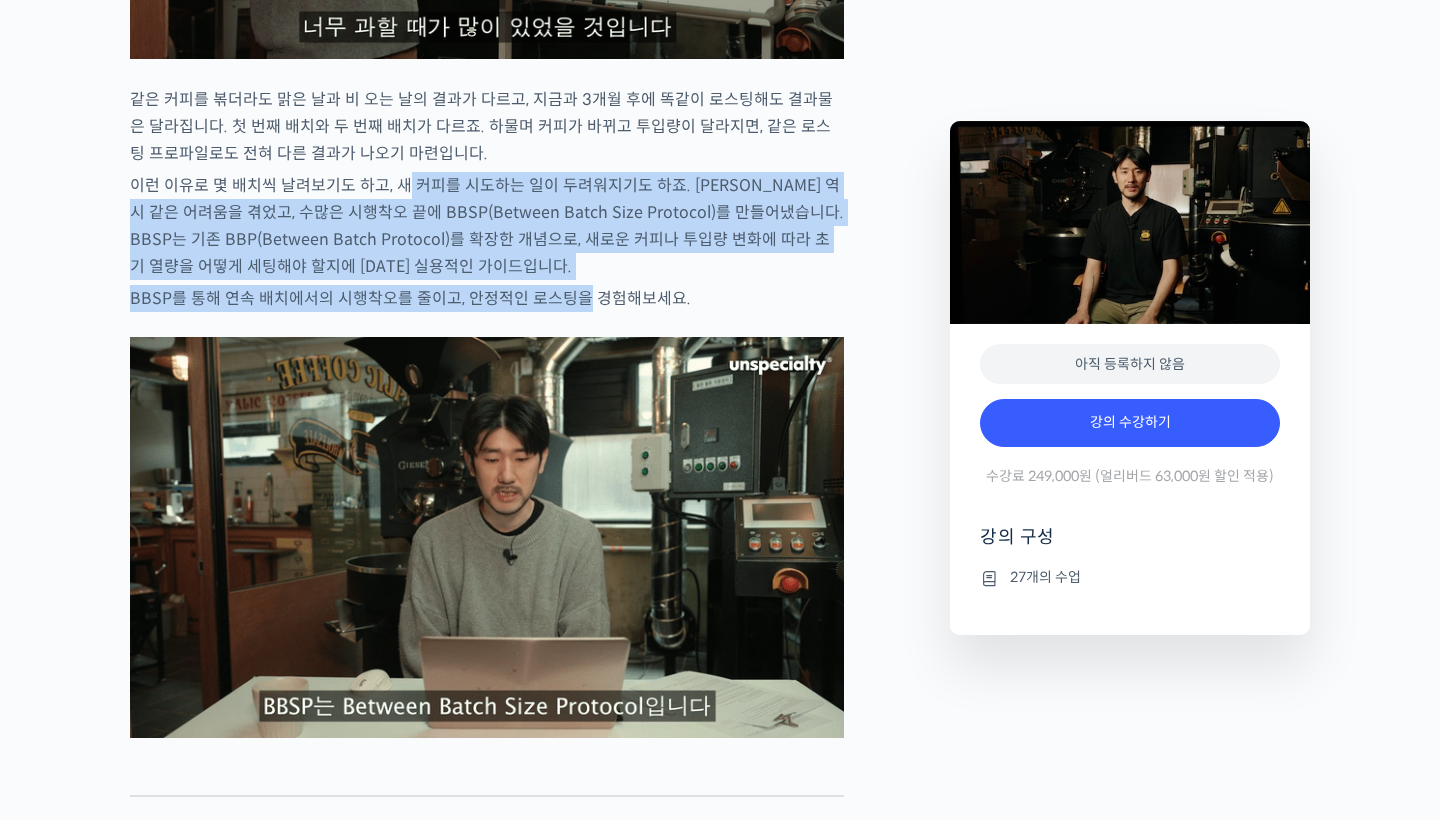 click on "이런 이유로 몇 배치씩 날려보기도 하고, 새 커피를 시도하는 일이 두려워지기도 하죠. 최철 로스터 역시 같은 어려움을 겪었고, 수많은 시행착오 끝에 BBSP(Between Batch Size Protocol)를 만들어냈습니다. BBSP는 기존 BBP(Between Batch Protocol)를 확장한 개념으로, 새로운 커피나 투입량 변화에 따라 초기 열량을 어떻게 세팅해야 할지에 대한 실용적인 가이드입니다." at bounding box center [487, 226] 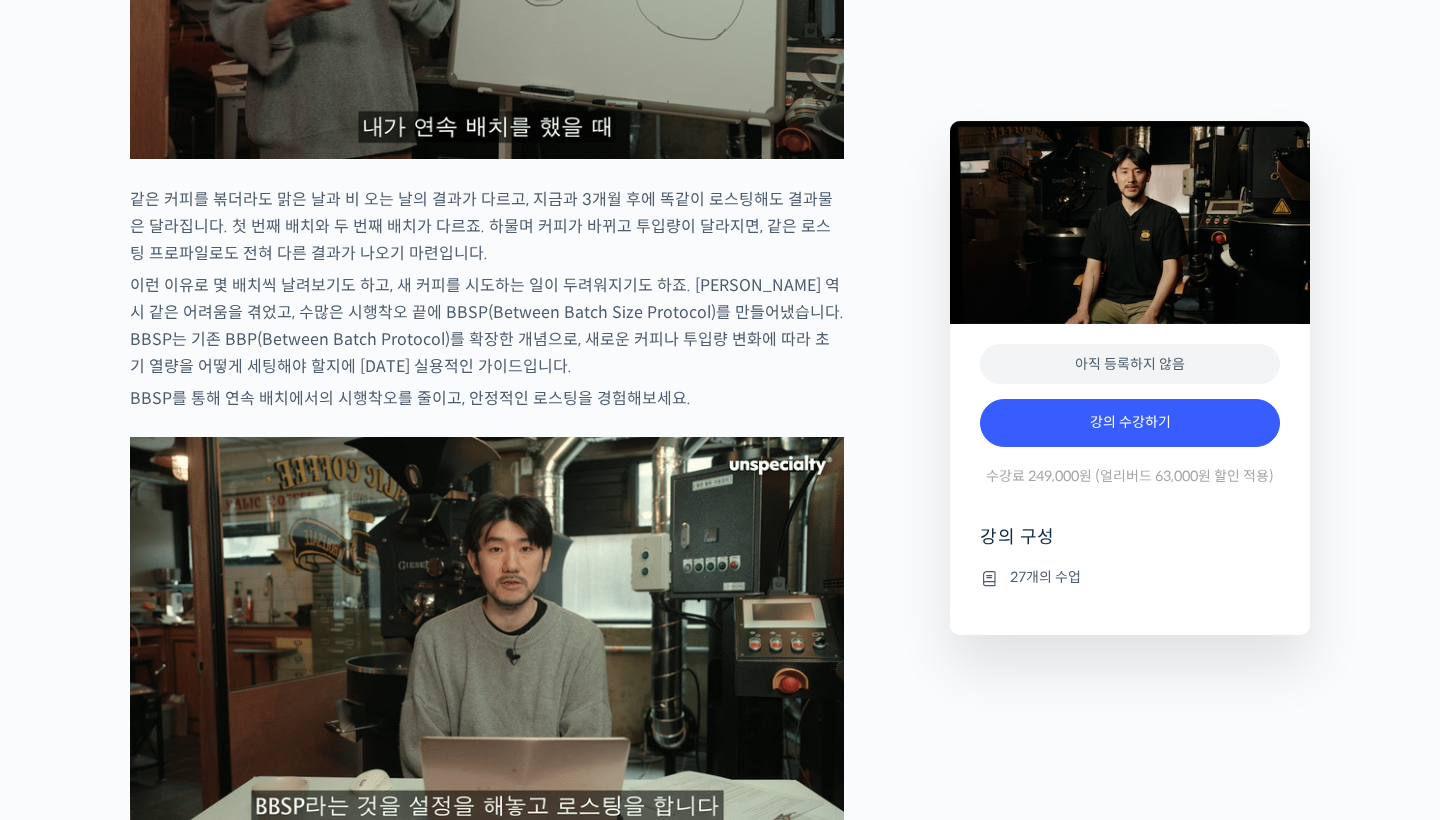 scroll, scrollTop: 3060, scrollLeft: 0, axis: vertical 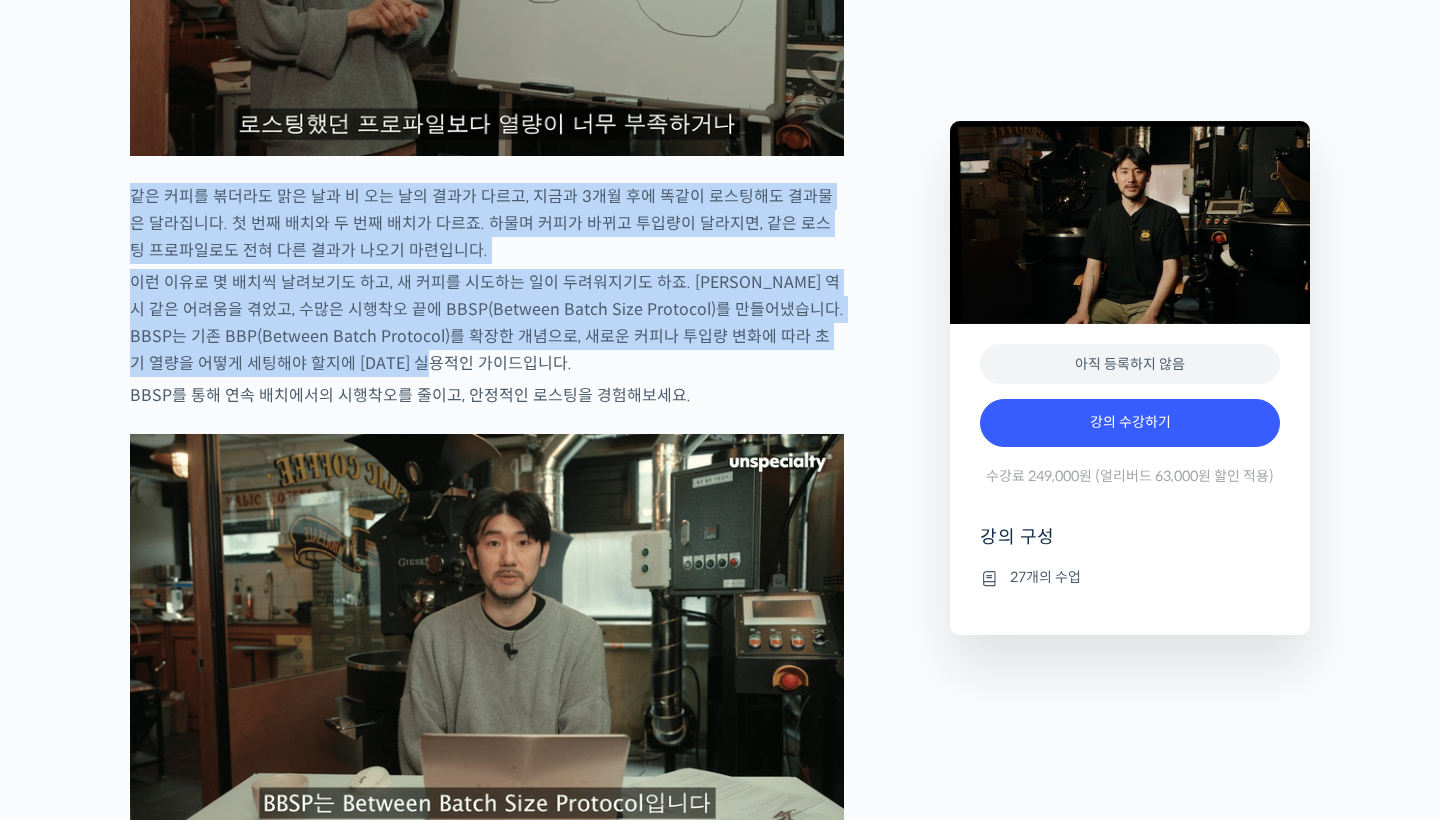 drag, startPoint x: 399, startPoint y: 226, endPoint x: 501, endPoint y: 399, distance: 200.83078 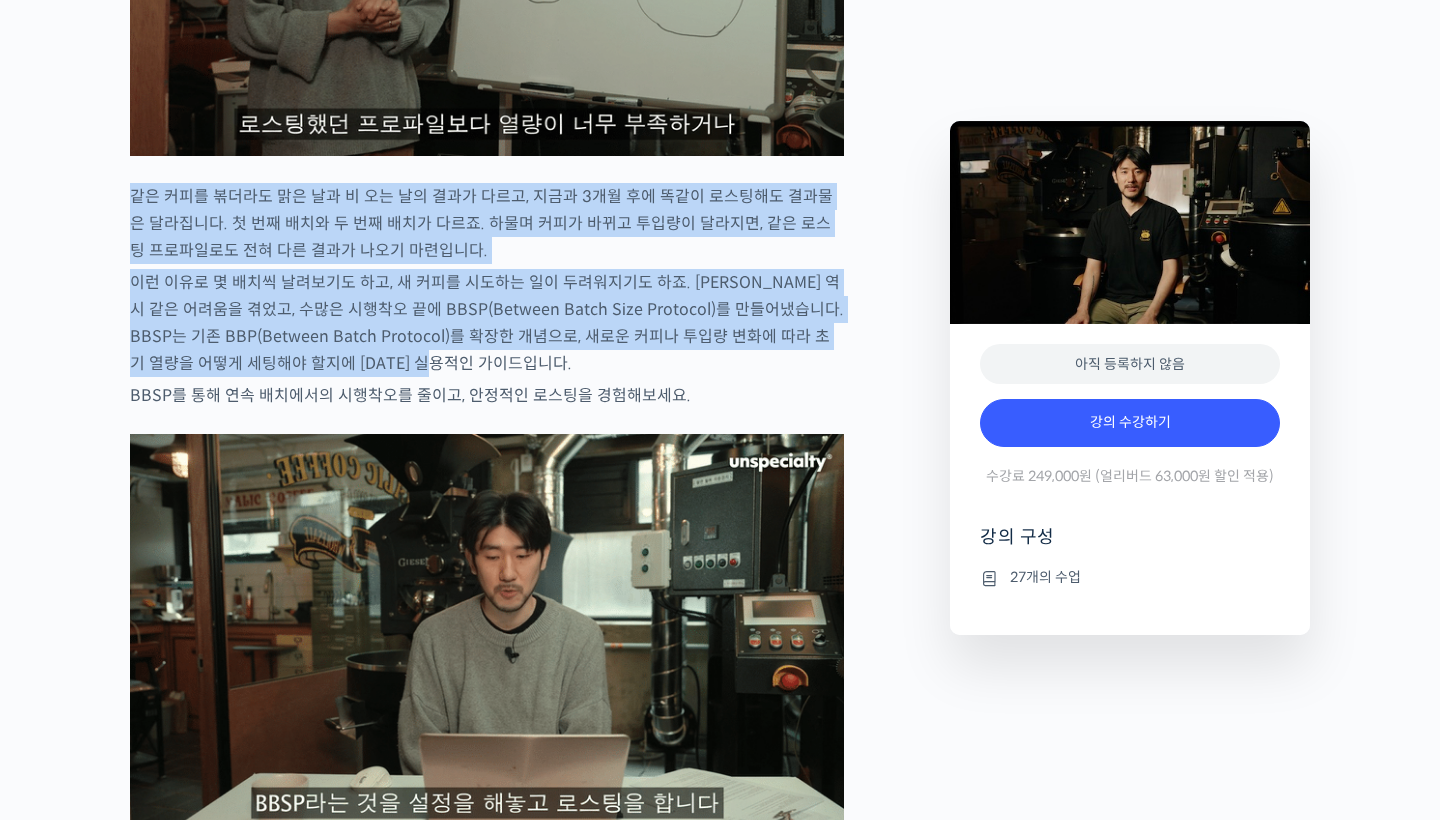 click on "최철 로스터를 소개합니다!
많은 사람들에게 사랑받는 <말릭커피>의 대표, 최철 로스터가 진행하는 로스팅 클래스입니다. 2023년 한국 커피 로스팅 챔피언십(Korea Coffee Roasting Championship, KCRC)에서 준우승을 차지한 최철 로스터로부터 말릭만의 라이트 로스팅 노하우를 직접 배워보세요.
최철 로스터는 커피를 시작하기 전, 요리를 했던 이력을 가지고 있습니다. 재료에 대한 깊은 이해와 애정을 바탕으로, 그만의 섬세한 로스팅 철학을 만들어왔습니다.
클래스 소개
깨끗하고 클린컵 위에 부드러운 단맛과 향을 추구하는 말릭커피는, 많은 고객들의 사랑 속에 빠르게 성장하고 있습니다. “말릭”이라는 이름은 “말릭산”에서 따온 것으로, 사과처럼 부드럽고 우아한 산미를 지향하는 브랜드의 철학을 담고 있습니다." at bounding box center [487, 1251] 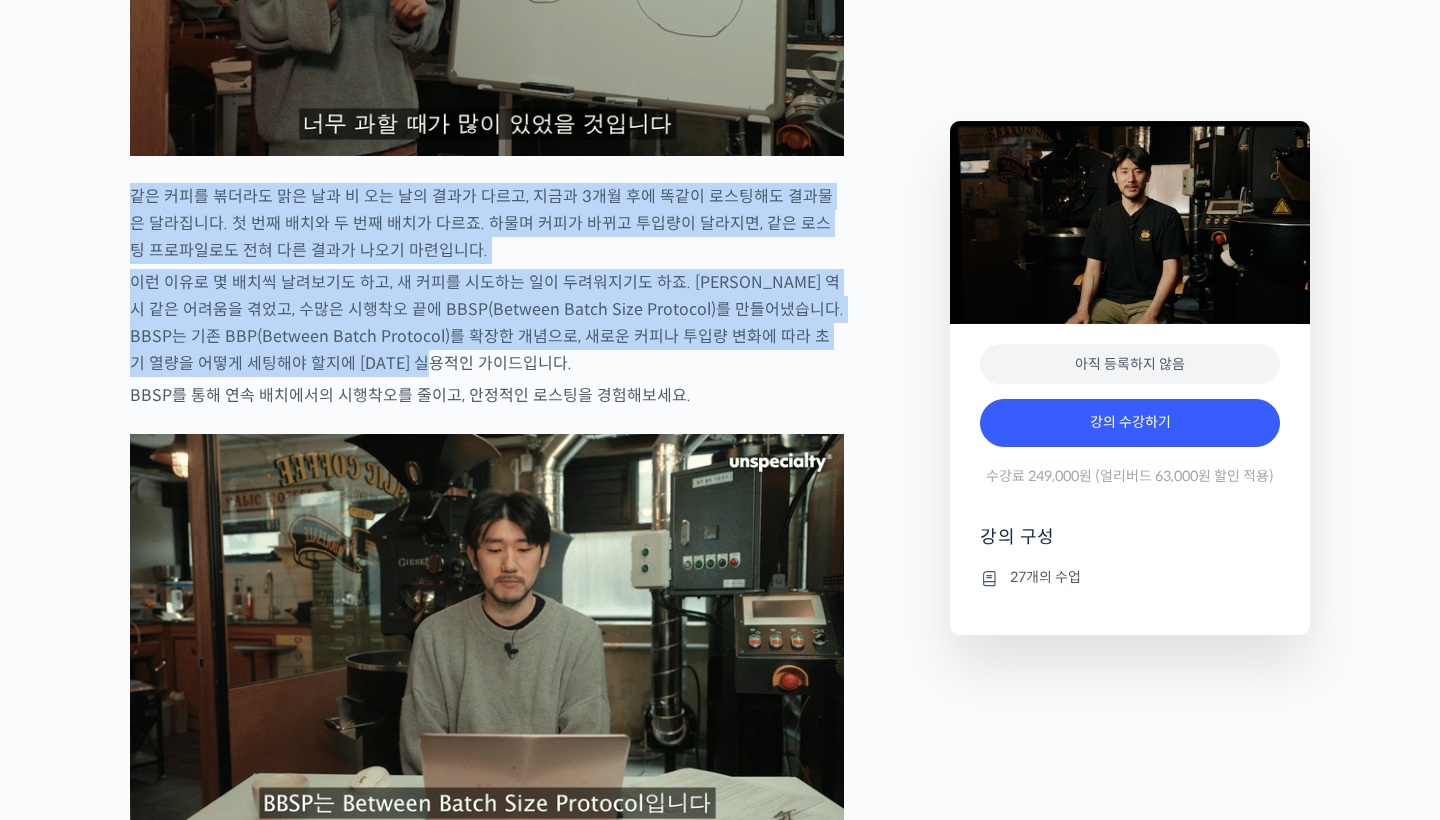 click on "이런 이유로 몇 배치씩 날려보기도 하고, 새 커피를 시도하는 일이 두려워지기도 하죠. 최철 로스터 역시 같은 어려움을 겪었고, 수많은 시행착오 끝에 BBSP(Between Batch Size Protocol)를 만들어냈습니다. BBSP는 기존 BBP(Between Batch Protocol)를 확장한 개념으로, 새로운 커피나 투입량 변화에 따라 초기 열량을 어떻게 세팅해야 할지에 대한 실용적인 가이드입니다." at bounding box center (487, 323) 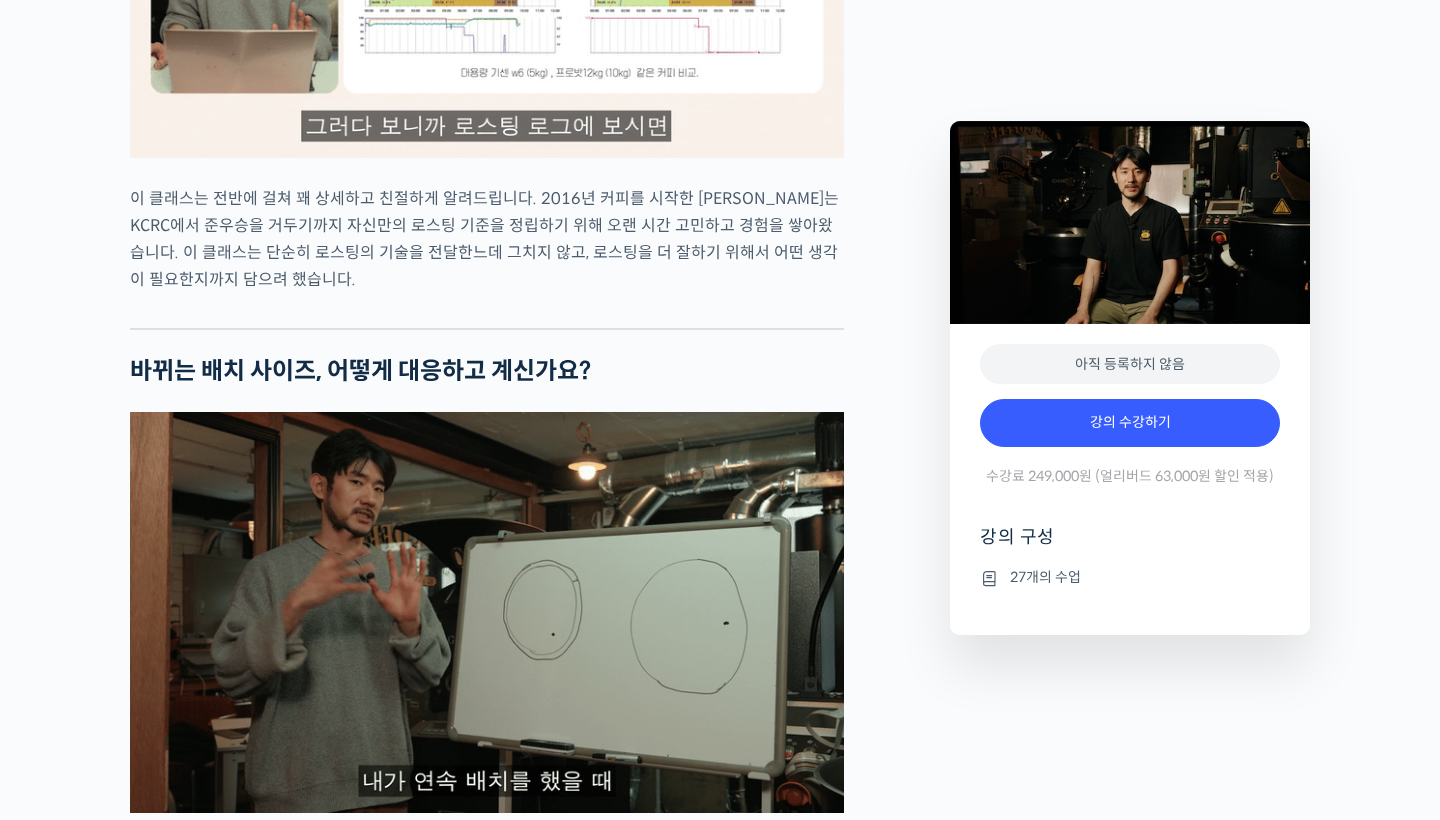 scroll, scrollTop: 2402, scrollLeft: 0, axis: vertical 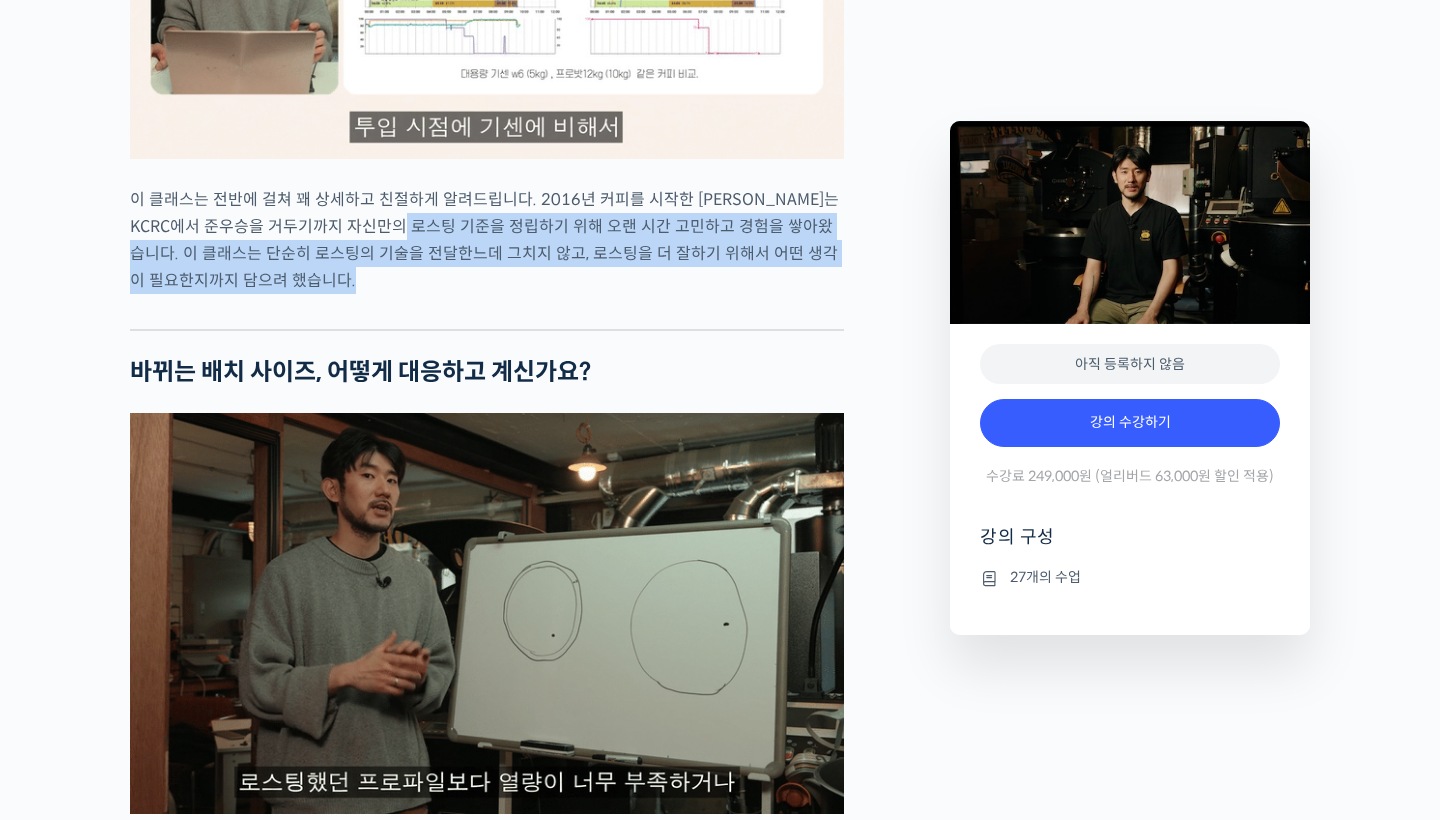 drag, startPoint x: 494, startPoint y: 348, endPoint x: 424, endPoint y: 258, distance: 114.01754 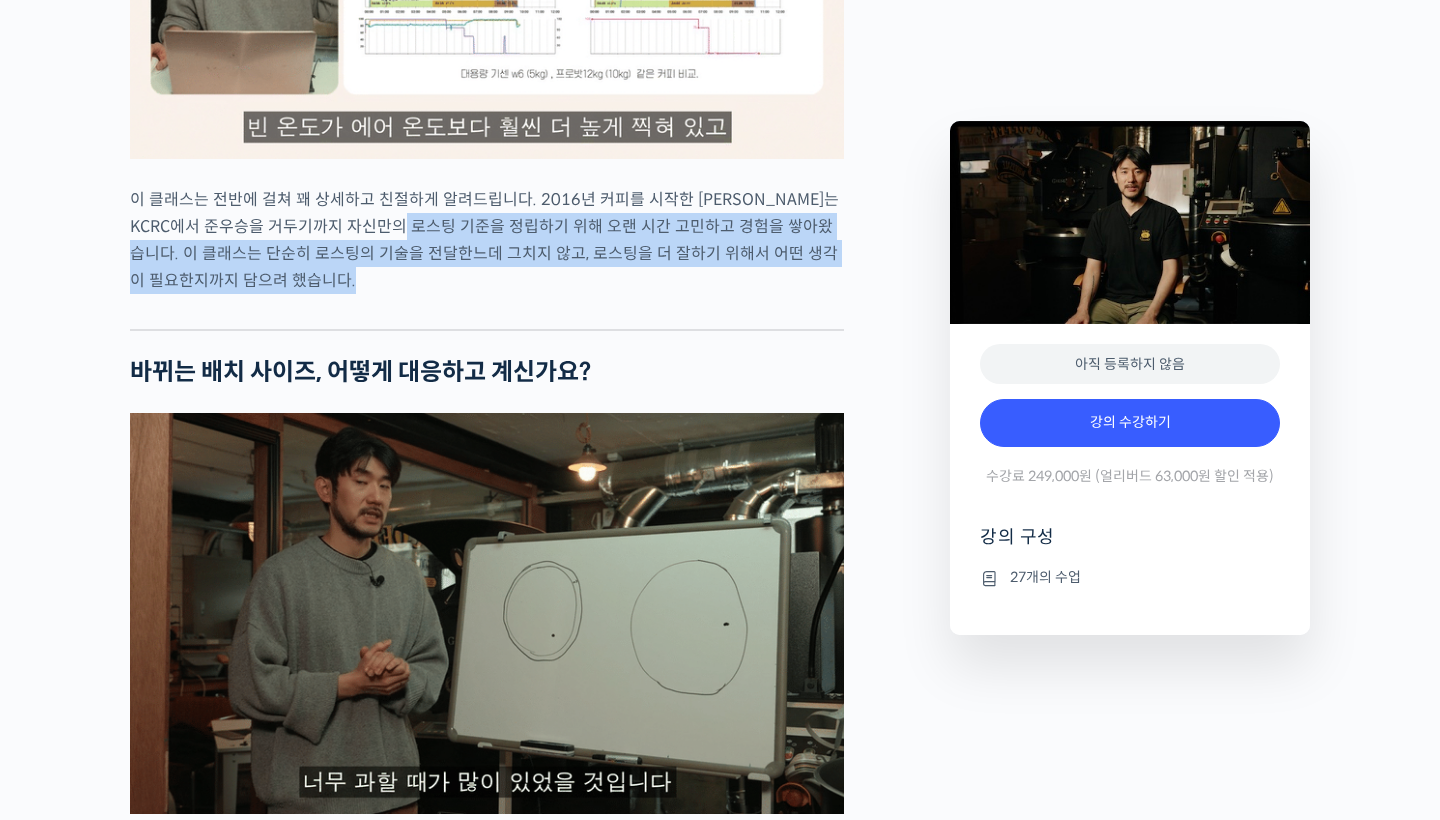 click on "최철 로스터를 소개합니다!
많은 사람들에게 사랑받는 <말릭커피>의 대표, 최철 로스터가 진행하는 로스팅 클래스입니다. 2023년 한국 커피 로스팅 챔피언십(Korea Coffee Roasting Championship, KCRC)에서 준우승을 차지한 최철 로스터로부터 말릭만의 라이트 로스팅 노하우를 직접 배워보세요.
최철 로스터는 커피를 시작하기 전, 요리를 했던 이력을 가지고 있습니다. 재료에 대한 깊은 이해와 애정을 바탕으로, 그만의 섬세한 로스팅 철학을 만들어왔습니다.
클래스 소개
깨끗하고 클린컵 위에 부드러운 단맛과 향을 추구하는 말릭커피는, 많은 고객들의 사랑 속에 빠르게 성장하고 있습니다. “말릭”이라는 이름은 “말릭산”에서 따온 것으로, 사과처럼 부드럽고 우아한 산미를 지향하는 브랜드의 철학을 담고 있습니다." at bounding box center (487, 1909) 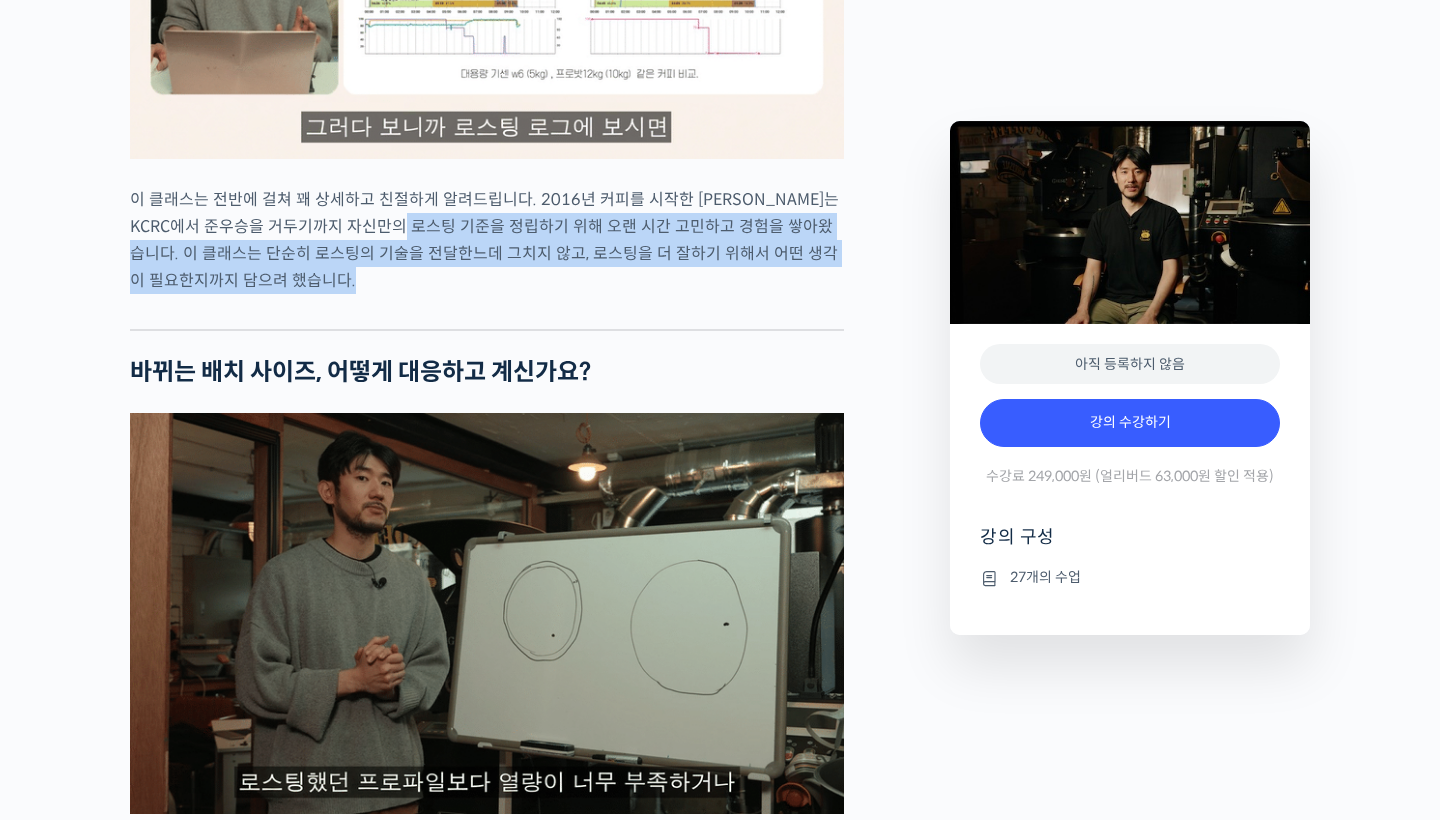 click on "이 클래스는 전반에 걸쳐 꽤 상세하고 친절하게 알려드립니다. 2016년 커피를 시작한 최철 로스터는 KCRC에서 준우승을 거두기까지 자신만의 로스팅 기준을 정립하기 위해 오랜 시간 고민하고 경험을 쌓아왔습니다. 이 클래스는 단순히 로스팅의 기술을 전달한느데 그치지 않고, 로스팅을 더 잘하기 위해서 어떤 생각이 필요한지까지 담으려 했습니다." at bounding box center (487, 240) 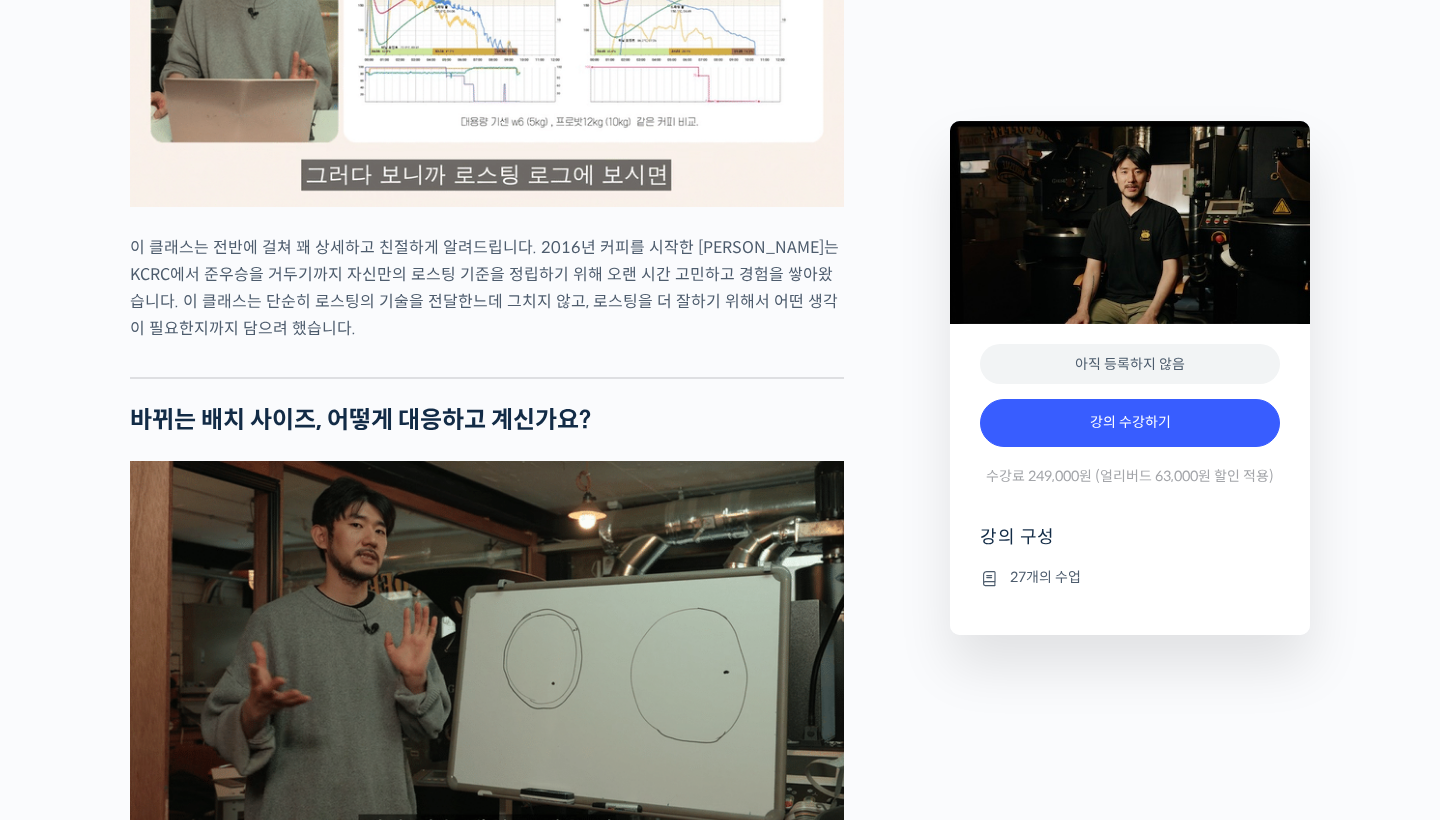 scroll, scrollTop: 2350, scrollLeft: 0, axis: vertical 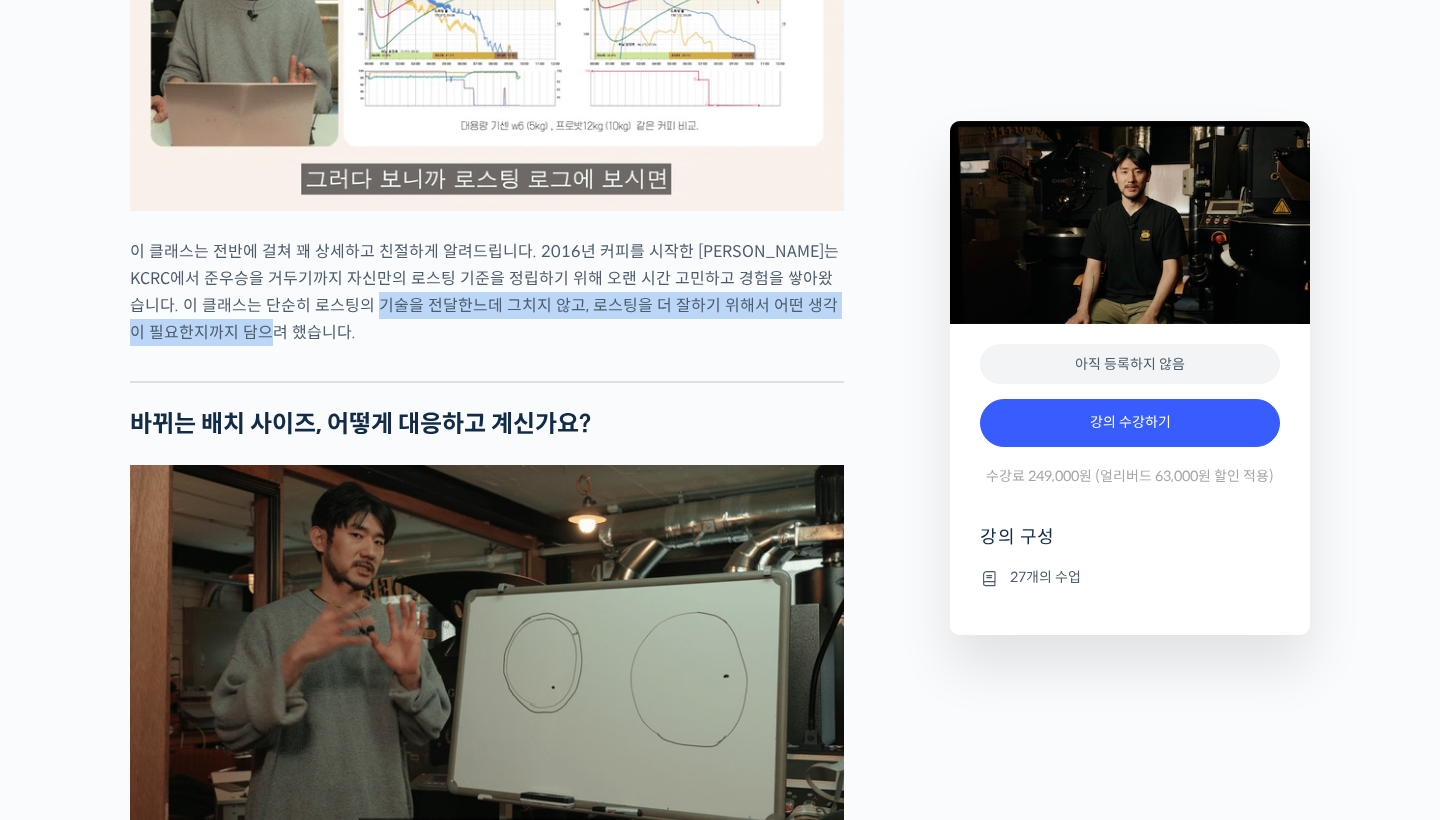 drag, startPoint x: 392, startPoint y: 349, endPoint x: 601, endPoint y: 375, distance: 210.61102 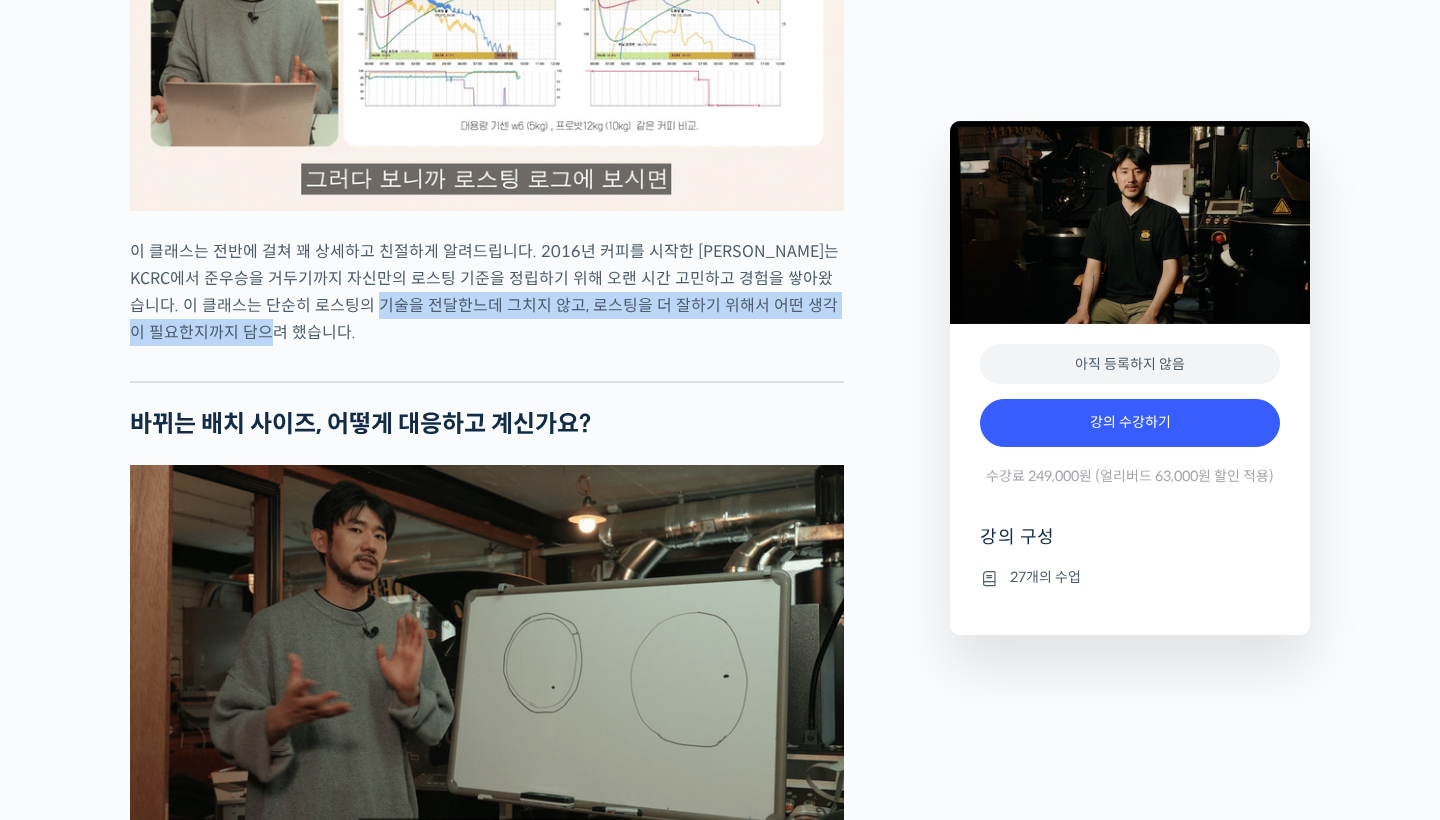 click on "이 클래스는 전반에 걸쳐 꽤 상세하고 친절하게 알려드립니다. 2016년 커피를 시작한 최철 로스터는 KCRC에서 준우승을 거두기까지 자신만의 로스팅 기준을 정립하기 위해 오랜 시간 고민하고 경험을 쌓아왔습니다. 이 클래스는 단순히 로스팅의 기술을 전달한느데 그치지 않고, 로스팅을 더 잘하기 위해서 어떤 생각이 필요한지까지 담으려 했습니다." at bounding box center (487, 292) 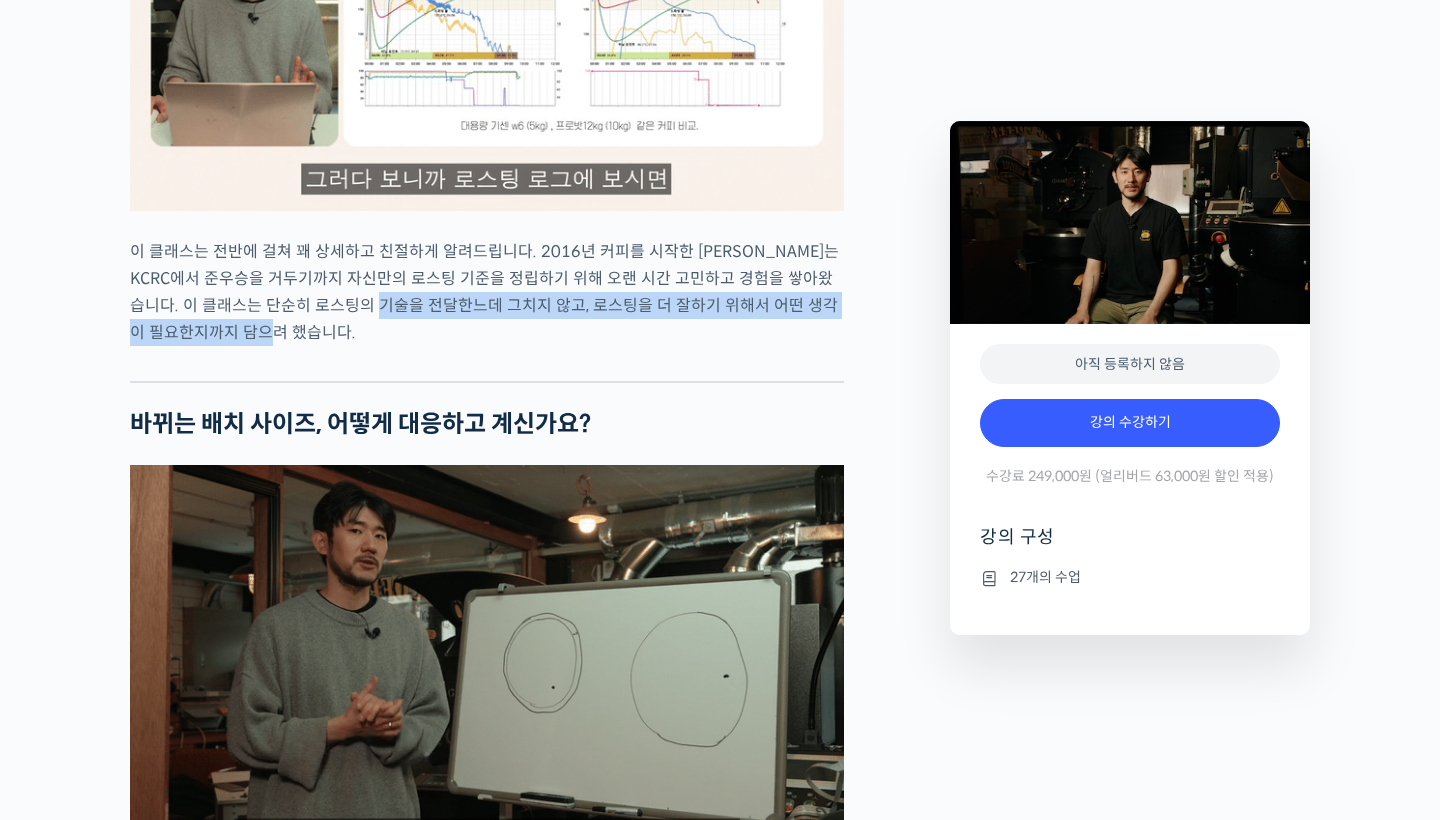click on "이 클래스는 전반에 걸쳐 꽤 상세하고 친절하게 알려드립니다. 2016년 커피를 시작한 최철 로스터는 KCRC에서 준우승을 거두기까지 자신만의 로스팅 기준을 정립하기 위해 오랜 시간 고민하고 경험을 쌓아왔습니다. 이 클래스는 단순히 로스팅의 기술을 전달한느데 그치지 않고, 로스팅을 더 잘하기 위해서 어떤 생각이 필요한지까지 담으려 했습니다." at bounding box center [487, 292] 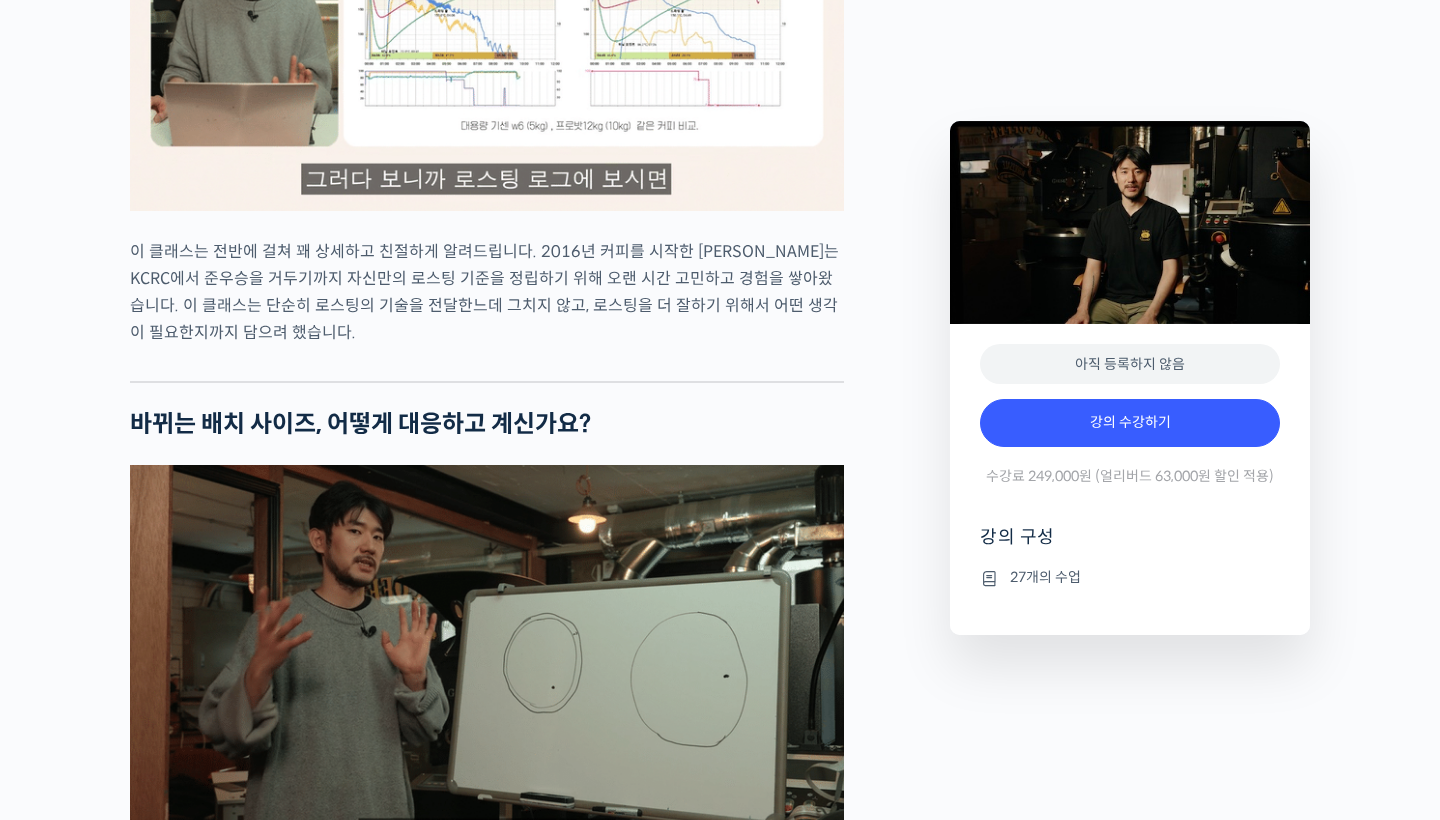 scroll, scrollTop: 2347, scrollLeft: 0, axis: vertical 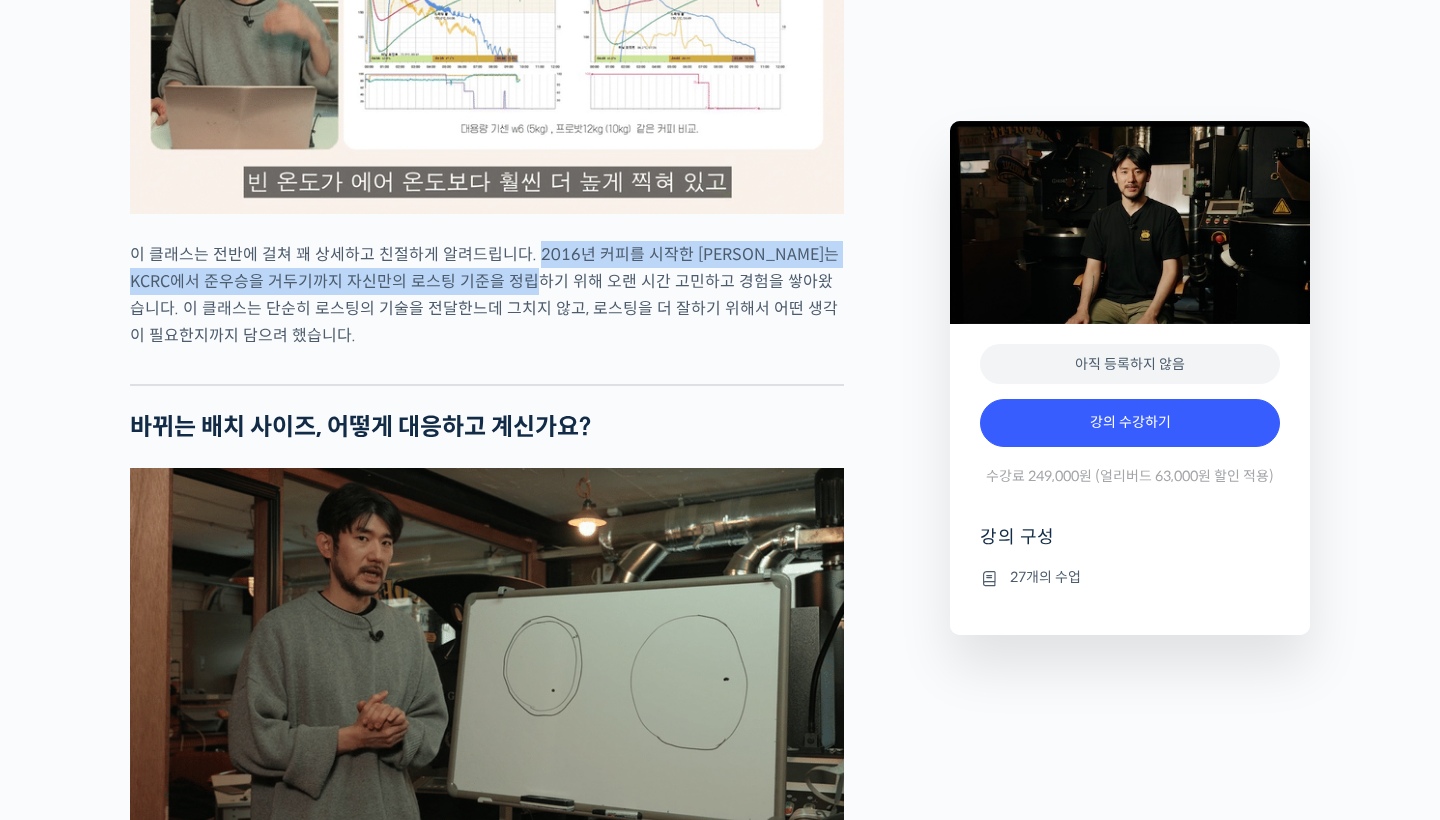 drag, startPoint x: 529, startPoint y: 302, endPoint x: 556, endPoint y: 336, distance: 43.416588 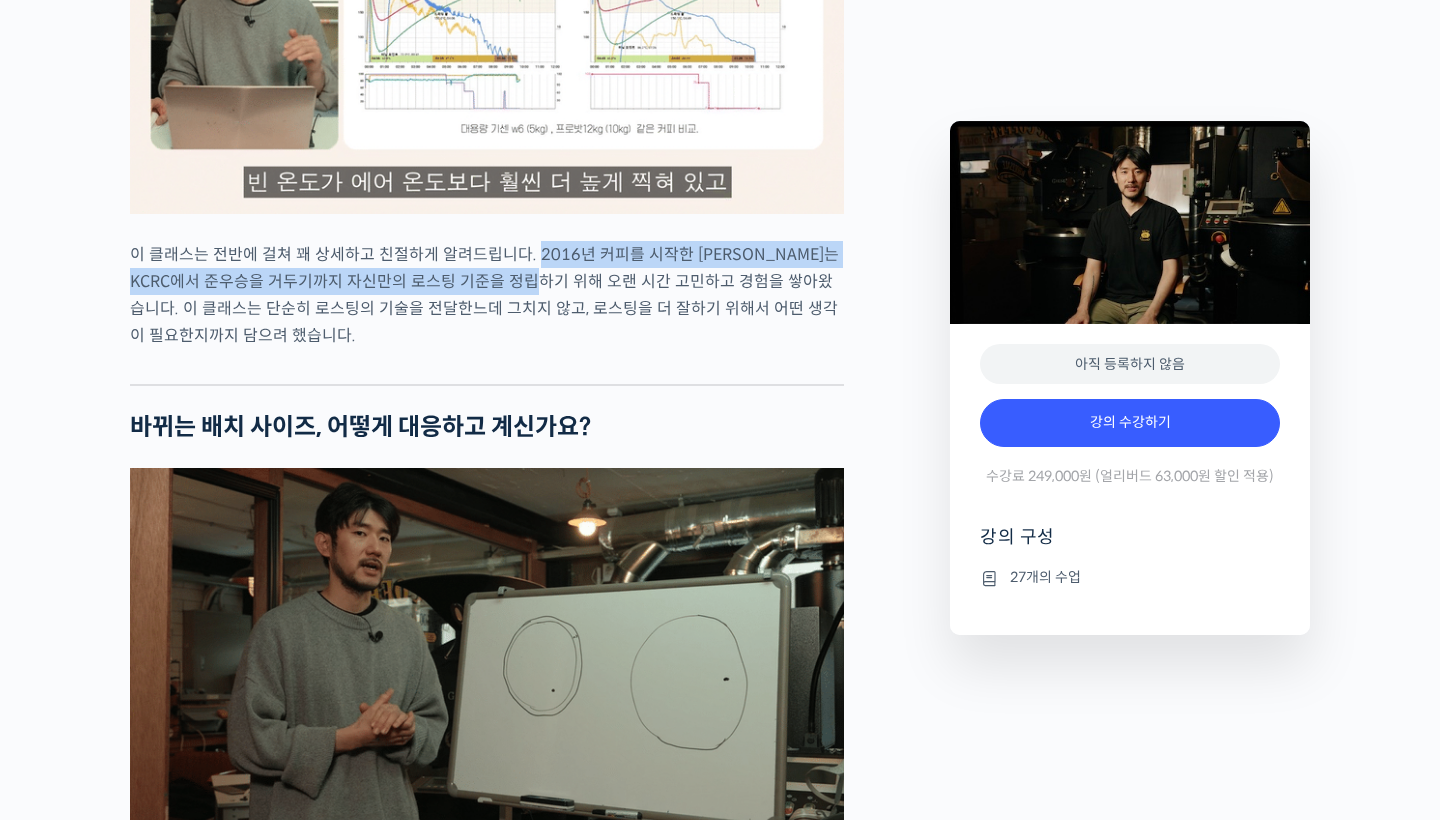 click on "이 클래스는 전반에 걸쳐 꽤 상세하고 친절하게 알려드립니다. 2016년 커피를 시작한 최철 로스터는 KCRC에서 준우승을 거두기까지 자신만의 로스팅 기준을 정립하기 위해 오랜 시간 고민하고 경험을 쌓아왔습니다. 이 클래스는 단순히 로스팅의 기술을 전달한느데 그치지 않고, 로스팅을 더 잘하기 위해서 어떤 생각이 필요한지까지 담으려 했습니다." at bounding box center (487, 295) 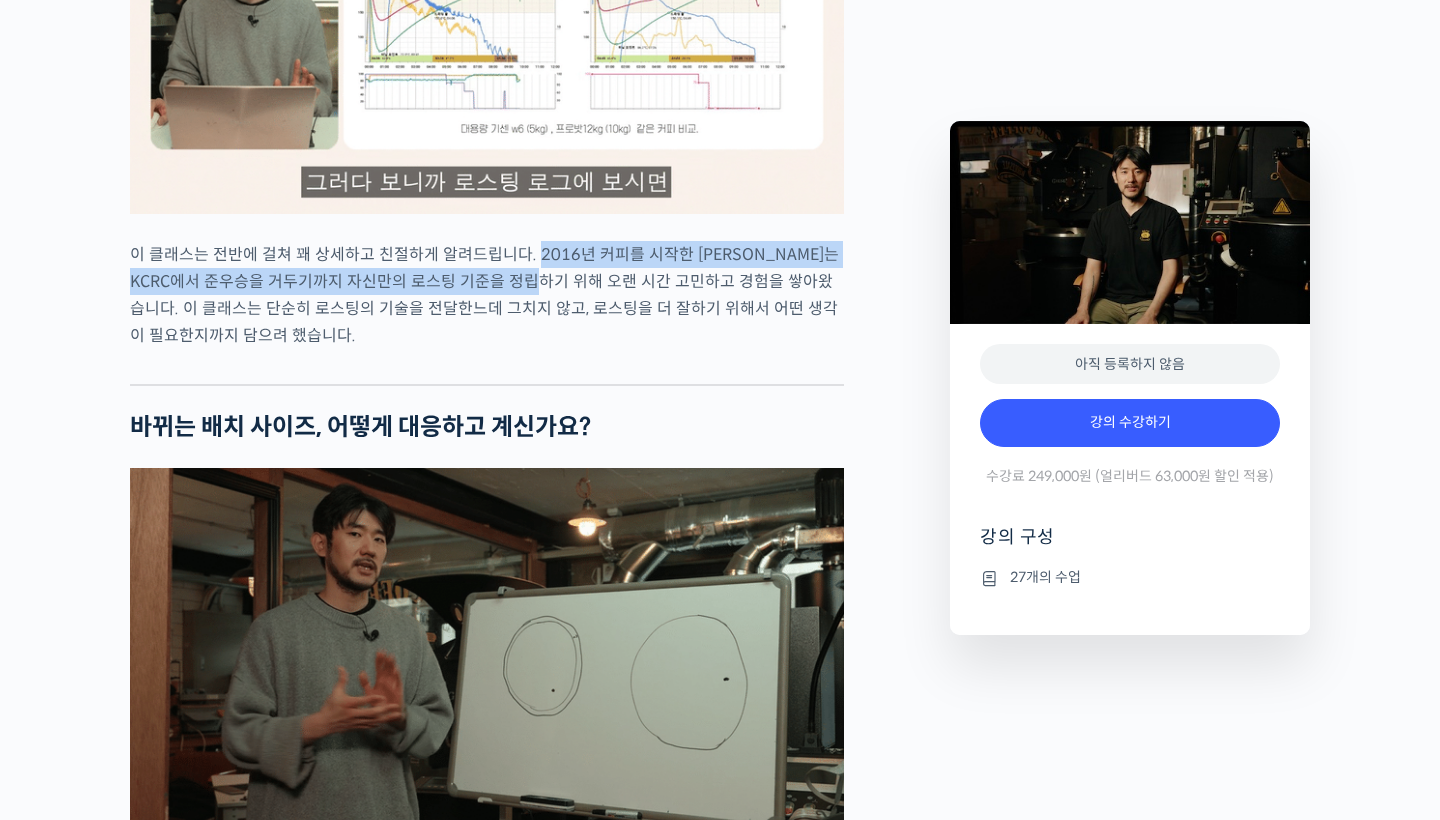 click on "이 클래스는 전반에 걸쳐 꽤 상세하고 친절하게 알려드립니다. 2016년 커피를 시작한 최철 로스터는 KCRC에서 준우승을 거두기까지 자신만의 로스팅 기준을 정립하기 위해 오랜 시간 고민하고 경험을 쌓아왔습니다. 이 클래스는 단순히 로스팅의 기술을 전달한느데 그치지 않고, 로스팅을 더 잘하기 위해서 어떤 생각이 필요한지까지 담으려 했습니다." at bounding box center [487, 295] 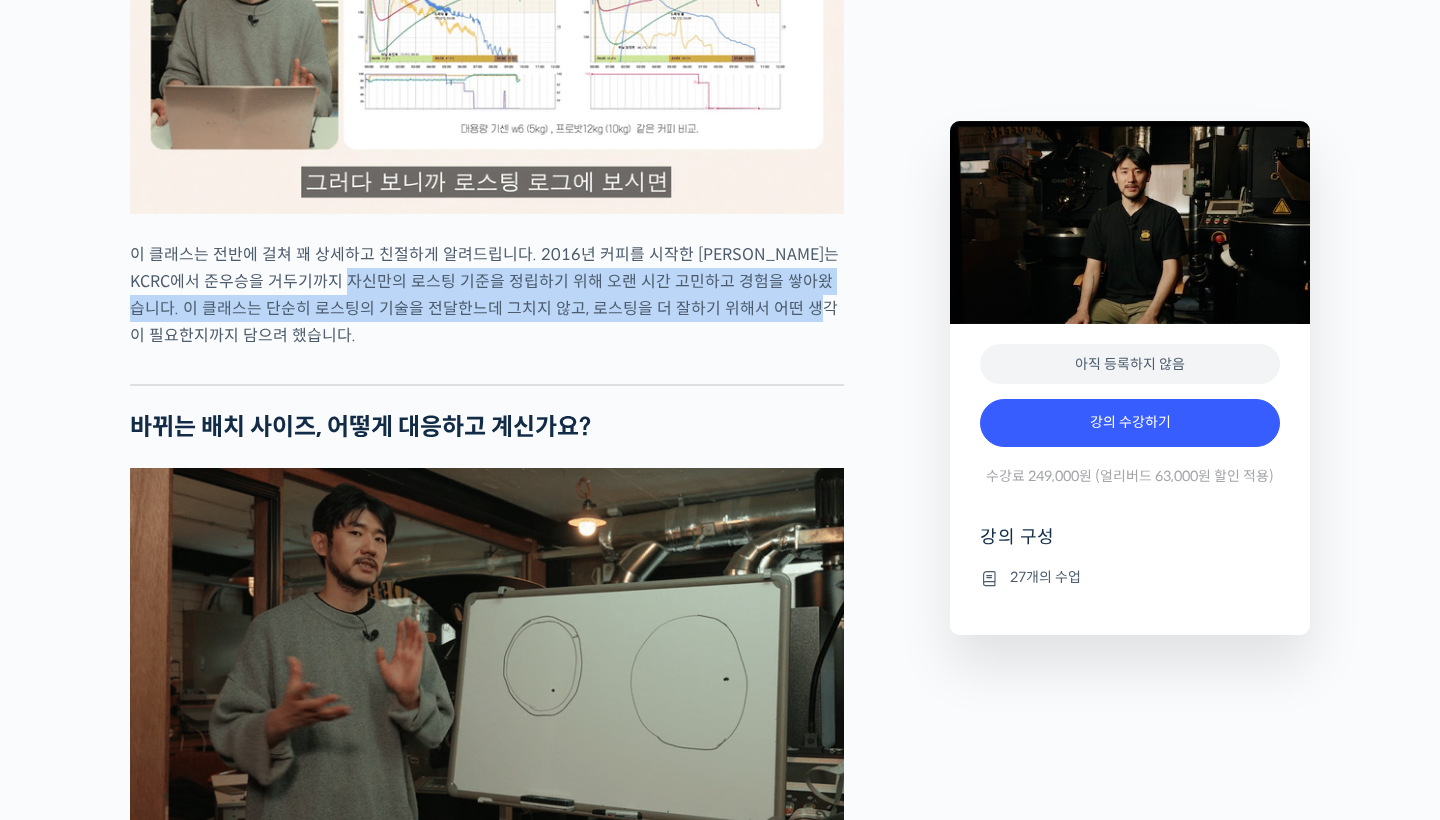 drag, startPoint x: 383, startPoint y: 326, endPoint x: 825, endPoint y: 342, distance: 442.2895 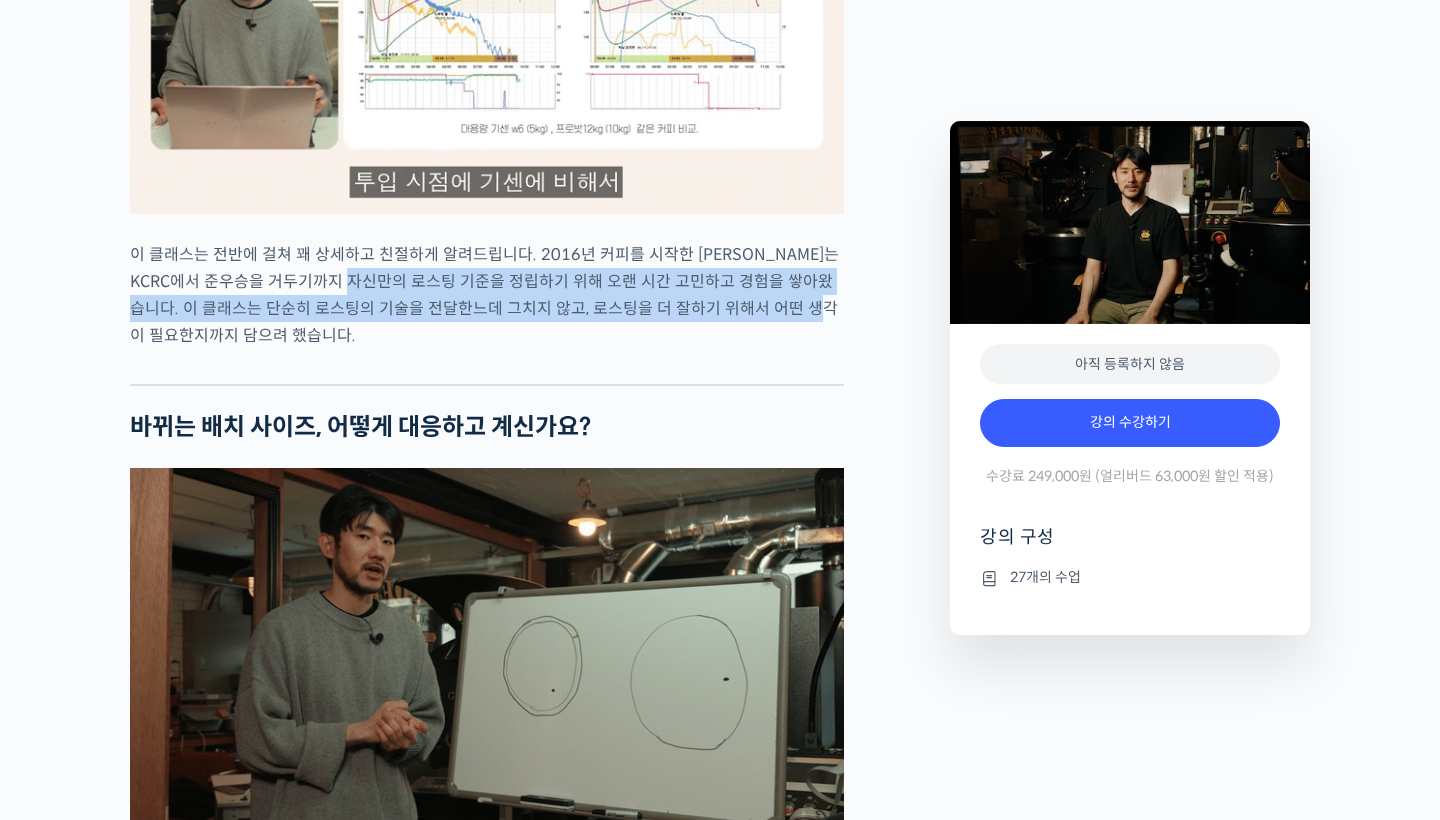 click on "이 클래스는 전반에 걸쳐 꽤 상세하고 친절하게 알려드립니다. 2016년 커피를 시작한 최철 로스터는 KCRC에서 준우승을 거두기까지 자신만의 로스팅 기준을 정립하기 위해 오랜 시간 고민하고 경험을 쌓아왔습니다. 이 클래스는 단순히 로스팅의 기술을 전달한느데 그치지 않고, 로스팅을 더 잘하기 위해서 어떤 생각이 필요한지까지 담으려 했습니다." at bounding box center [487, 295] 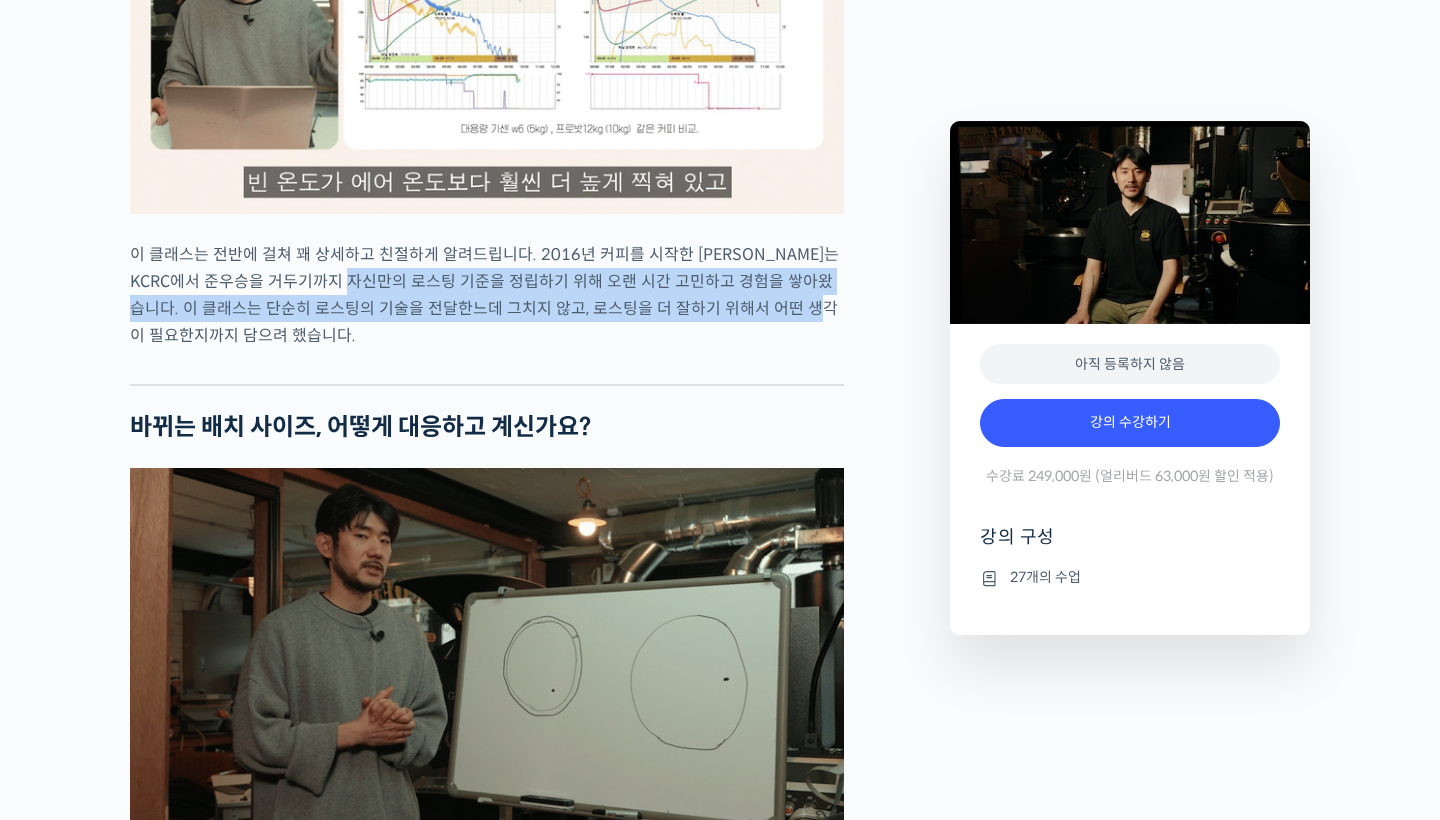 click on "이 클래스는 전반에 걸쳐 꽤 상세하고 친절하게 알려드립니다. 2016년 커피를 시작한 최철 로스터는 KCRC에서 준우승을 거두기까지 자신만의 로스팅 기준을 정립하기 위해 오랜 시간 고민하고 경험을 쌓아왔습니다. 이 클래스는 단순히 로스팅의 기술을 전달한느데 그치지 않고, 로스팅을 더 잘하기 위해서 어떤 생각이 필요한지까지 담으려 했습니다." at bounding box center [487, 295] 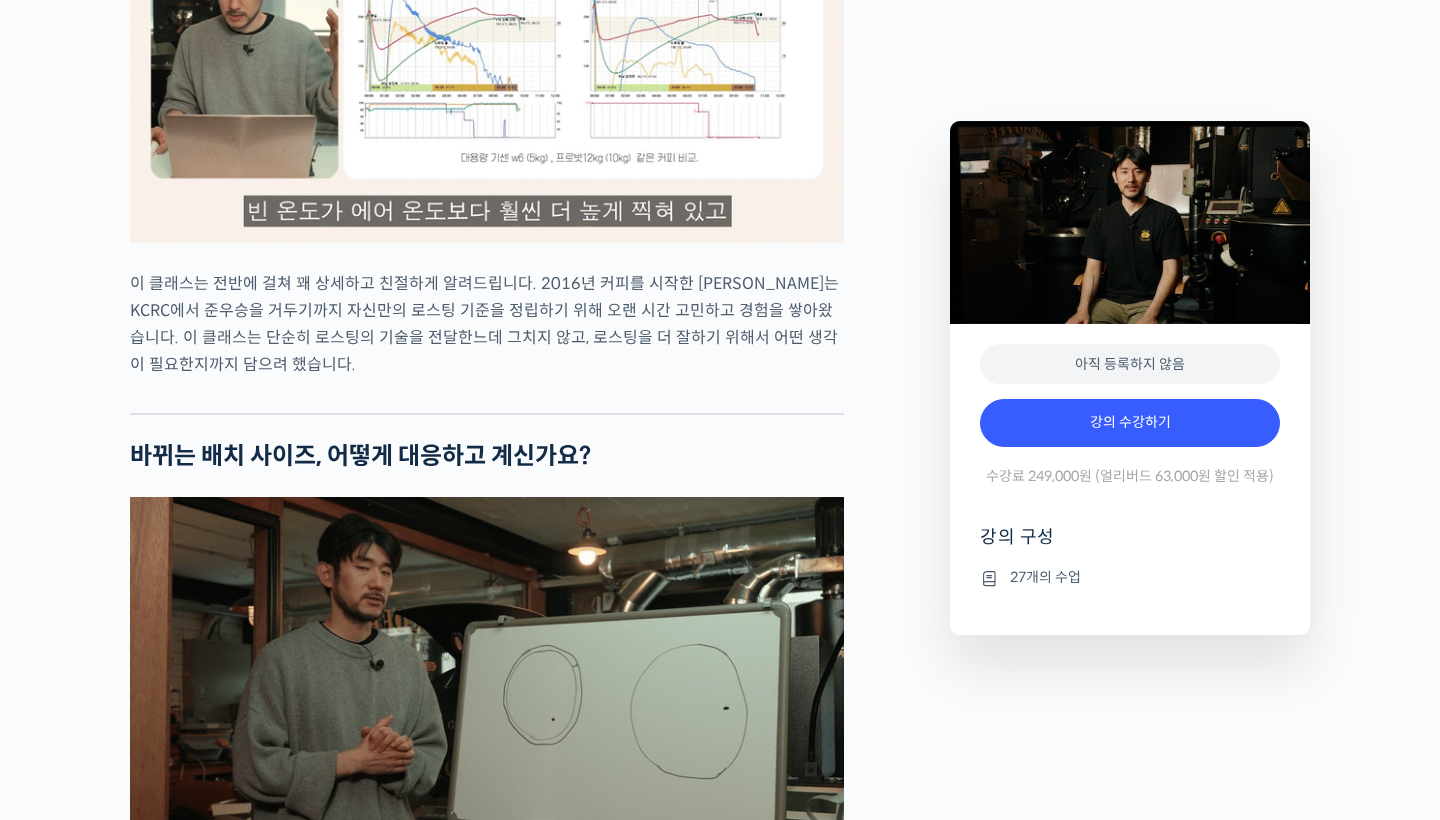 scroll, scrollTop: 2311, scrollLeft: 0, axis: vertical 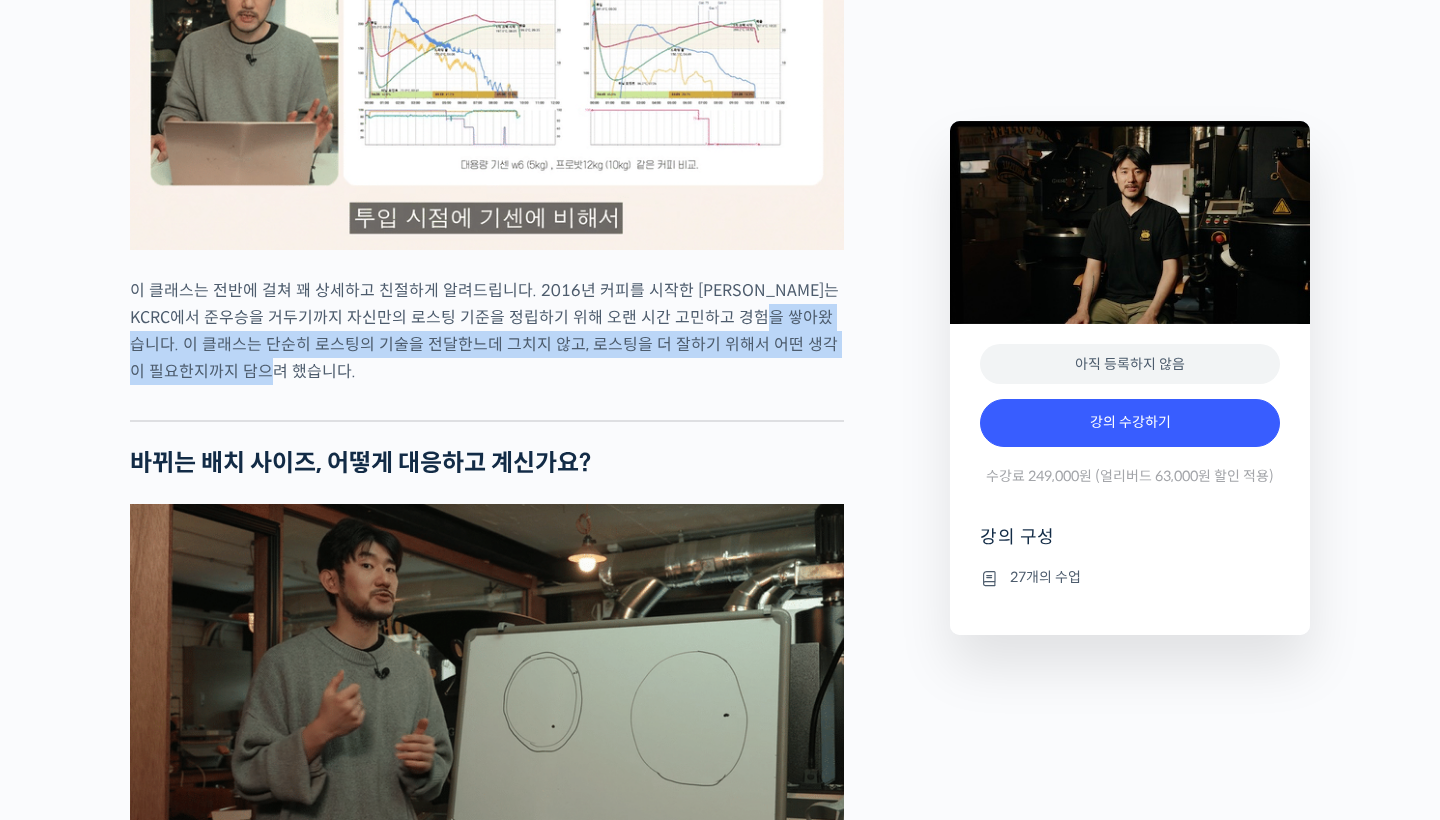 drag, startPoint x: 797, startPoint y: 357, endPoint x: 797, endPoint y: 408, distance: 51 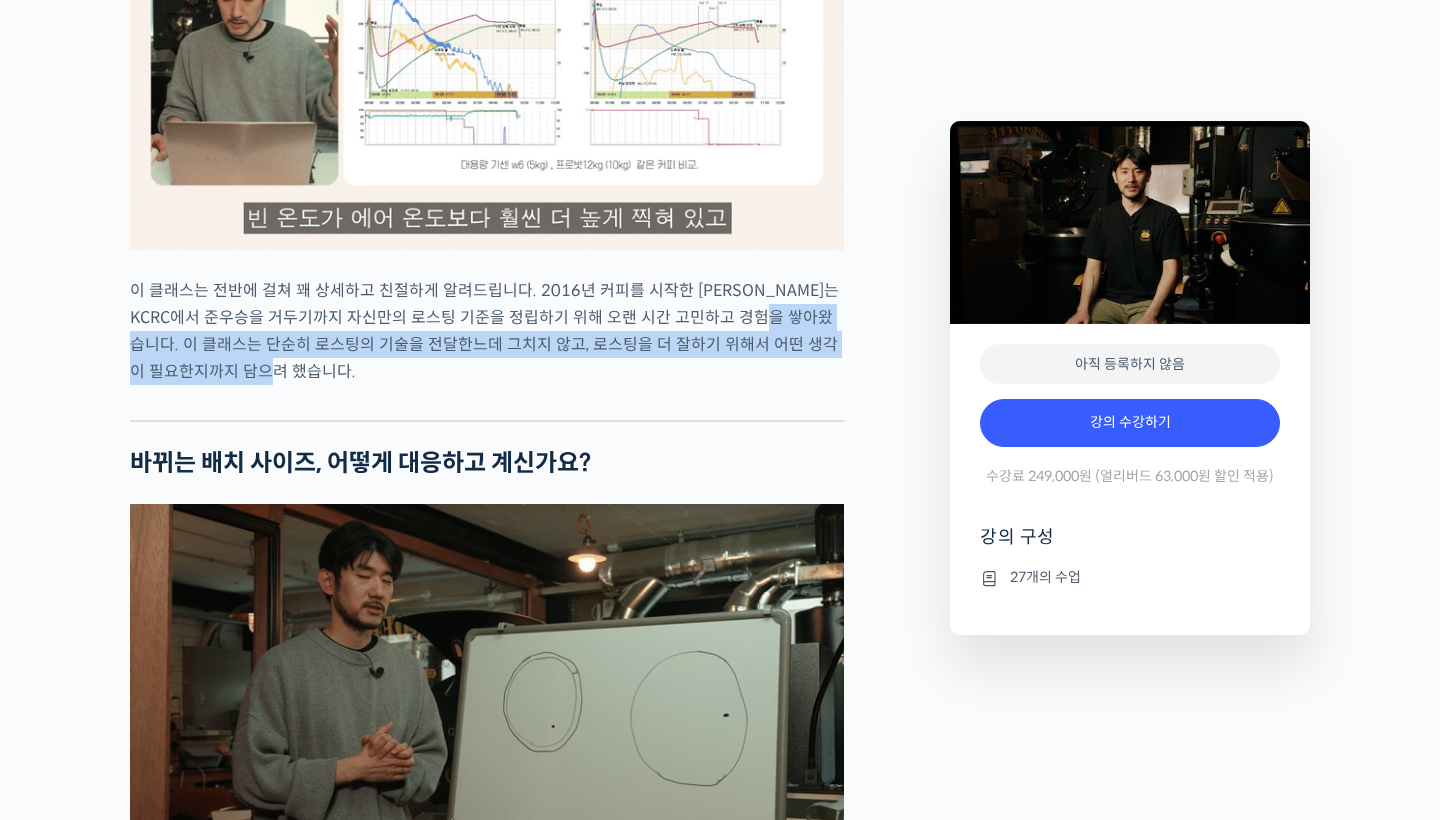 click on "이 클래스는 전반에 걸쳐 꽤 상세하고 친절하게 알려드립니다. 2016년 커피를 시작한 최철 로스터는 KCRC에서 준우승을 거두기까지 자신만의 로스팅 기준을 정립하기 위해 오랜 시간 고민하고 경험을 쌓아왔습니다. 이 클래스는 단순히 로스팅의 기술을 전달한느데 그치지 않고, 로스팅을 더 잘하기 위해서 어떤 생각이 필요한지까지 담으려 했습니다." at bounding box center [487, 331] 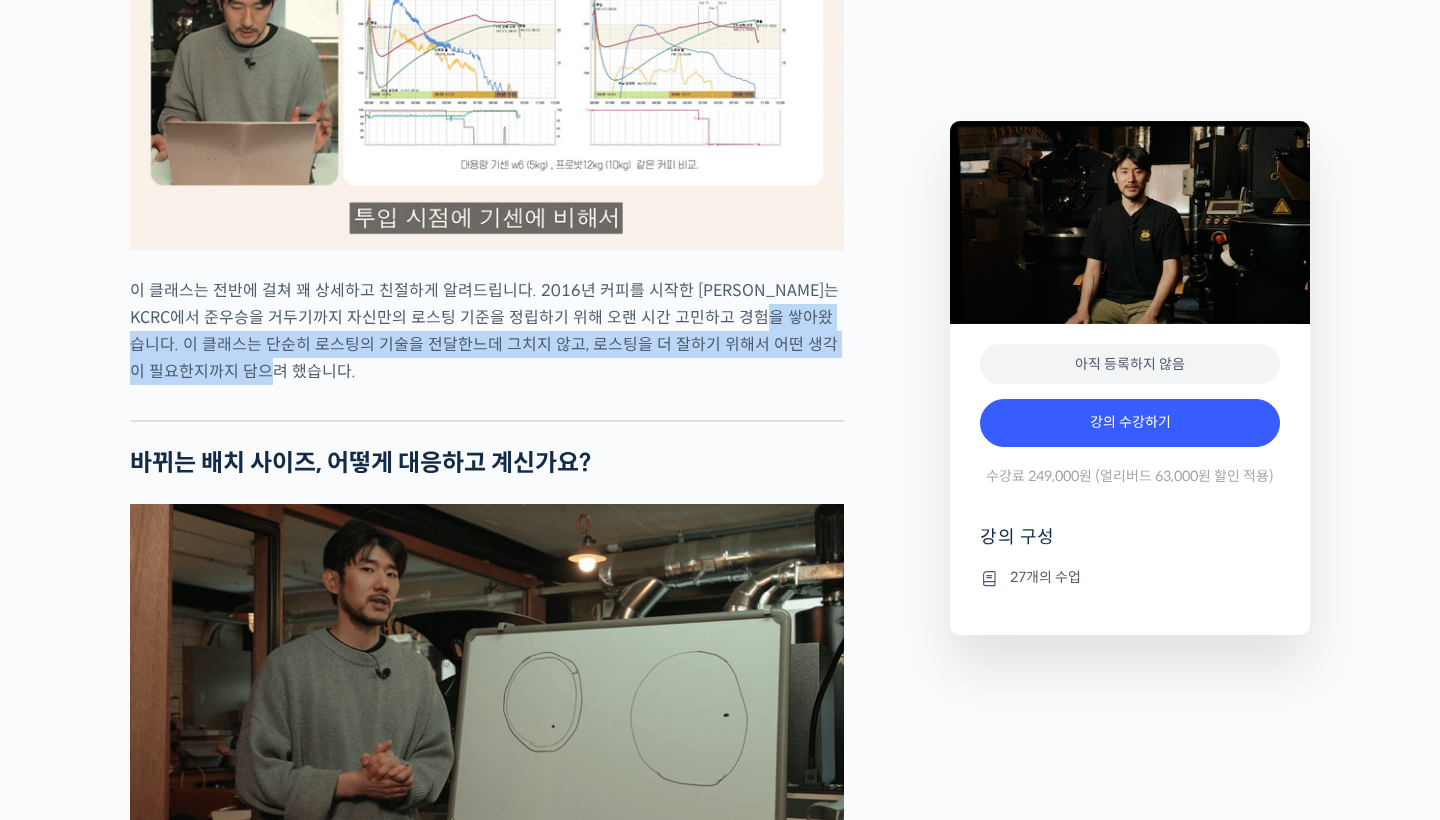 click on "이 클래스는 전반에 걸쳐 꽤 상세하고 친절하게 알려드립니다. 2016년 커피를 시작한 최철 로스터는 KCRC에서 준우승을 거두기까지 자신만의 로스팅 기준을 정립하기 위해 오랜 시간 고민하고 경험을 쌓아왔습니다. 이 클래스는 단순히 로스팅의 기술을 전달한느데 그치지 않고, 로스팅을 더 잘하기 위해서 어떤 생각이 필요한지까지 담으려 했습니다." at bounding box center [487, 331] 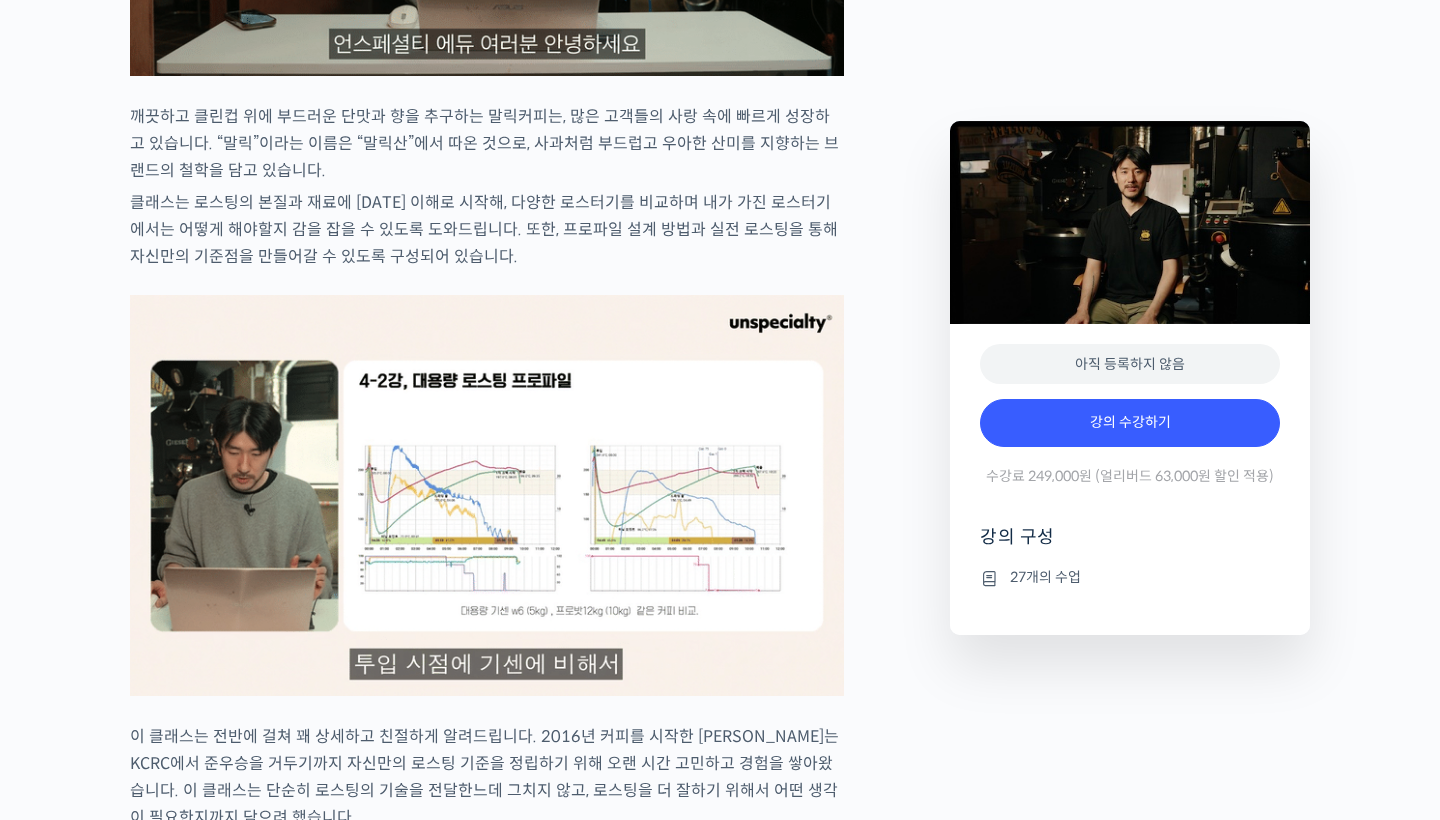 scroll, scrollTop: 1864, scrollLeft: 0, axis: vertical 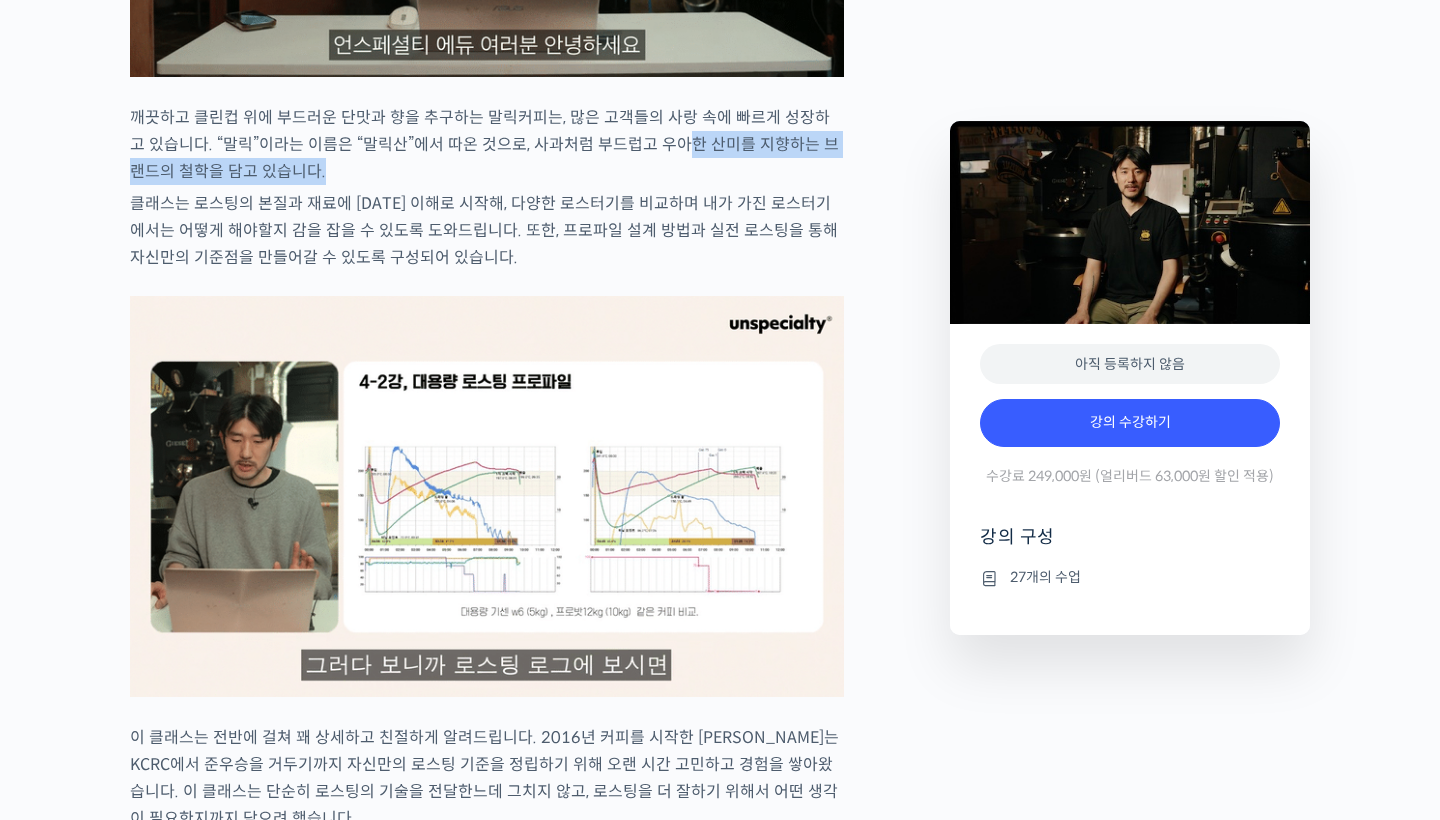 drag, startPoint x: 658, startPoint y: 199, endPoint x: 756, endPoint y: 201, distance: 98.02041 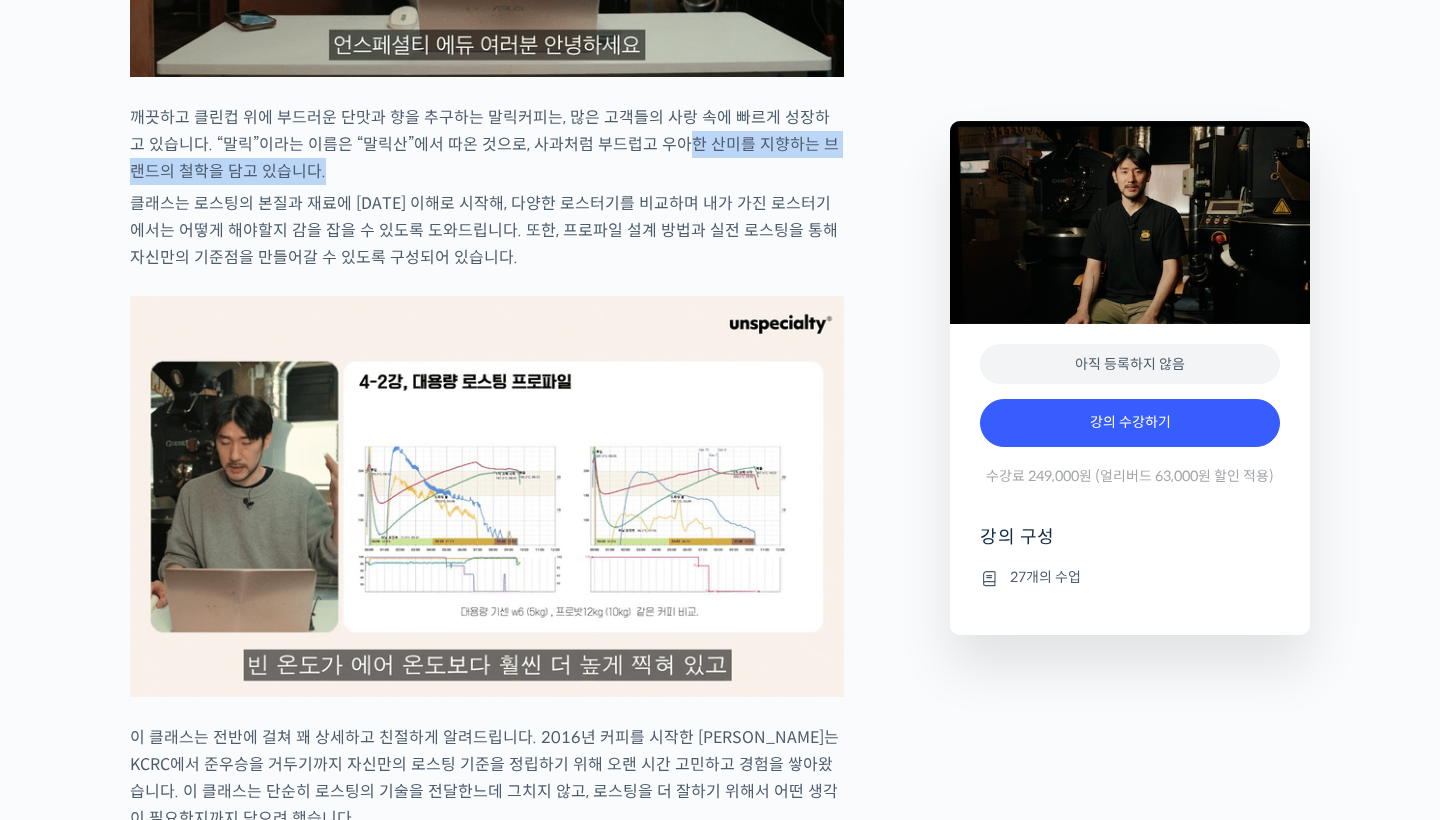 click on "깨끗하고 클린컵 위에 부드러운 단맛과 향을 추구하는 말릭커피는, 많은 고객들의 사랑 속에 빠르게 성장하고 있습니다. “말릭”이라는 이름은 “말릭산”에서 따온 것으로, 사과처럼 부드럽고 우아한 산미를 지향하는 브랜드의 철학을 담고 있습니다." at bounding box center [487, 144] 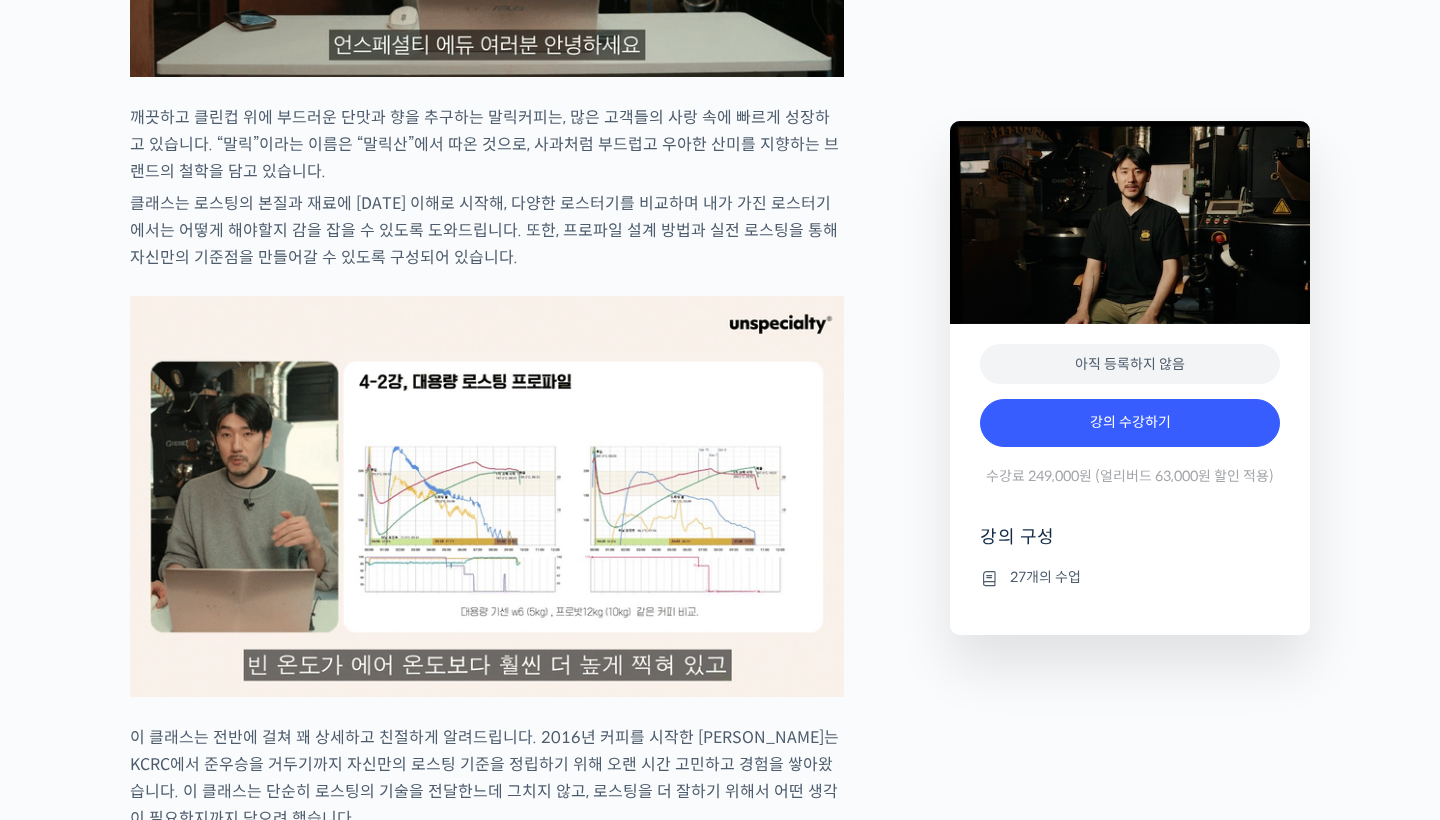 click on "깨끗하고 클린컵 위에 부드러운 단맛과 향을 추구하는 말릭커피는, 많은 고객들의 사랑 속에 빠르게 성장하고 있습니다. “말릭”이라는 이름은 “말릭산”에서 따온 것으로, 사과처럼 부드럽고 우아한 산미를 지향하는 브랜드의 철학을 담고 있습니다." at bounding box center [487, 144] 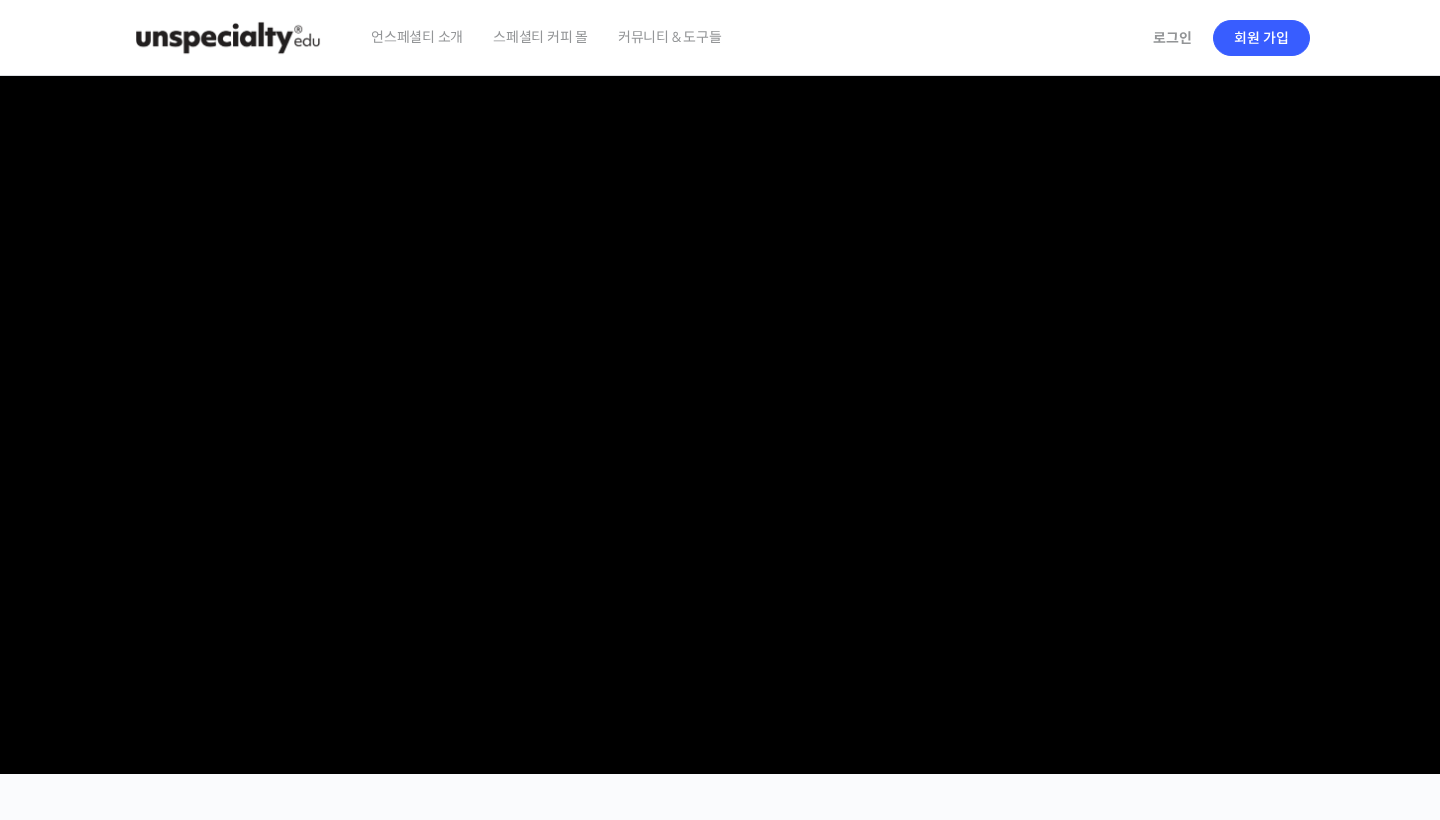 scroll, scrollTop: 0, scrollLeft: 0, axis: both 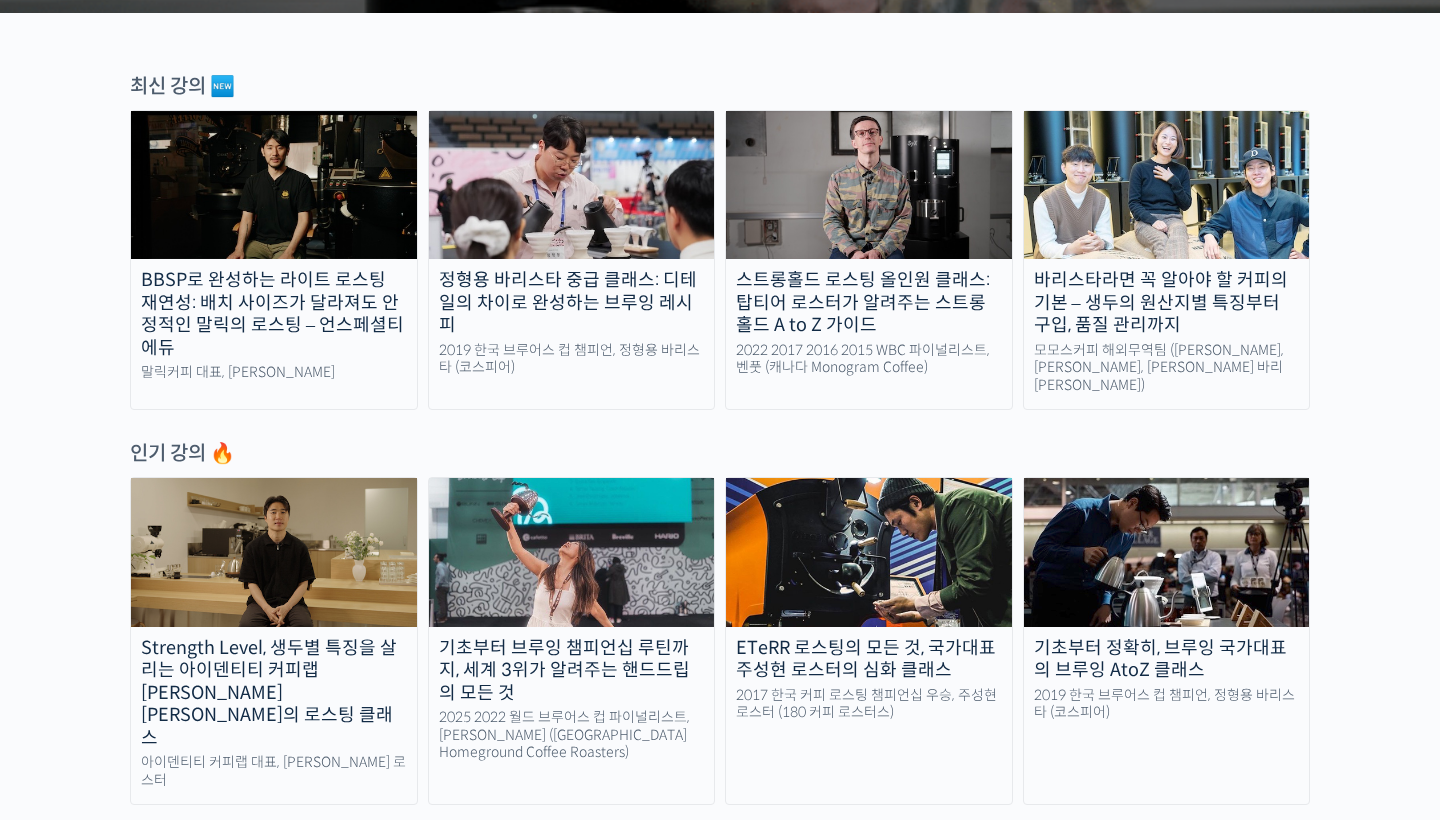 click at bounding box center [274, 552] 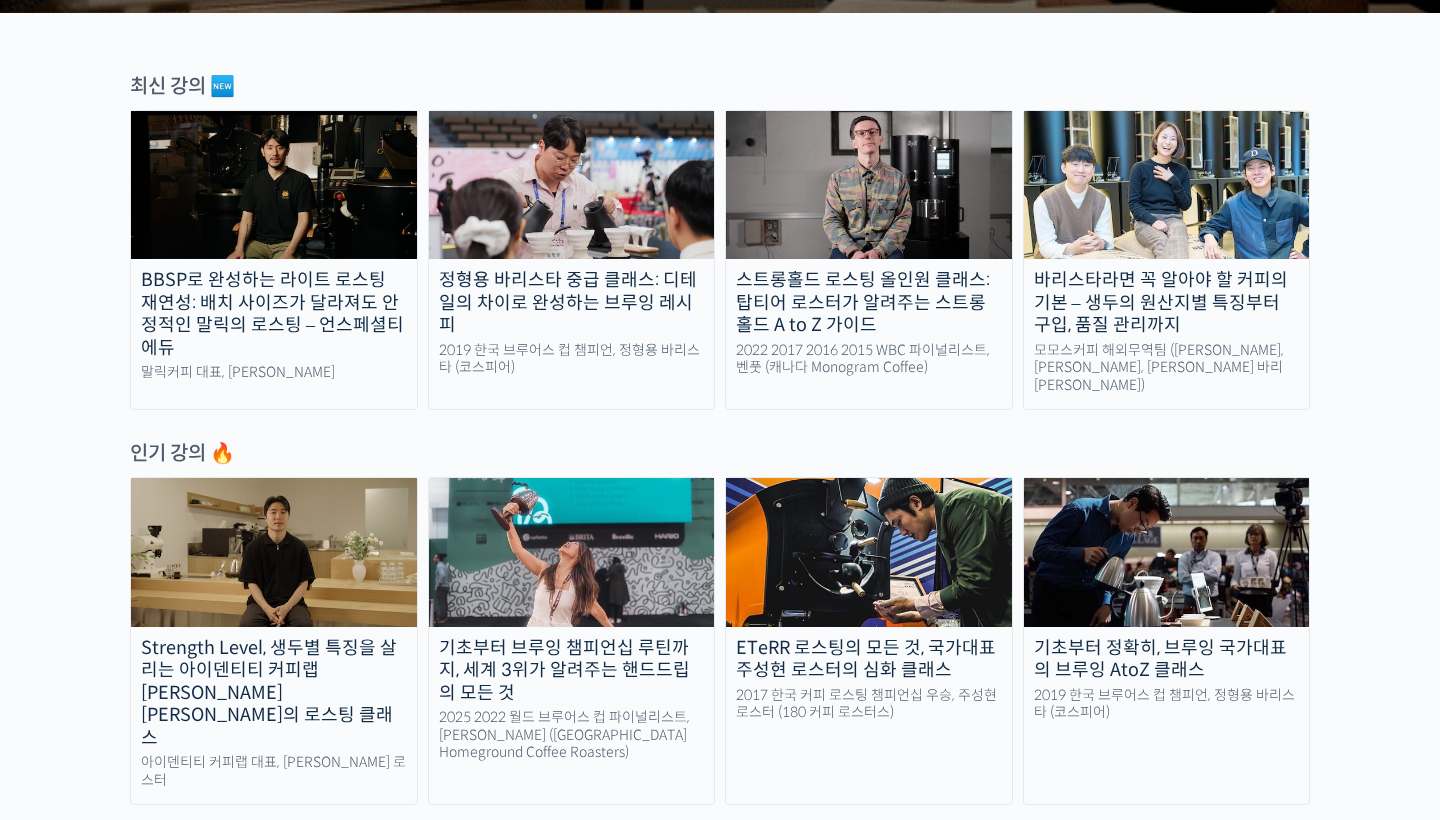 click on "BBSP로 완성하는 라이트 로스팅 재연성: 배치 사이즈가 달라져도 안정적인 말릭의 로스팅 – 언스페셜티 에듀" at bounding box center [274, 314] 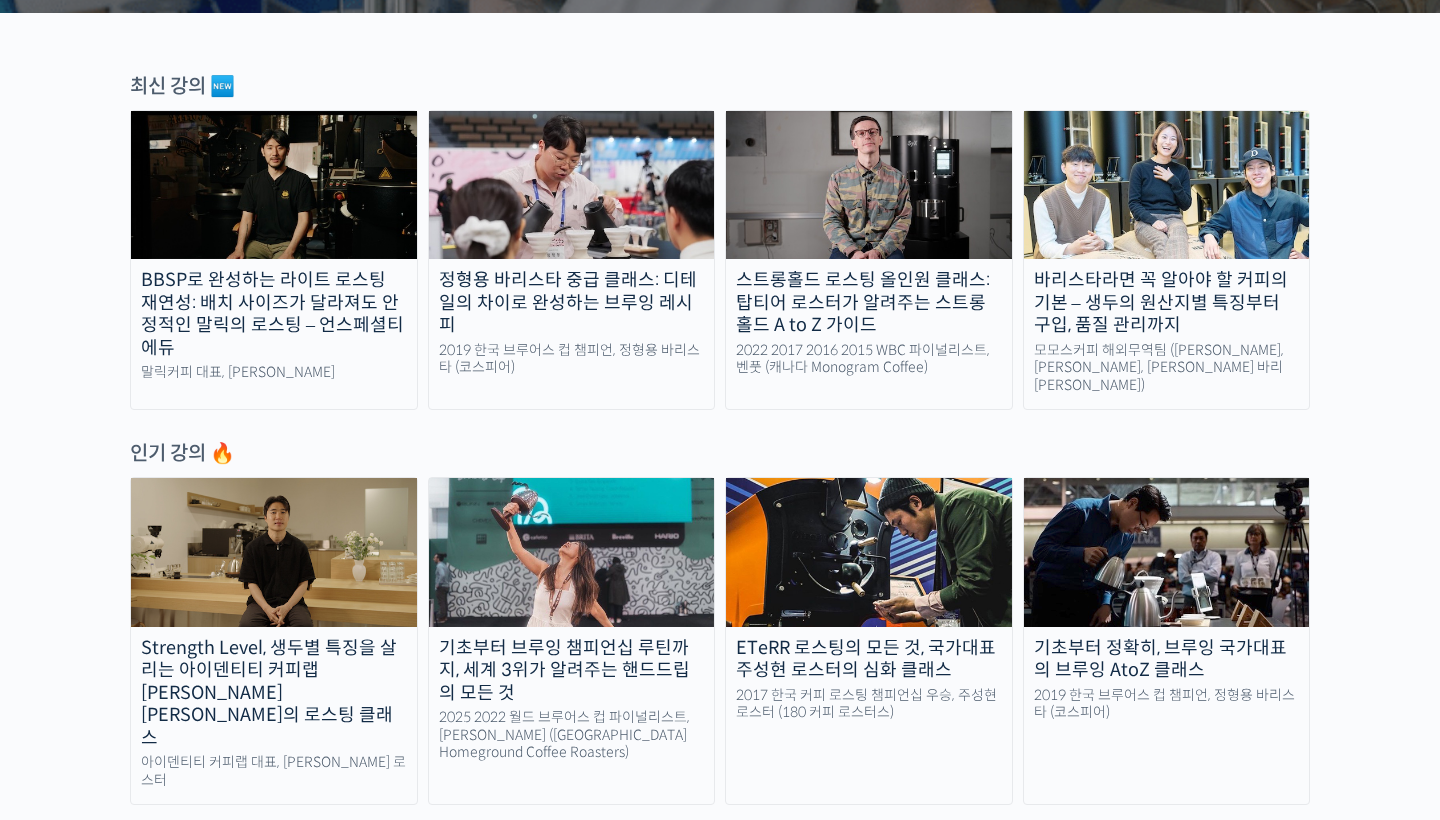 click on "Strength Level, 생두별 특징을 살리는 아이덴티티 커피랩 윤원균 대표의 로스팅 클래스
아이덴티티 커피랩 대표, 윤원균 로스터" at bounding box center [274, 641] 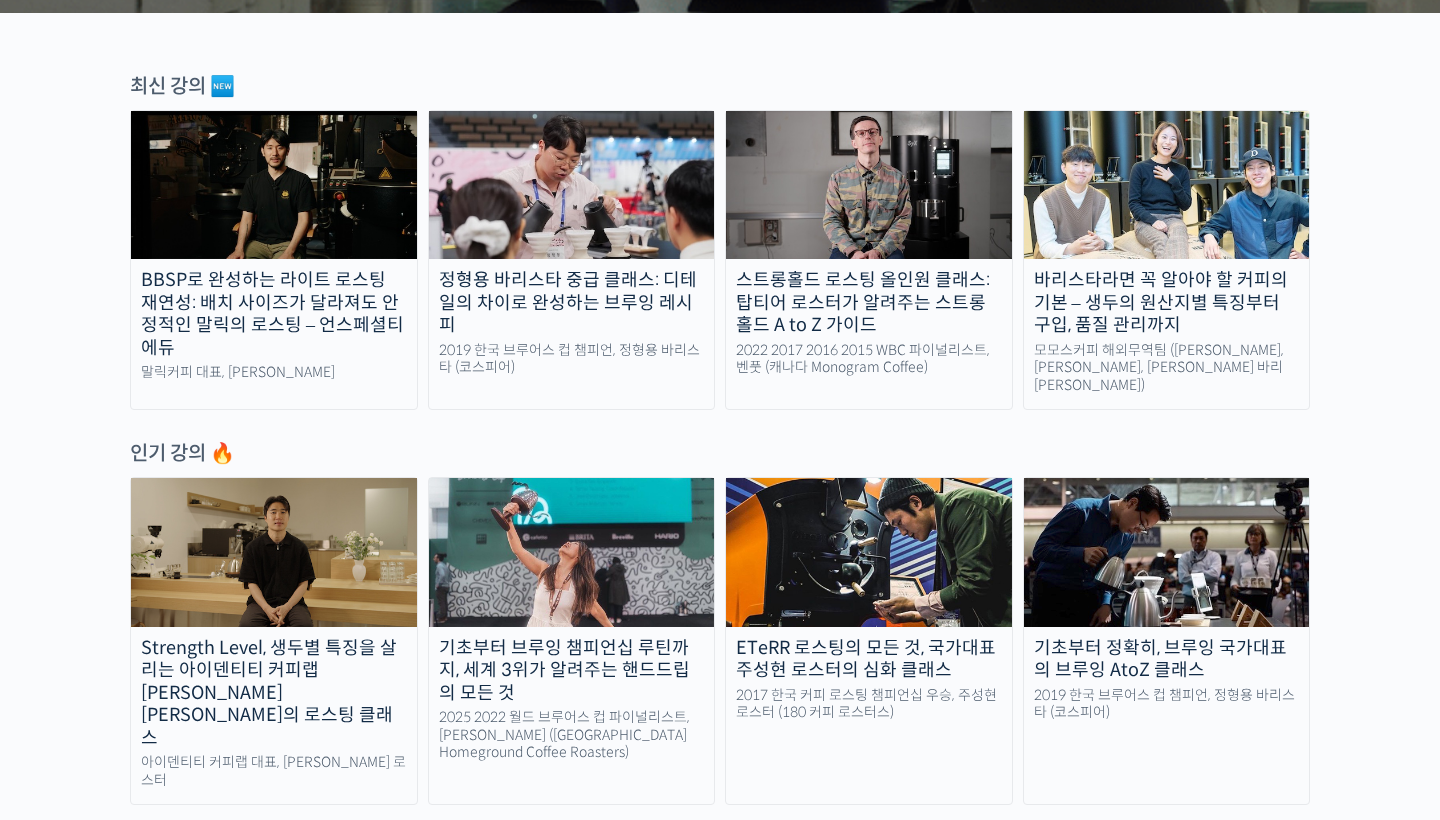 click on "BBSP로 완성하는 라이트 로스팅 재연성: 배치 사이즈가 달라져도 안정적인 말릭의 로스팅 – 언스페셜티 에듀
말릭커피 대표, 최철 로스터" at bounding box center [274, 260] 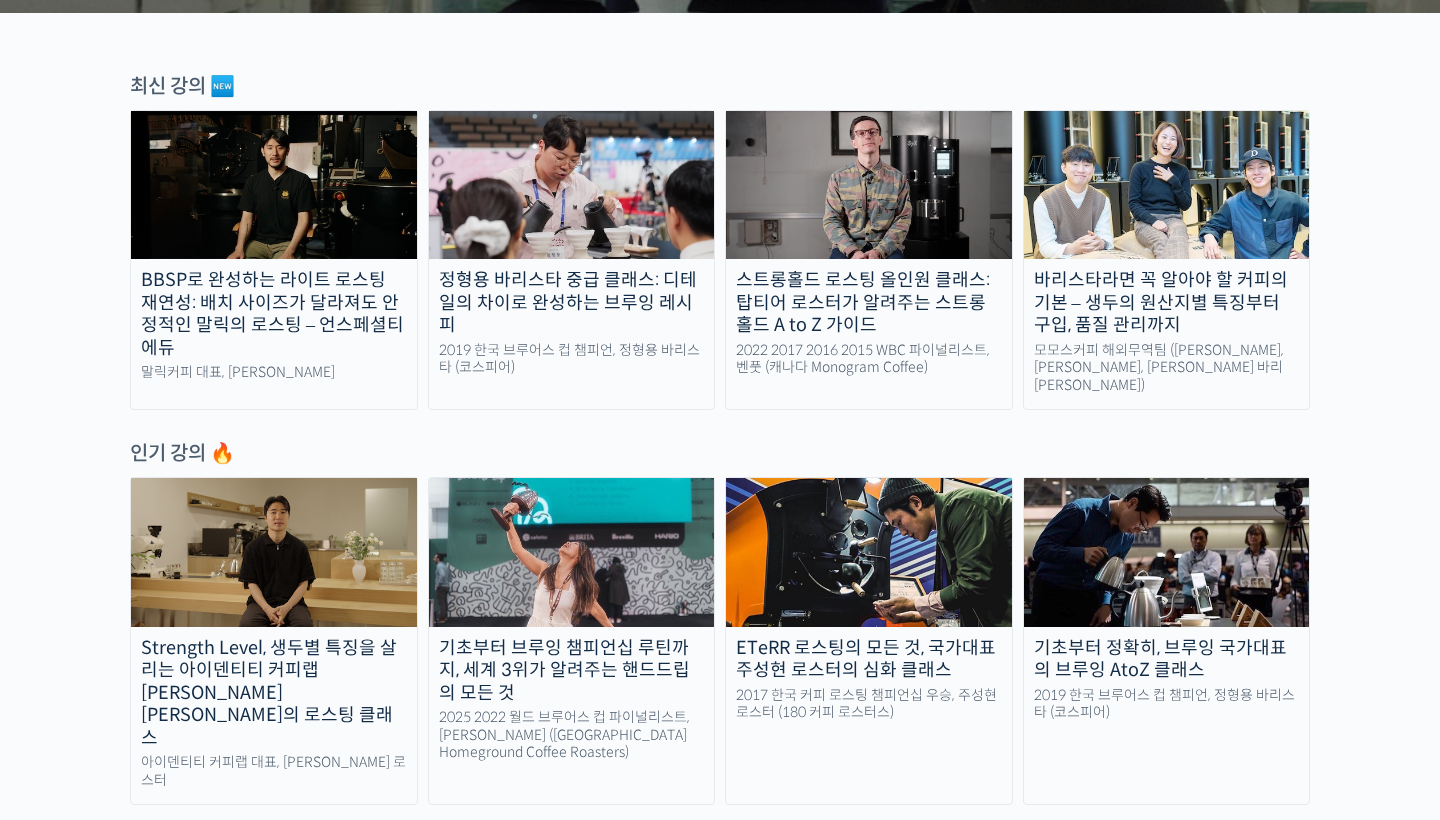 click at bounding box center [274, 552] 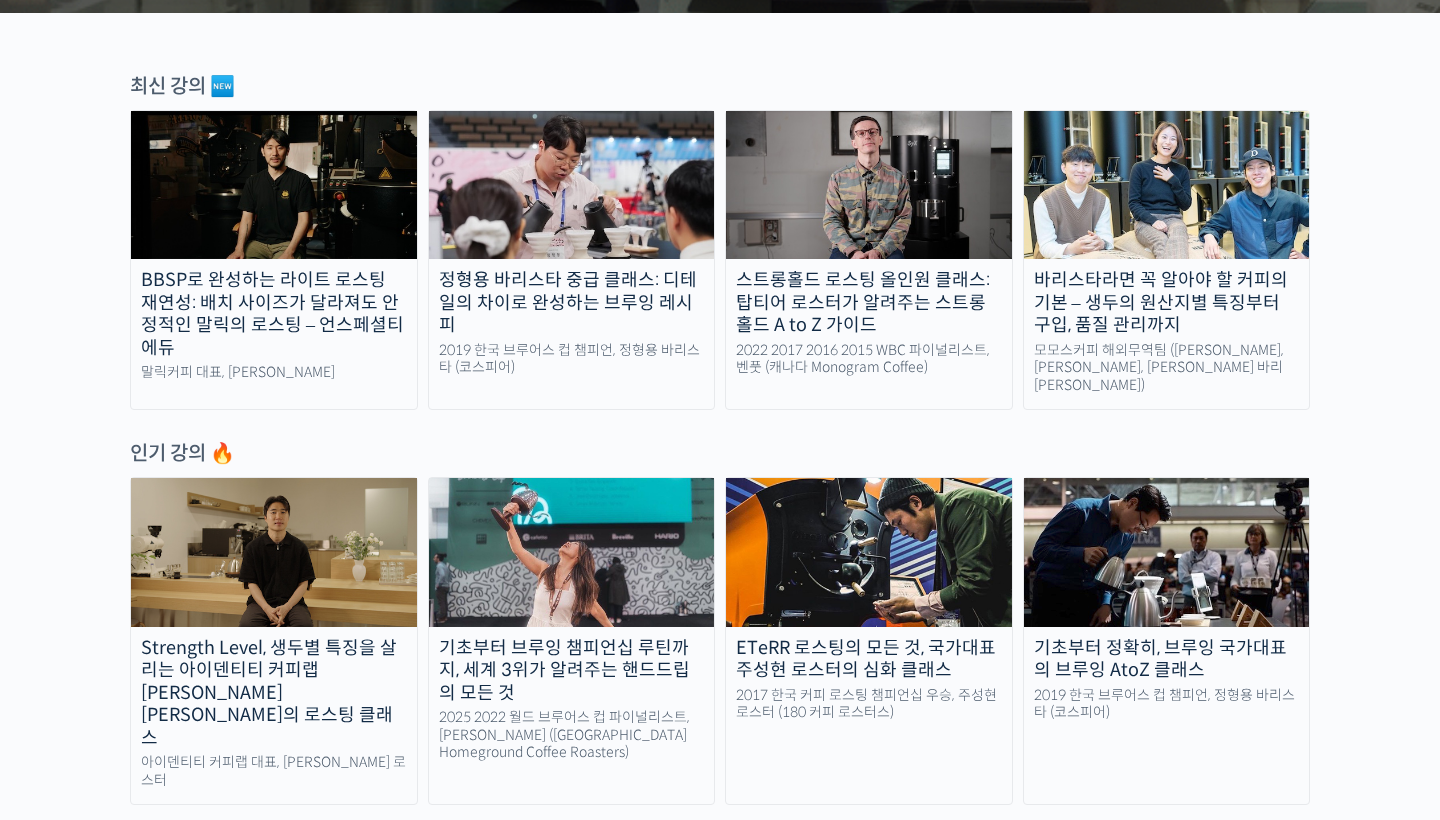 click at bounding box center [274, 185] 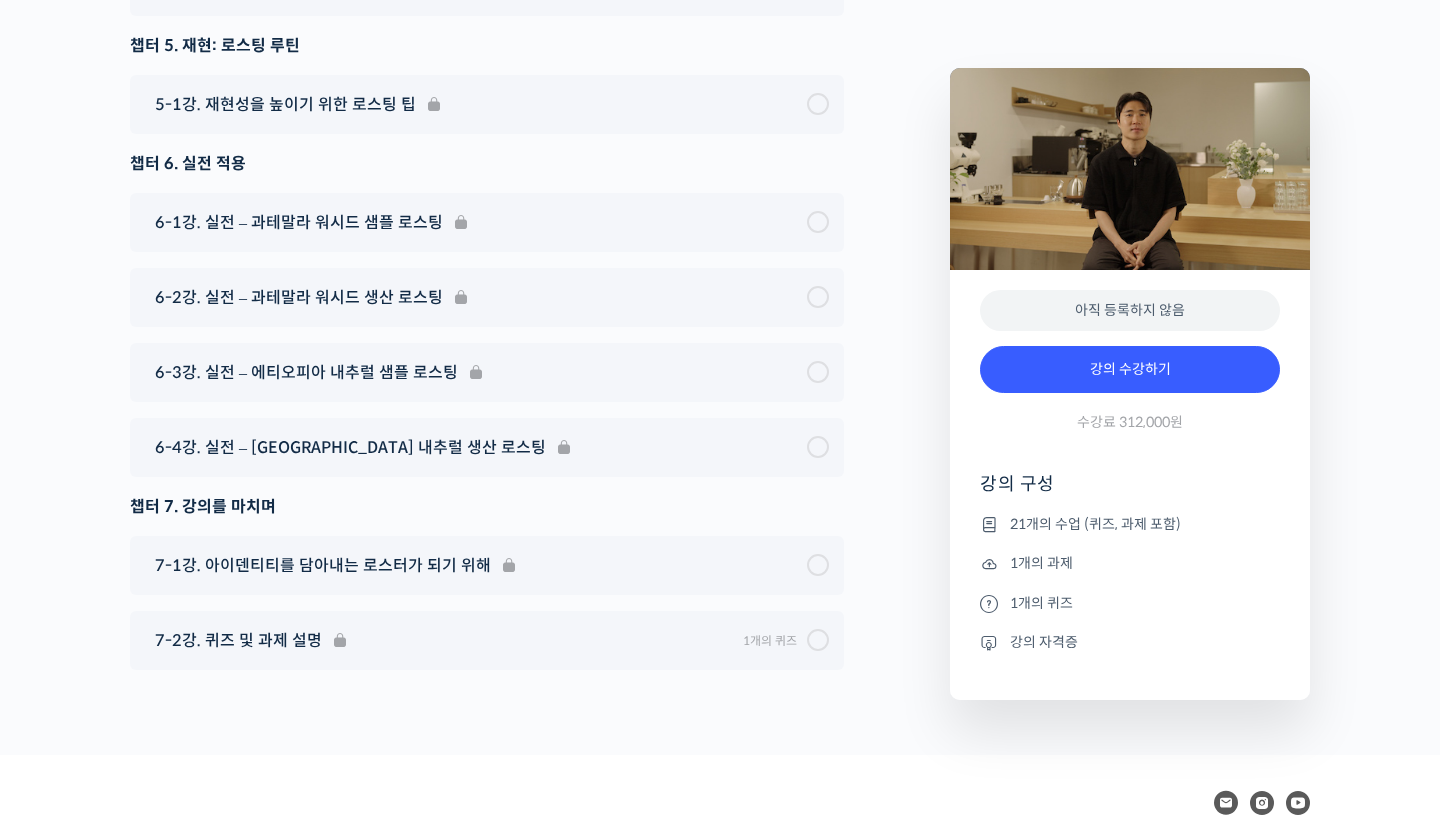 scroll, scrollTop: 11680, scrollLeft: 0, axis: vertical 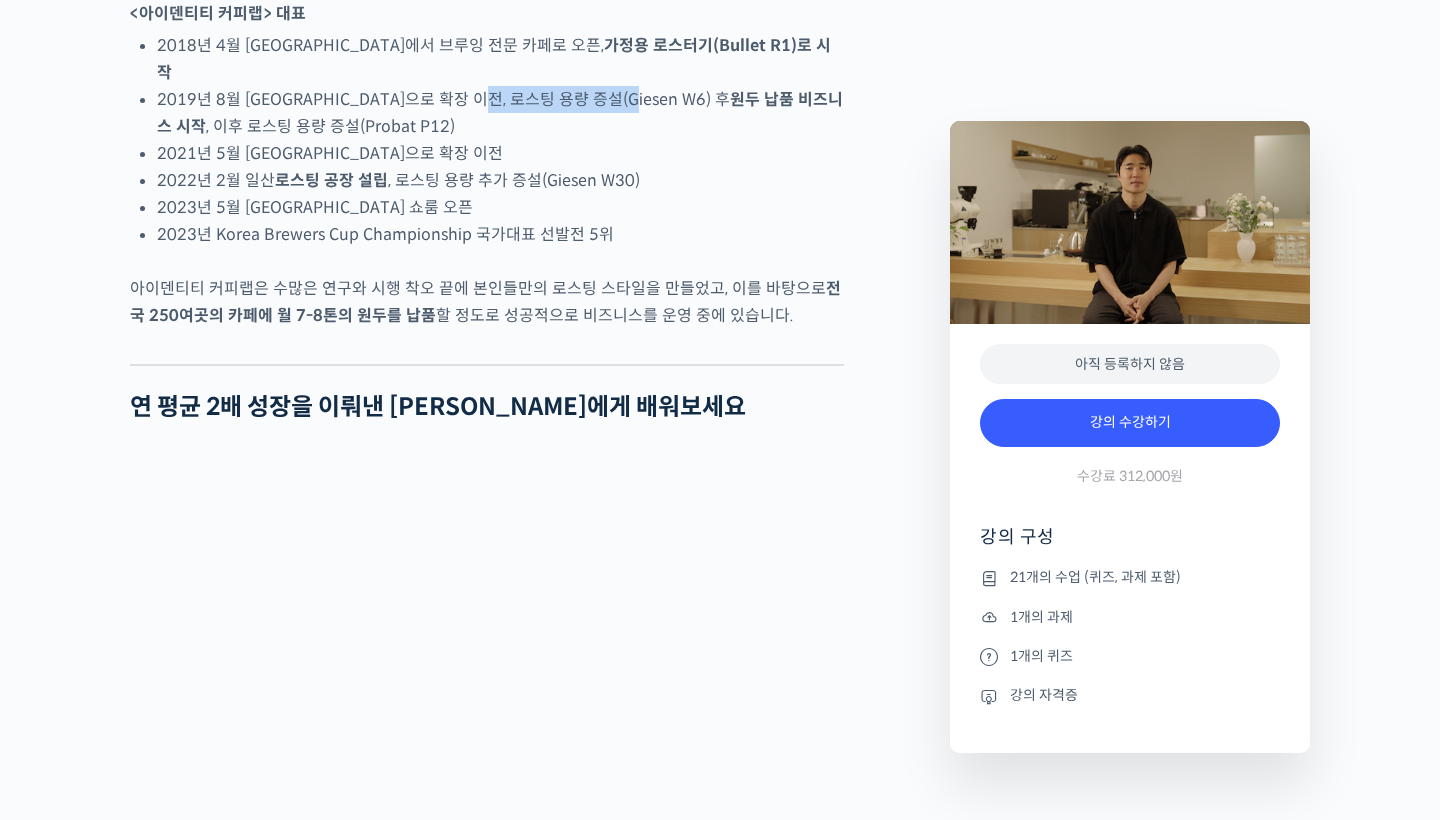 drag, startPoint x: 517, startPoint y: 148, endPoint x: 635, endPoint y: 148, distance: 118 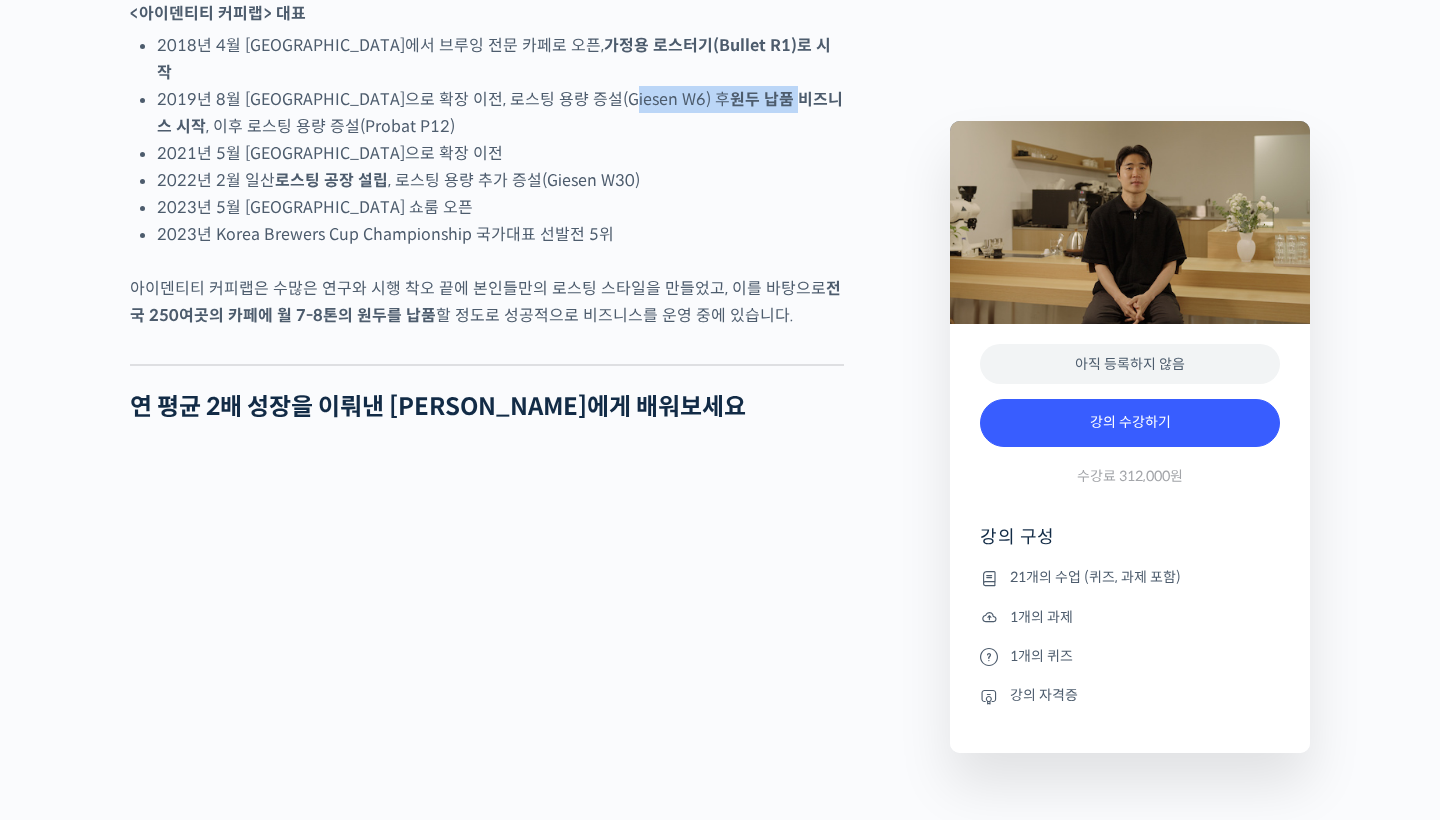 drag, startPoint x: 635, startPoint y: 148, endPoint x: 754, endPoint y: 151, distance: 119.03781 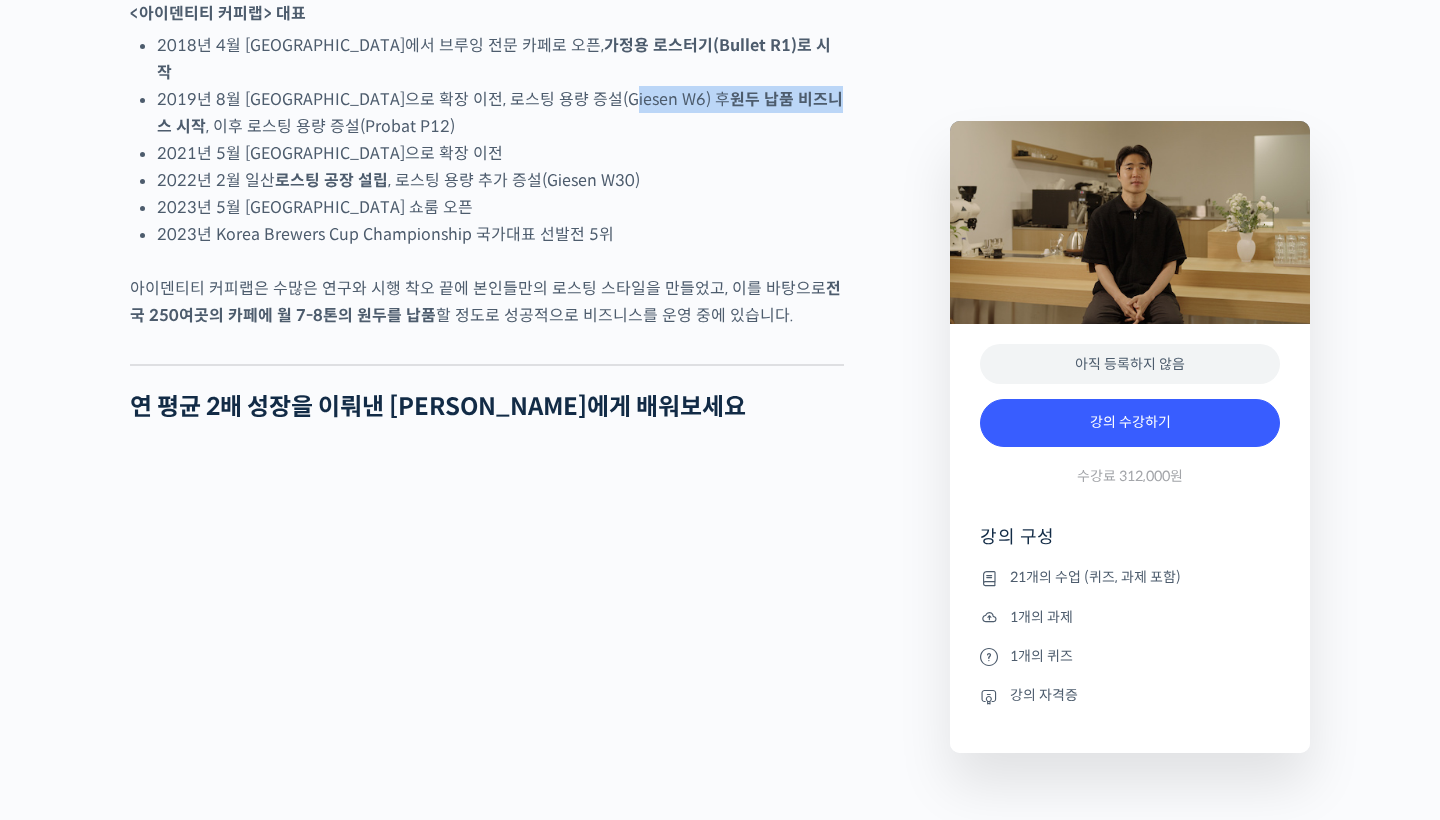 click on "2019년 8월 서울 망원동으로 확장 이전, 로스팅 용량 증설(Giesen W6) 후  원두 납품 비즈니스 시작 , 이후 로스팅 용량 증설(Probat P12)" at bounding box center (500, 113) 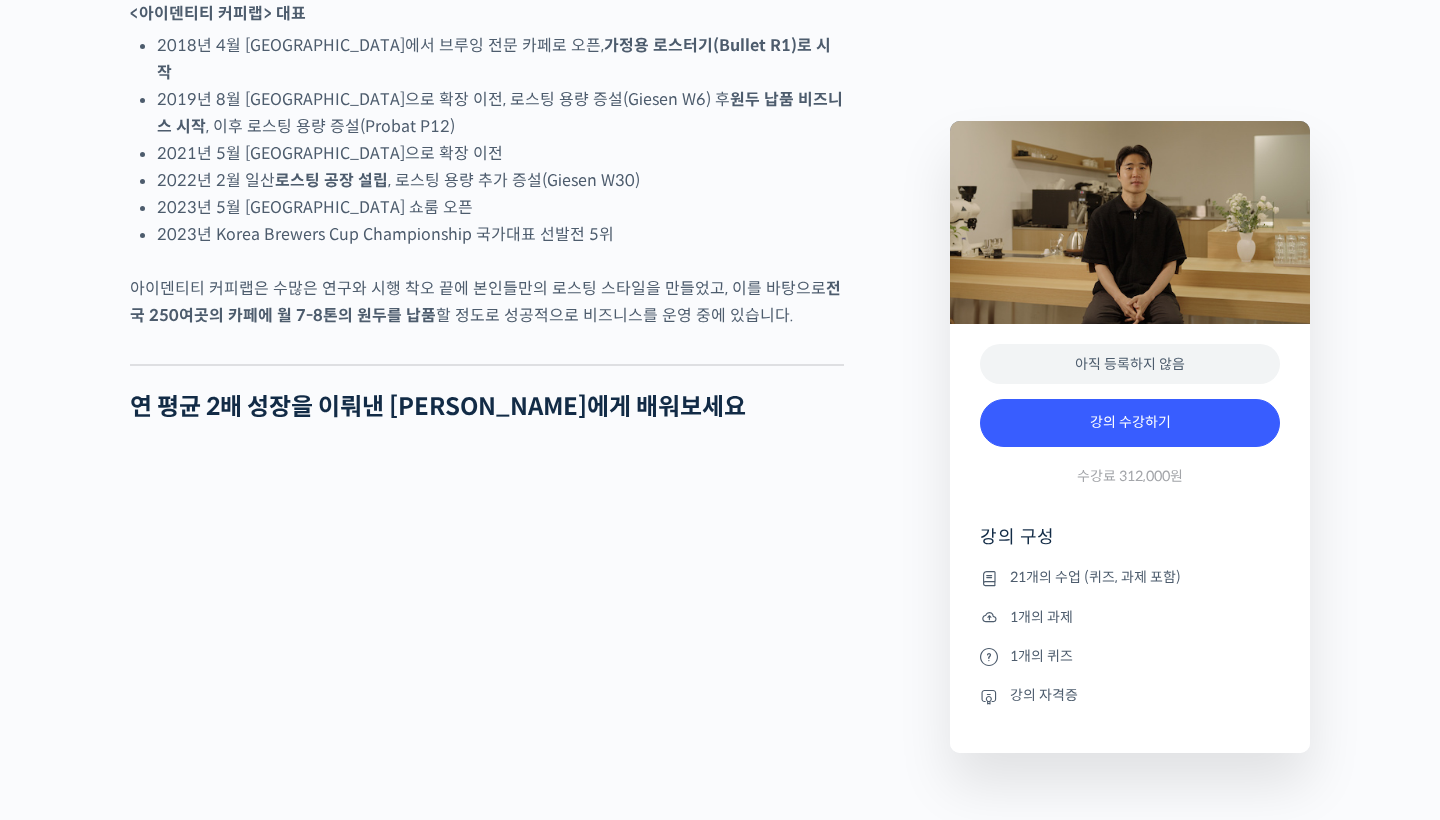 click on "2021년 5월 서울 연희동으로 확장 이전" at bounding box center [500, 153] 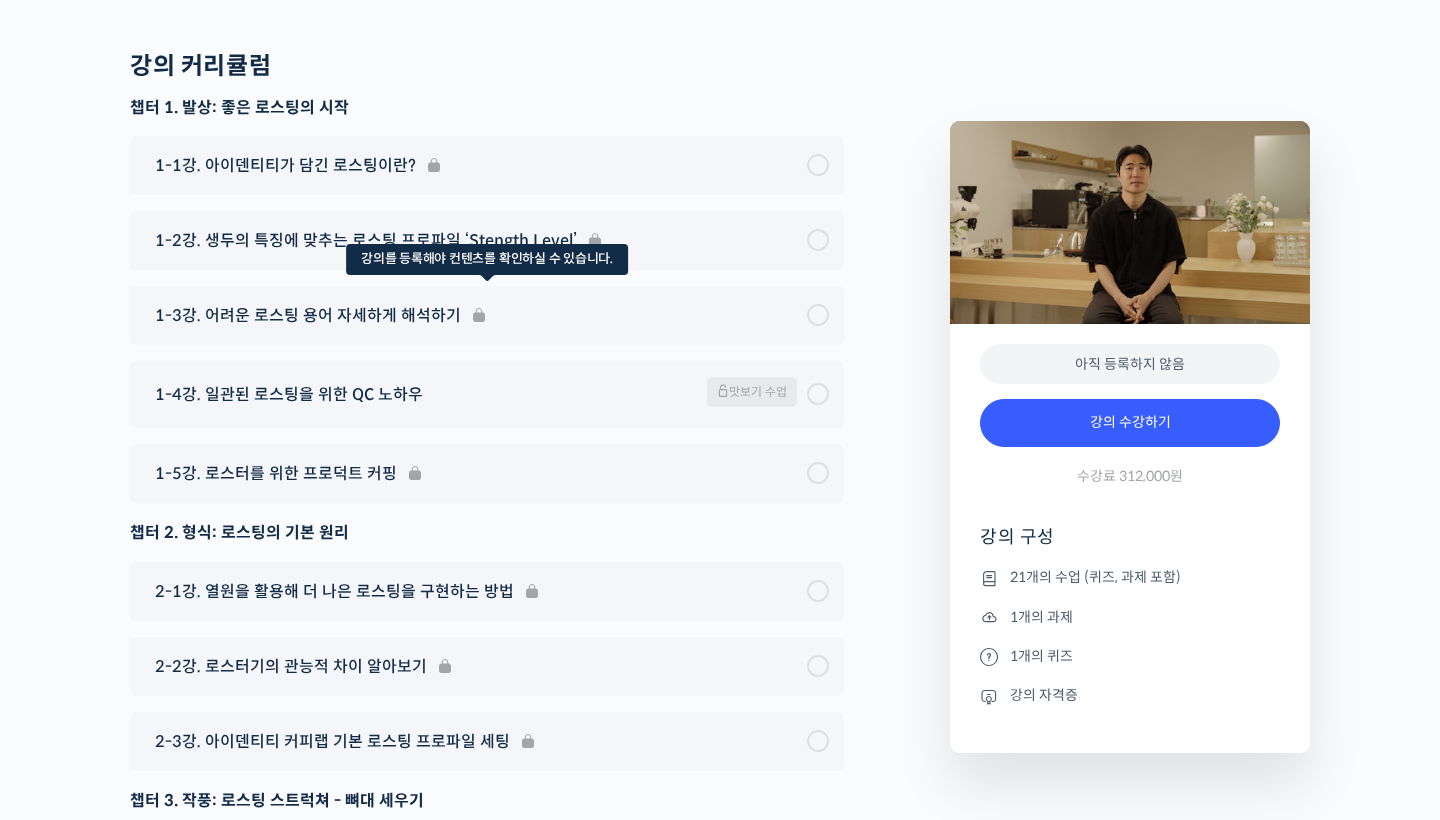 scroll, scrollTop: 10400, scrollLeft: 0, axis: vertical 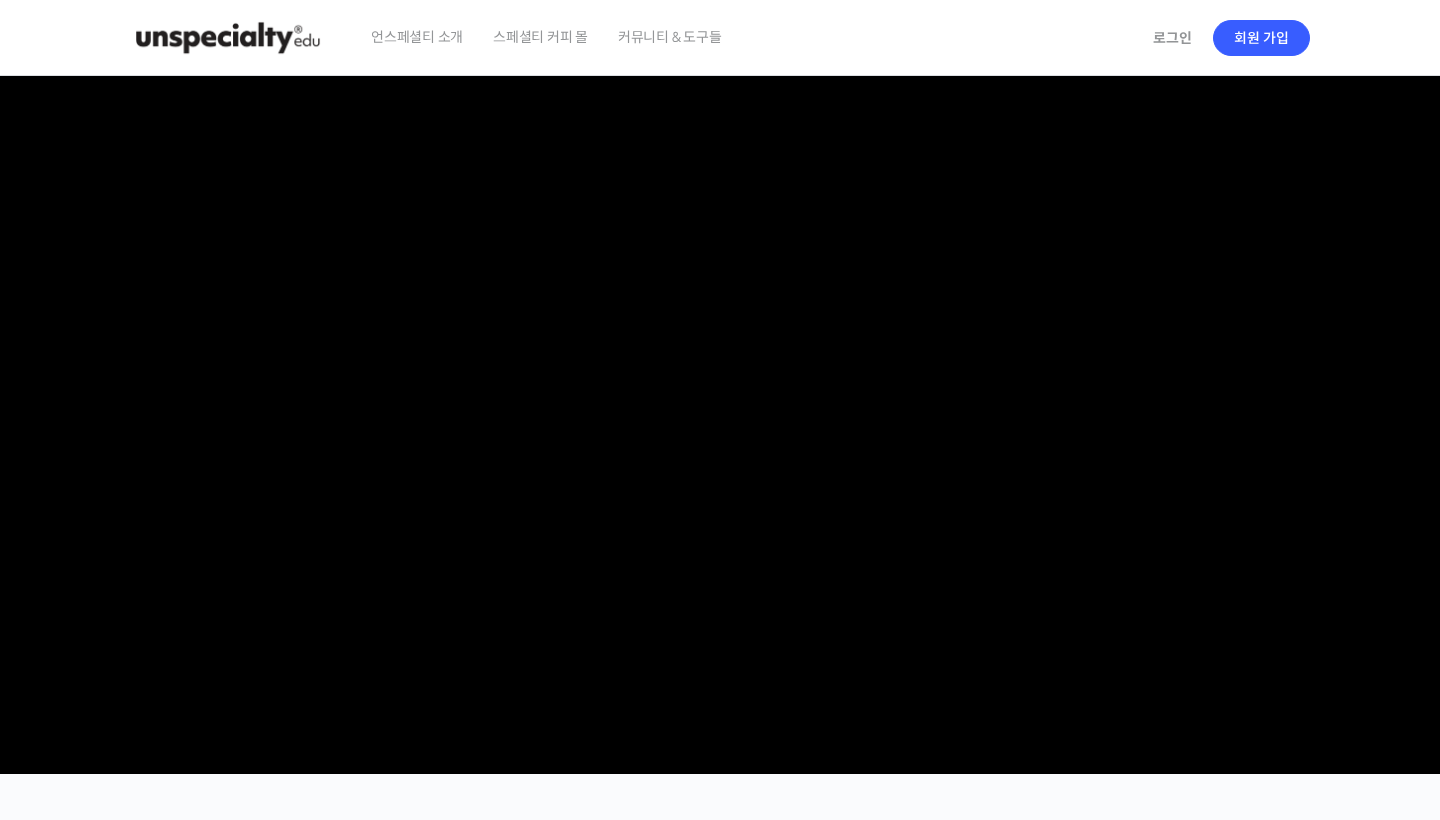 drag, startPoint x: 409, startPoint y: 268, endPoint x: 409, endPoint y: 166, distance: 102 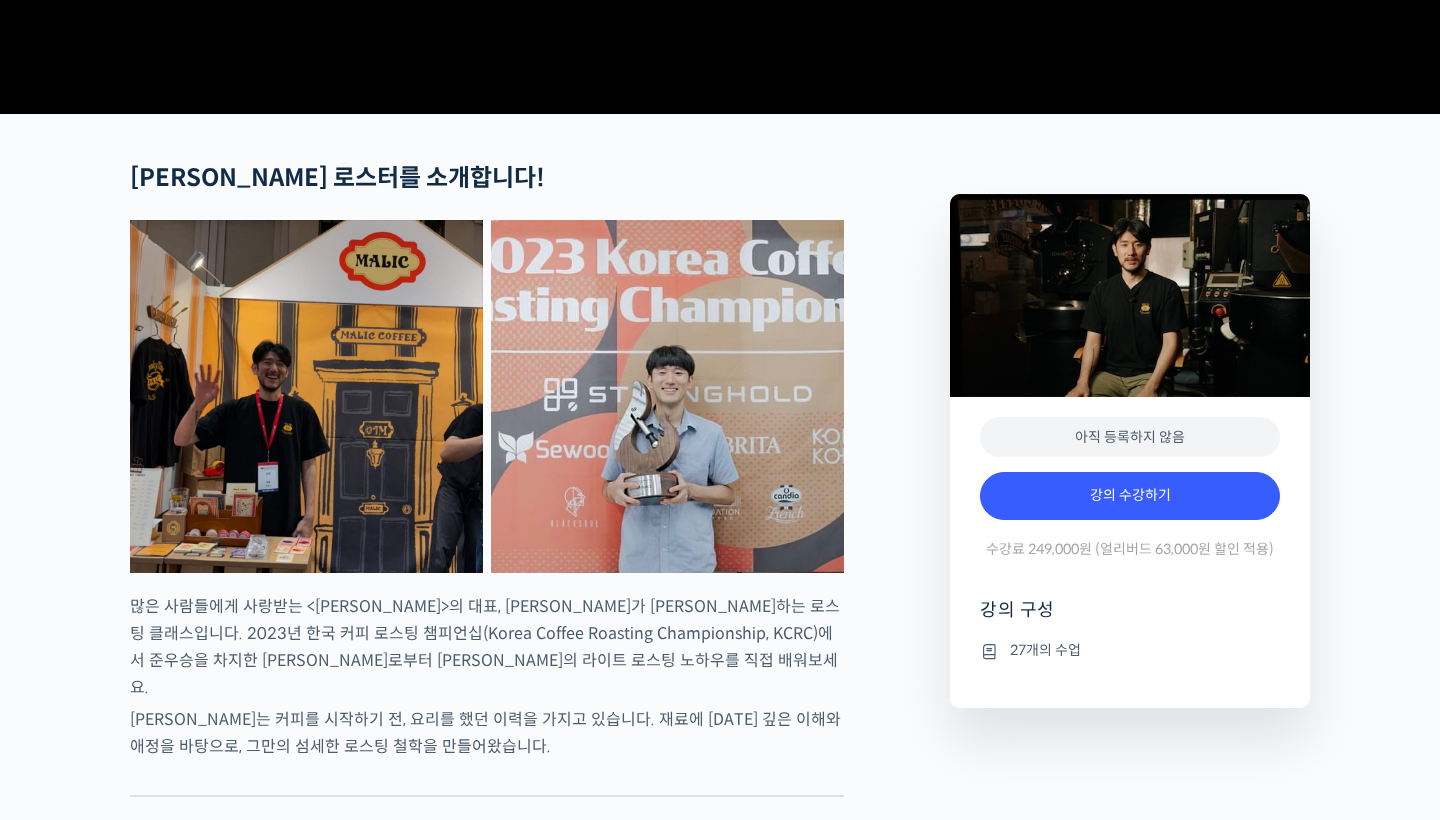scroll, scrollTop: 676, scrollLeft: 0, axis: vertical 